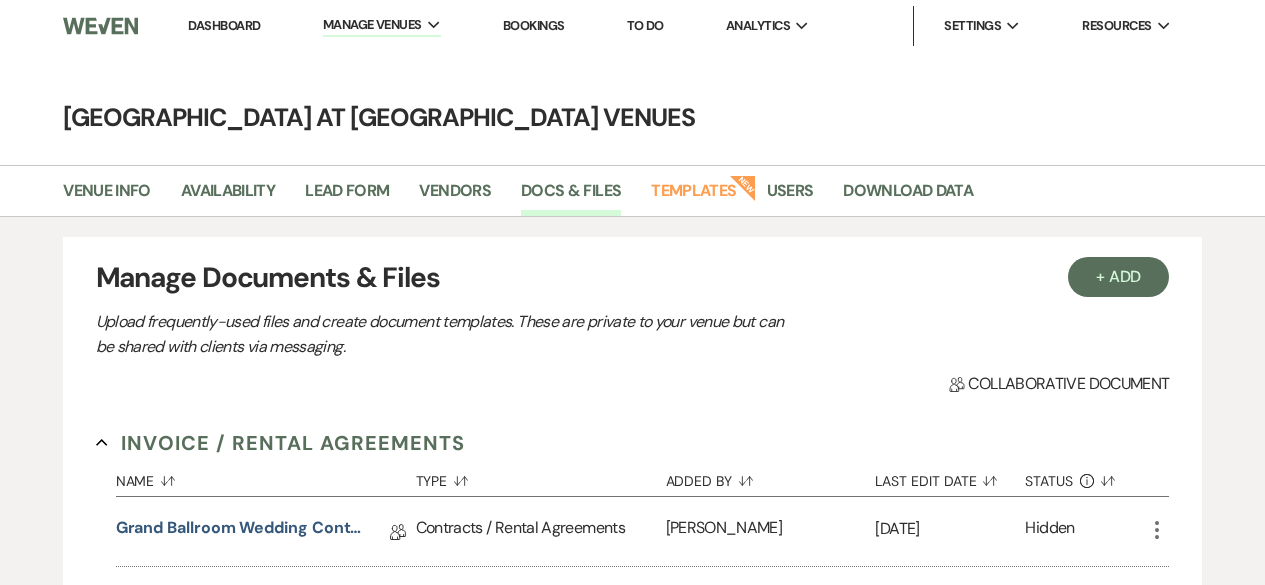 scroll, scrollTop: 0, scrollLeft: 0, axis: both 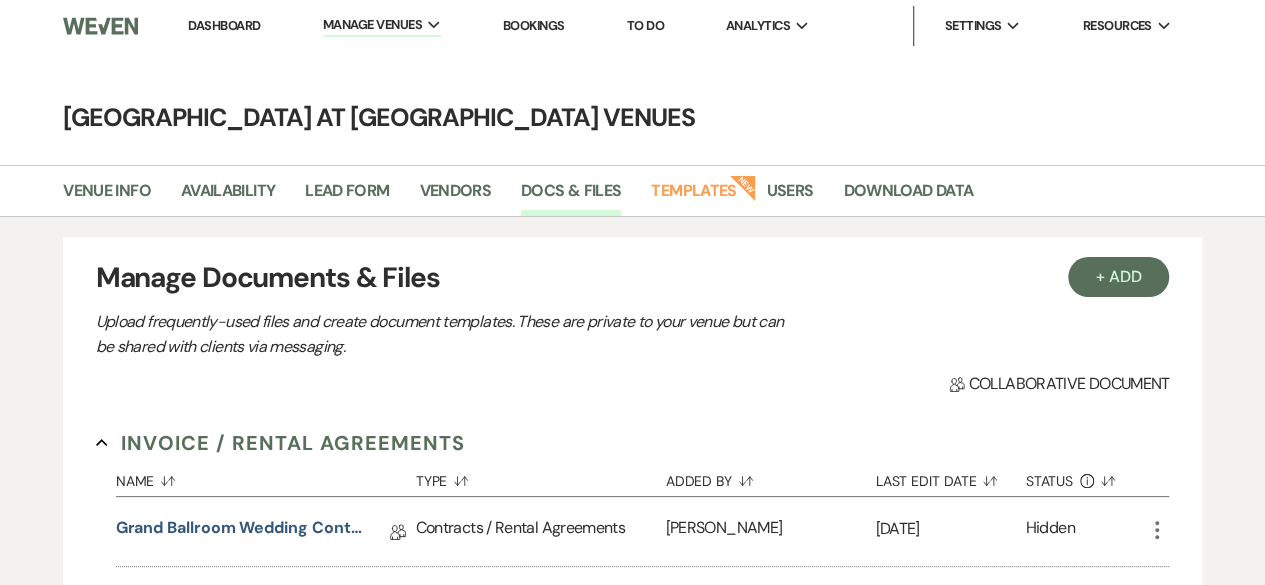click on "Dashboard" at bounding box center [224, 25] 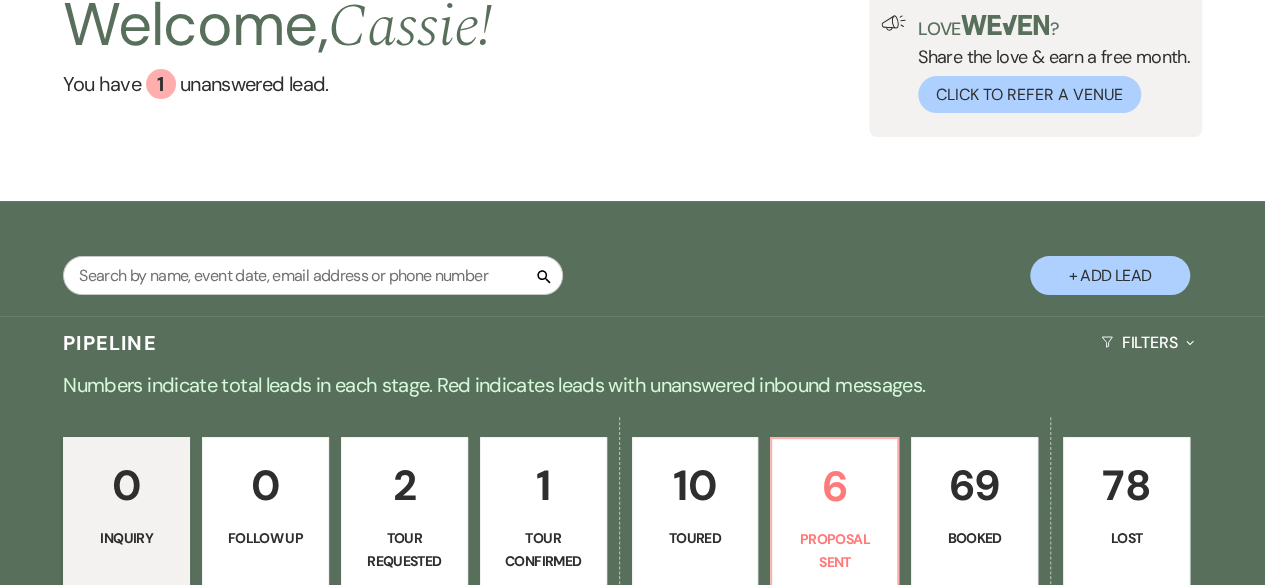 scroll, scrollTop: 300, scrollLeft: 0, axis: vertical 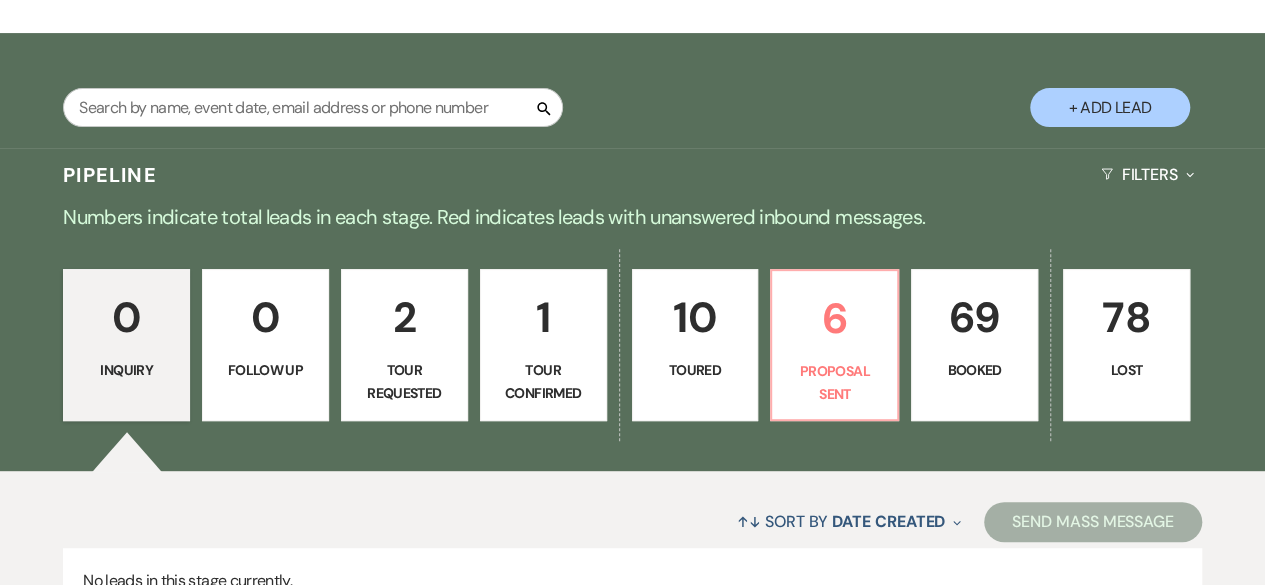 click on "69" at bounding box center (974, 317) 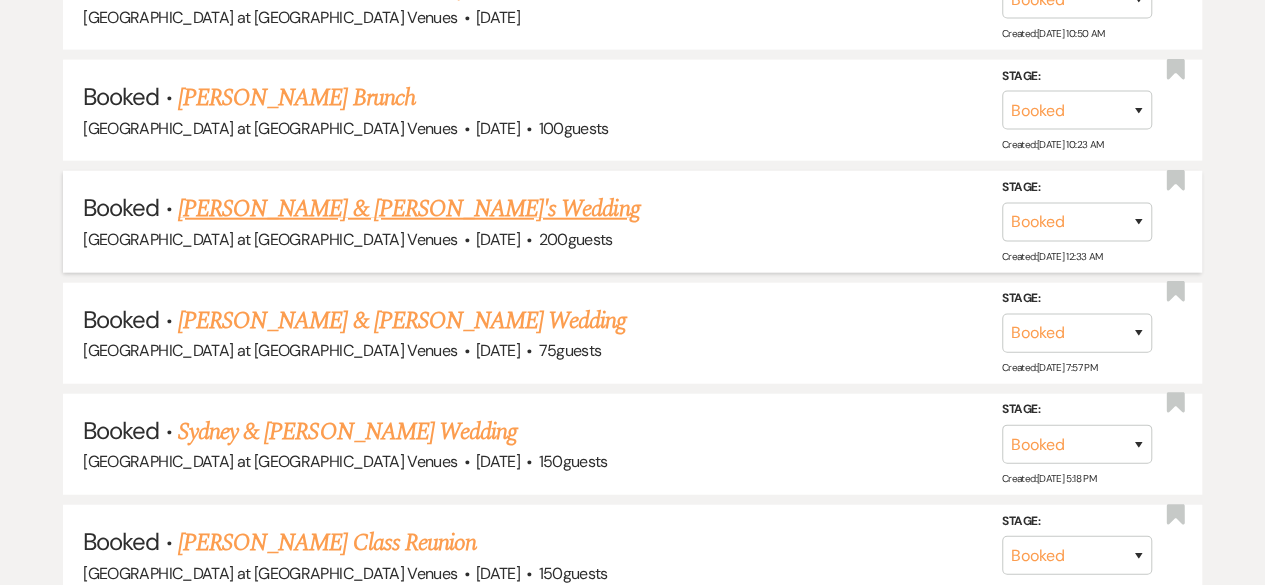 scroll, scrollTop: 2700, scrollLeft: 0, axis: vertical 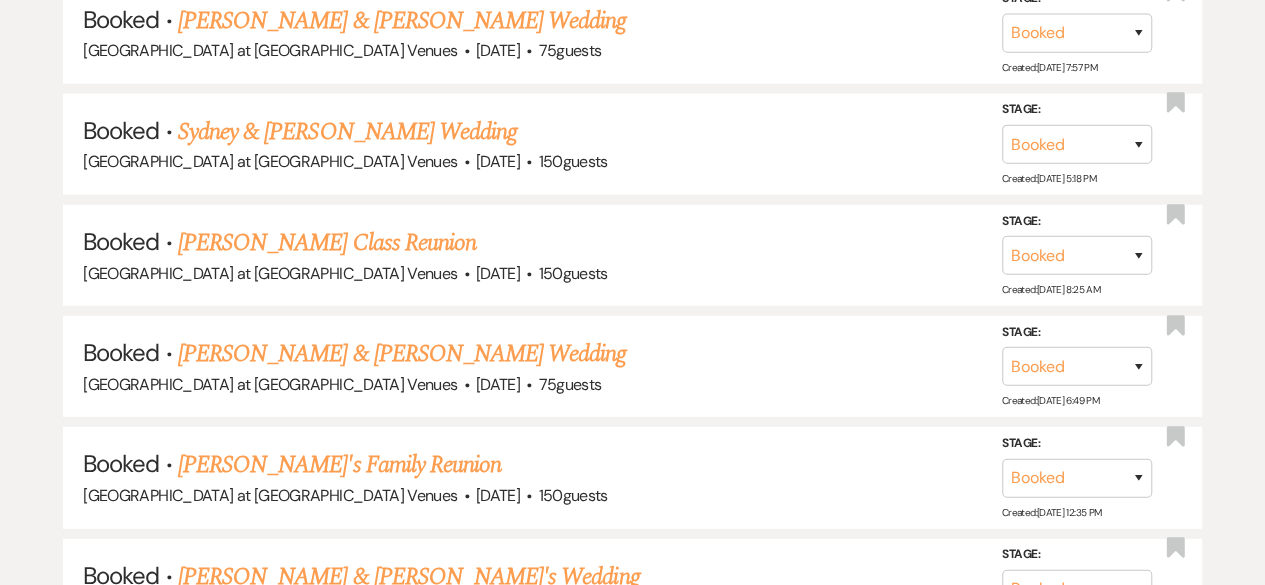 click on "[PERSON_NAME] & [PERSON_NAME] Wedding" at bounding box center (402, 354) 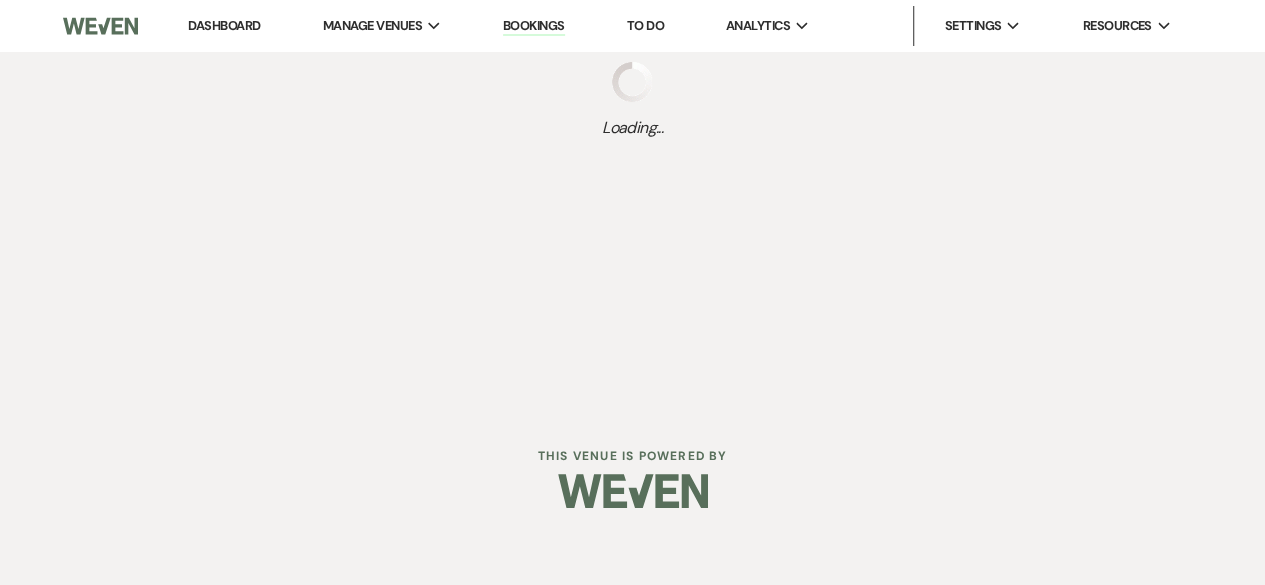 scroll, scrollTop: 0, scrollLeft: 0, axis: both 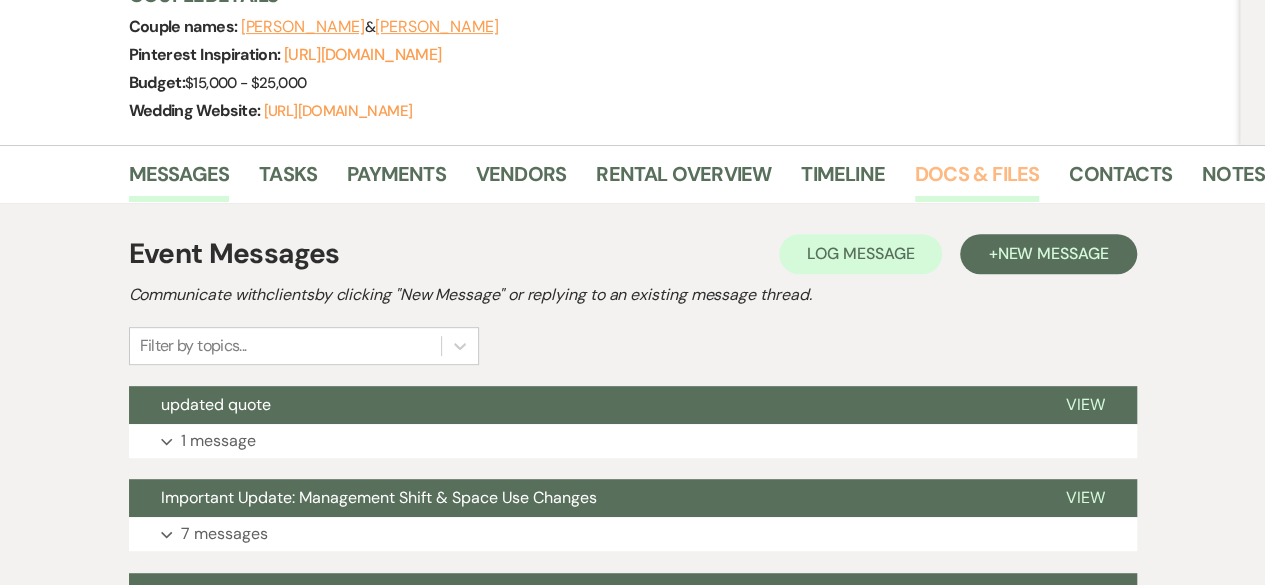 click on "Docs & Files" at bounding box center (977, 180) 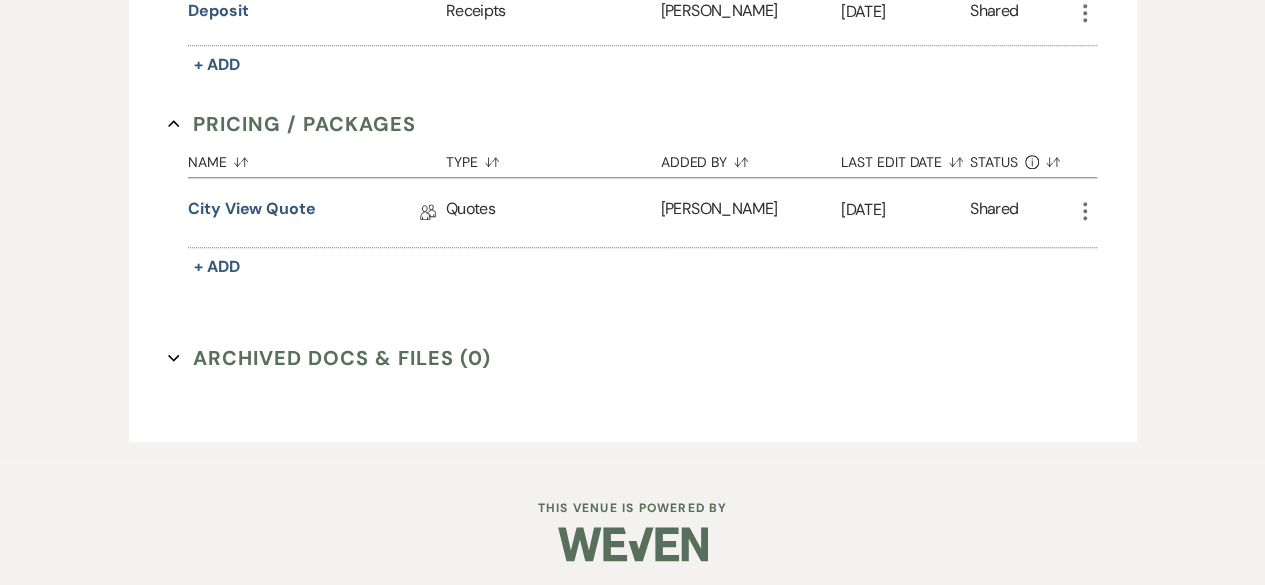 scroll, scrollTop: 939, scrollLeft: 0, axis: vertical 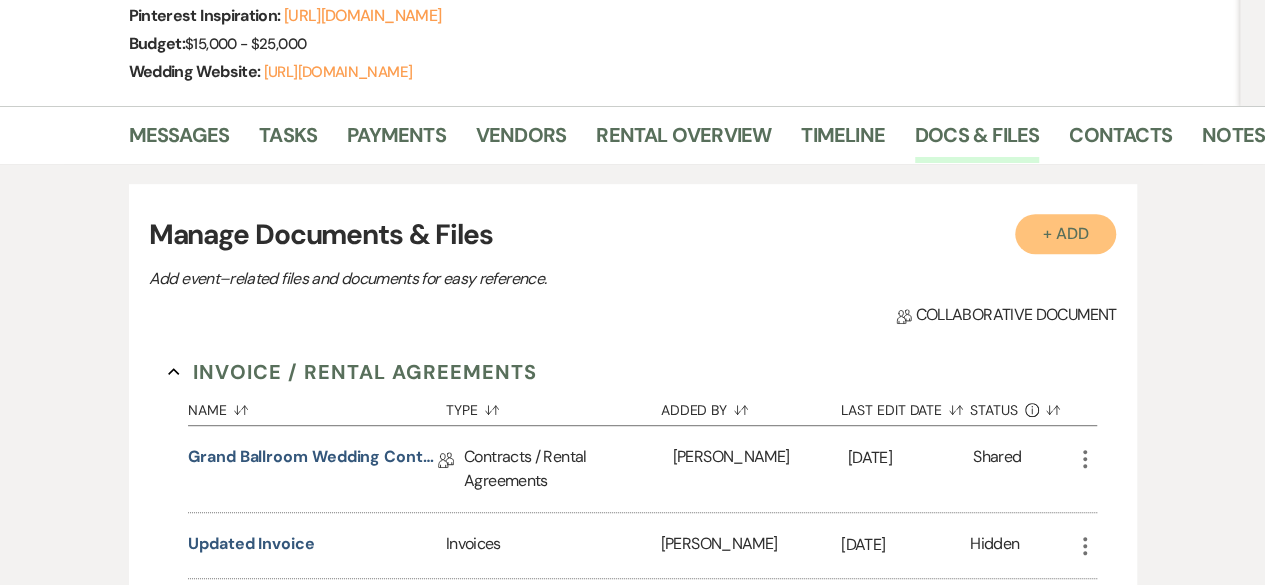 click on "+ Add" at bounding box center [1066, 234] 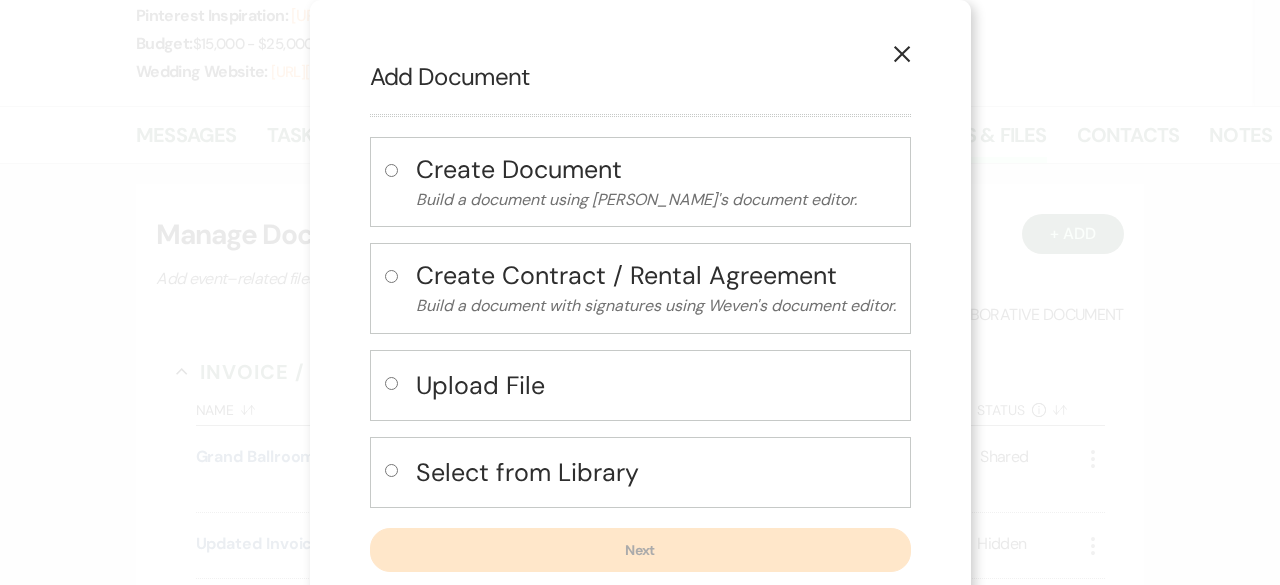 click at bounding box center [391, 470] 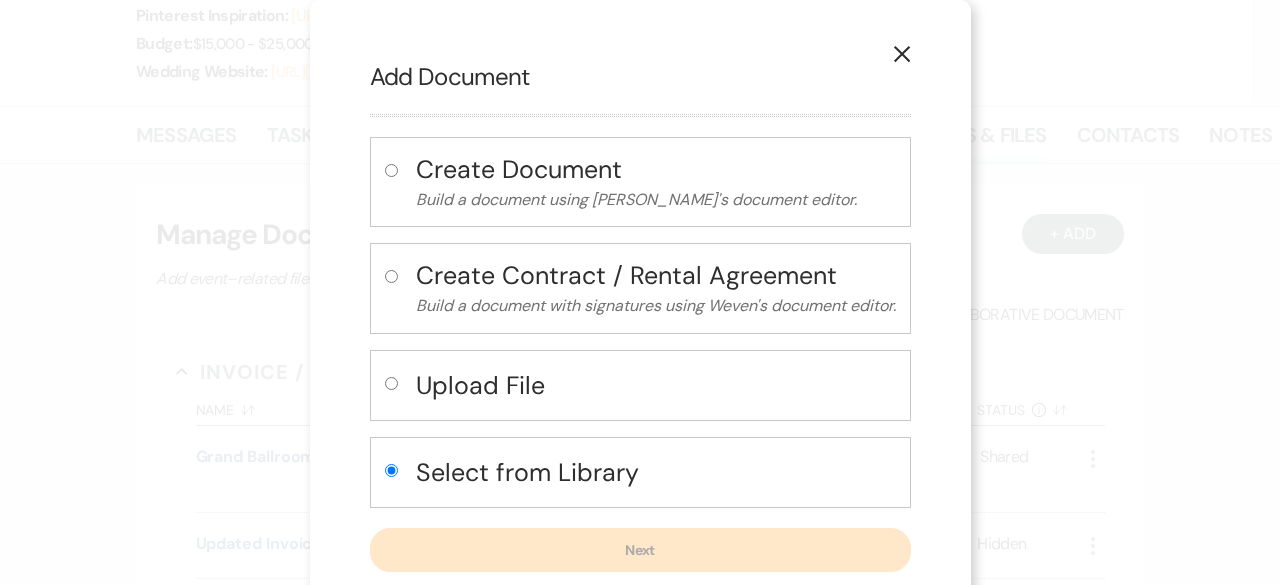 radio on "true" 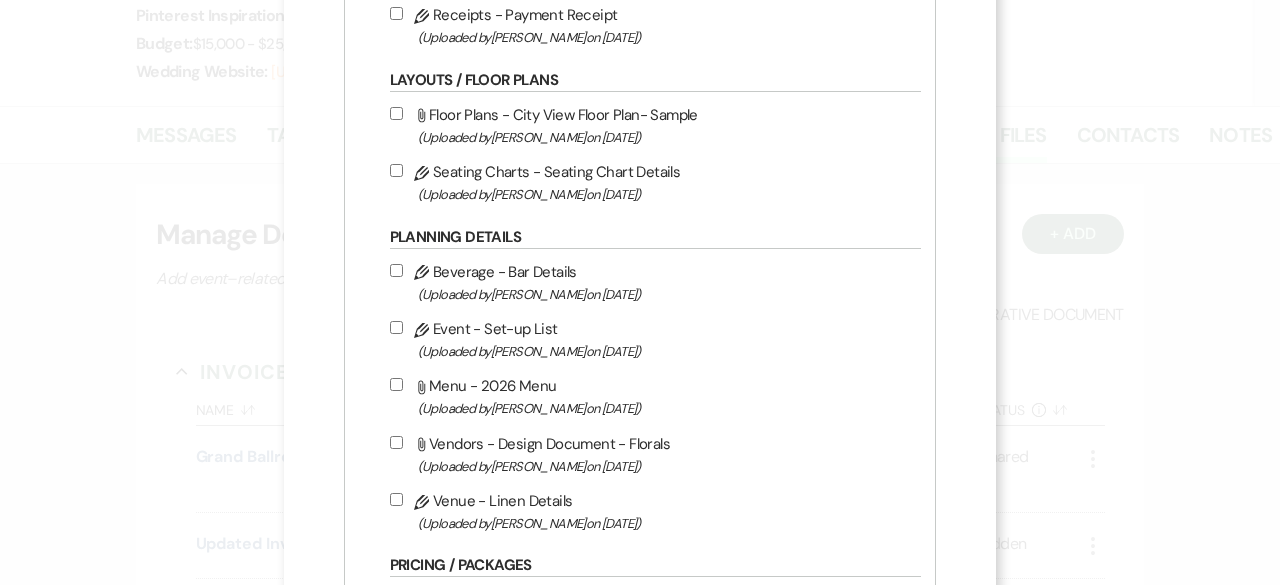 scroll, scrollTop: 900, scrollLeft: 0, axis: vertical 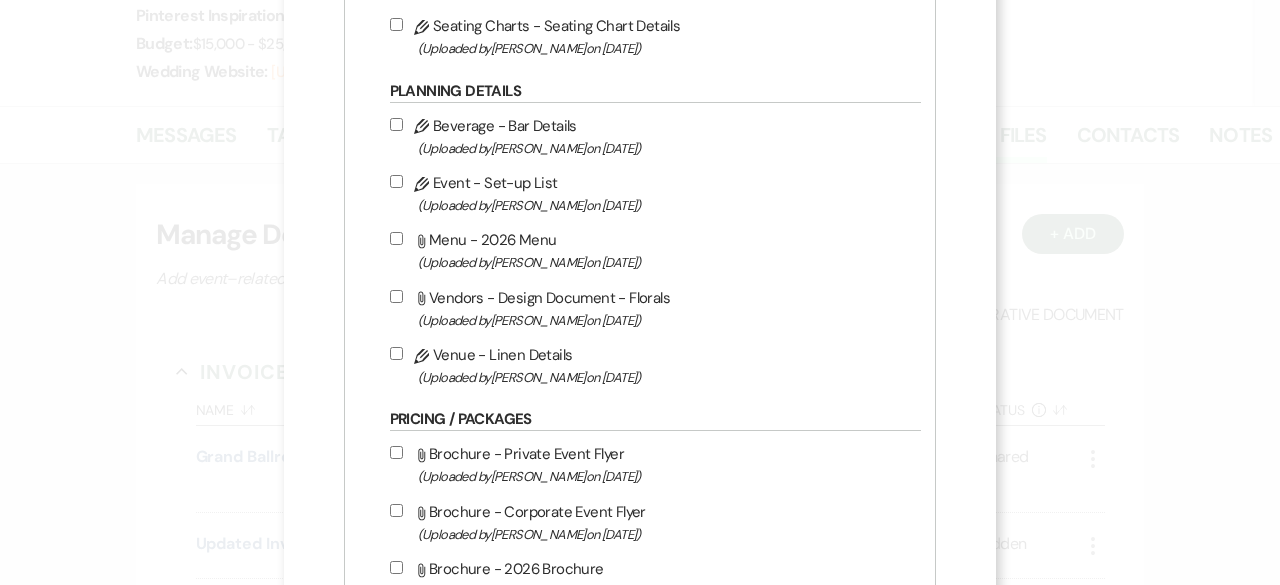 click on "Pencil Venue - Linen Details (Uploaded by  [PERSON_NAME]  on   [DATE] )" at bounding box center (396, 353) 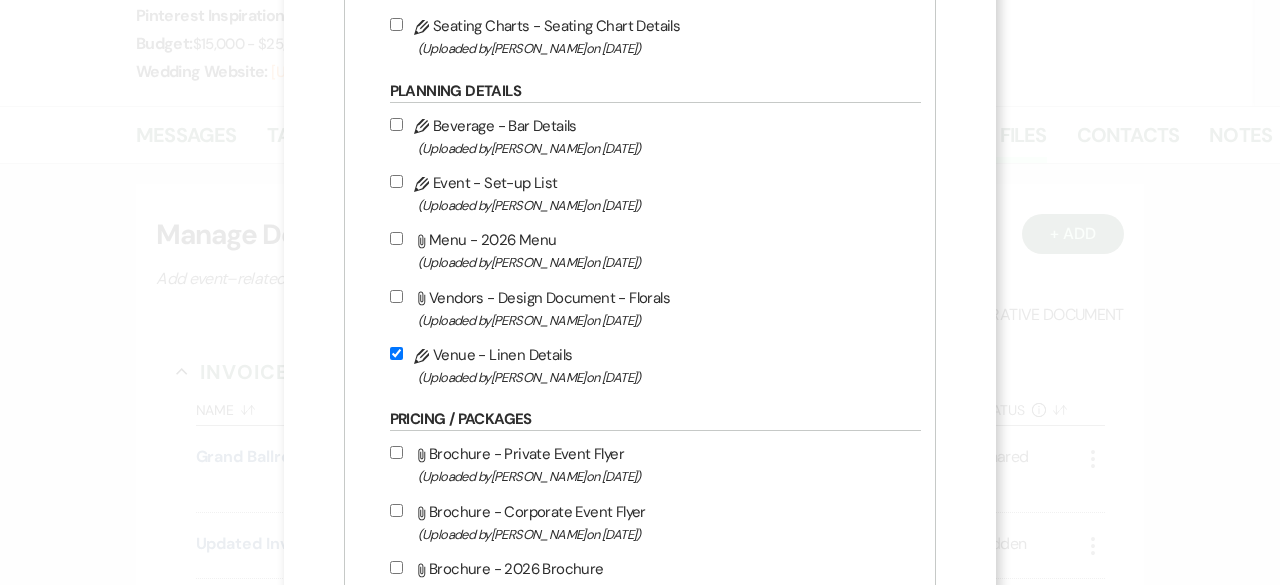 checkbox on "true" 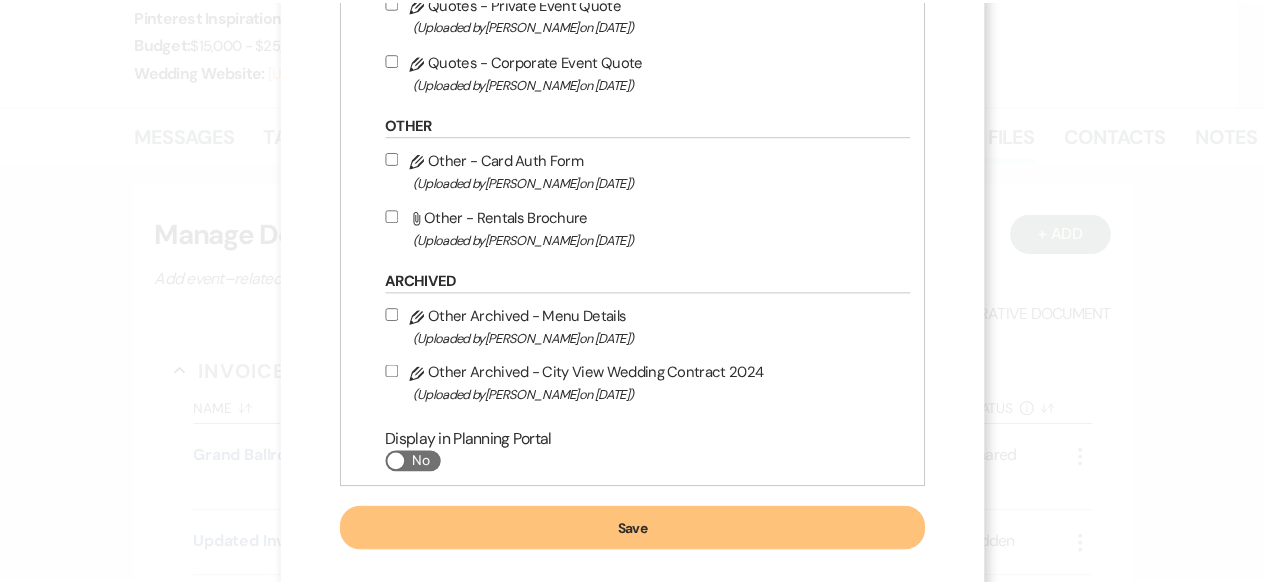 scroll, scrollTop: 1659, scrollLeft: 0, axis: vertical 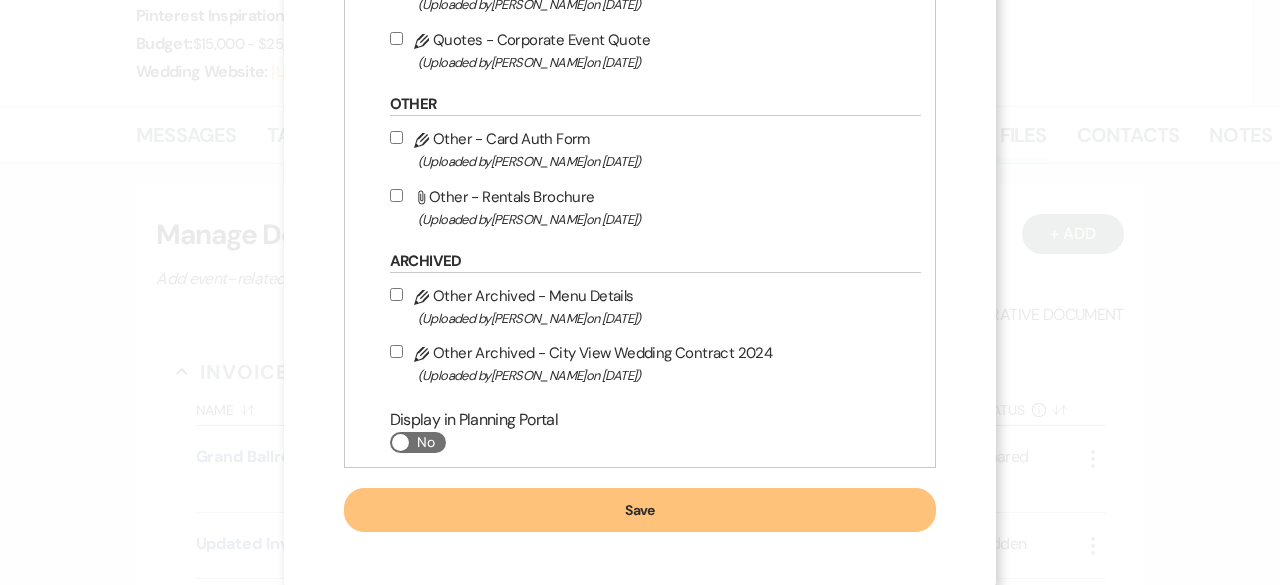 click on "Save" at bounding box center [640, 510] 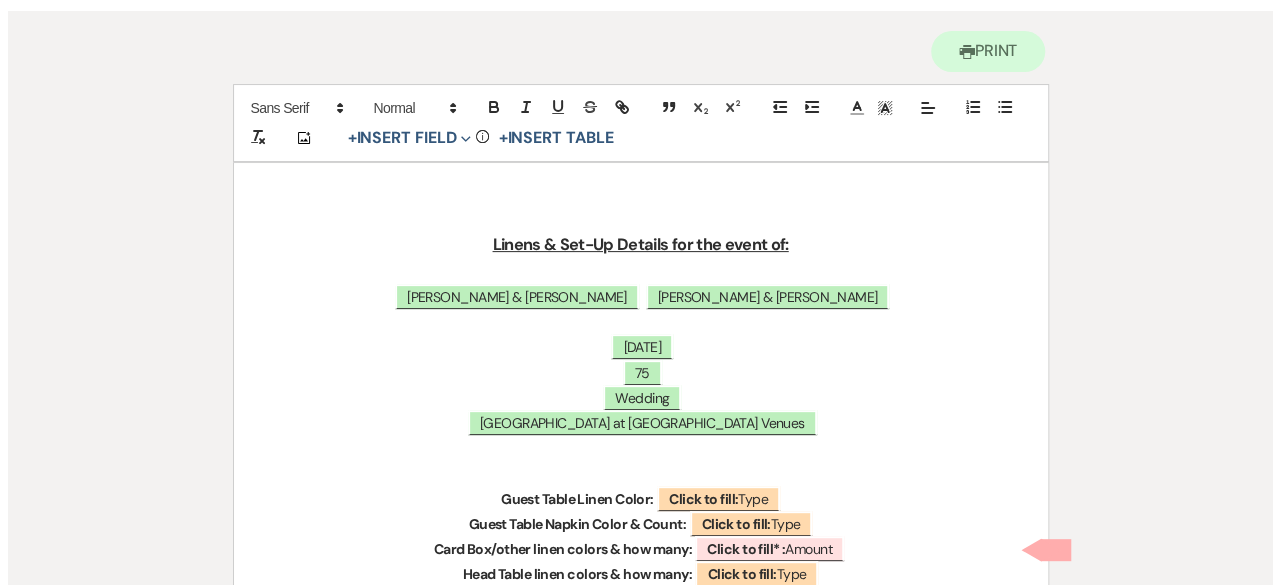 scroll, scrollTop: 300, scrollLeft: 0, axis: vertical 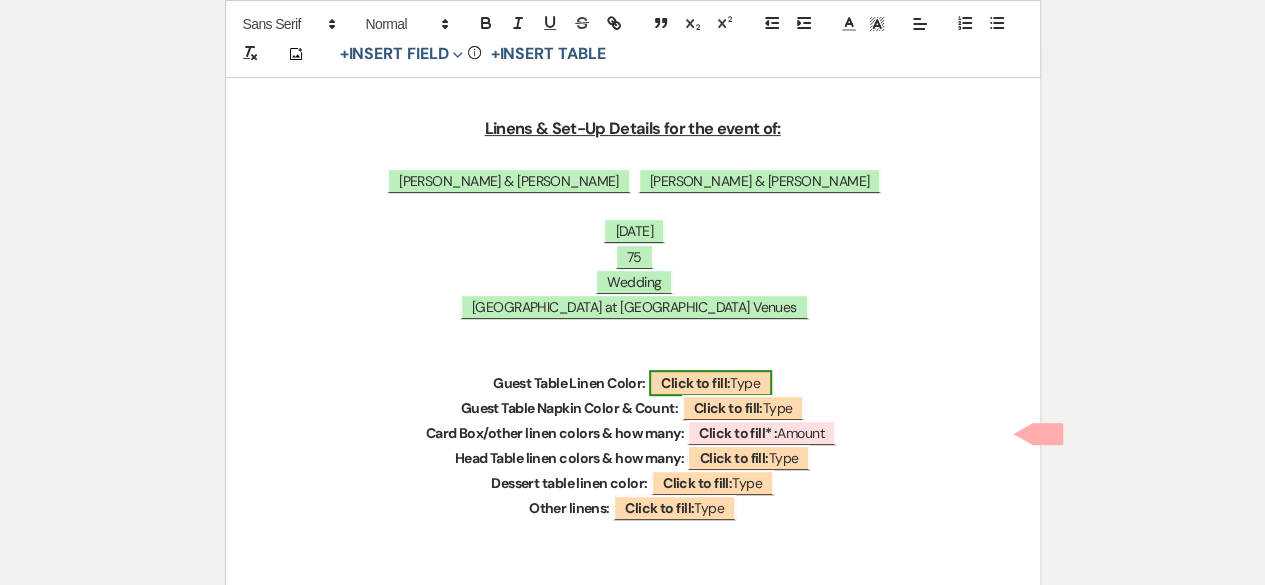 click on "Click to fill:
Type" at bounding box center (710, 383) 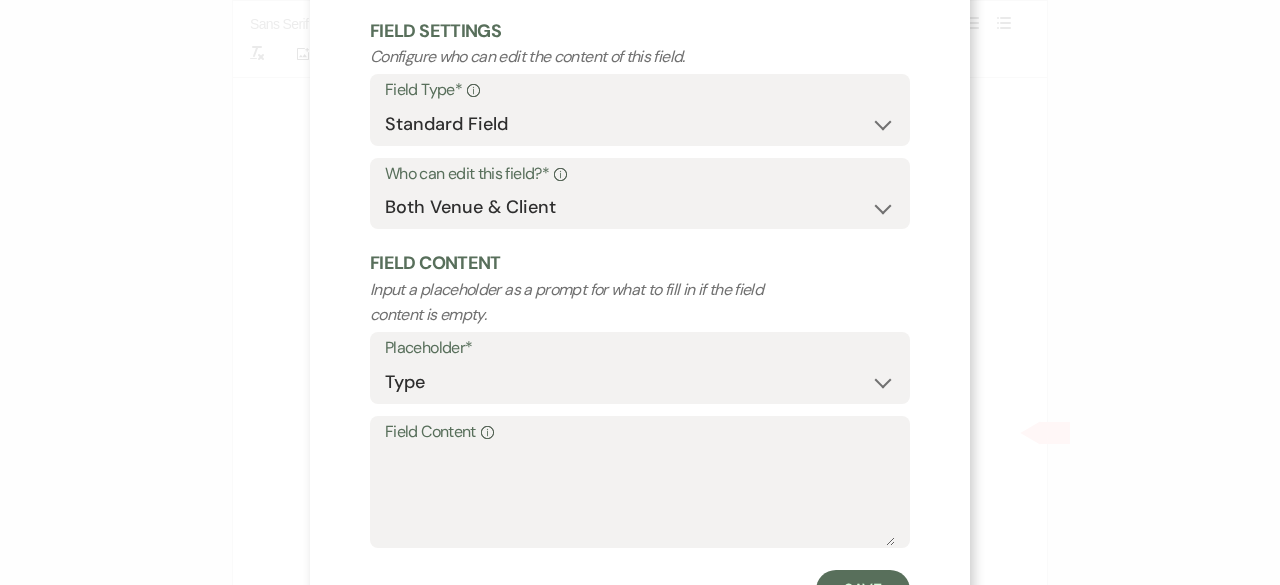 scroll, scrollTop: 190, scrollLeft: 0, axis: vertical 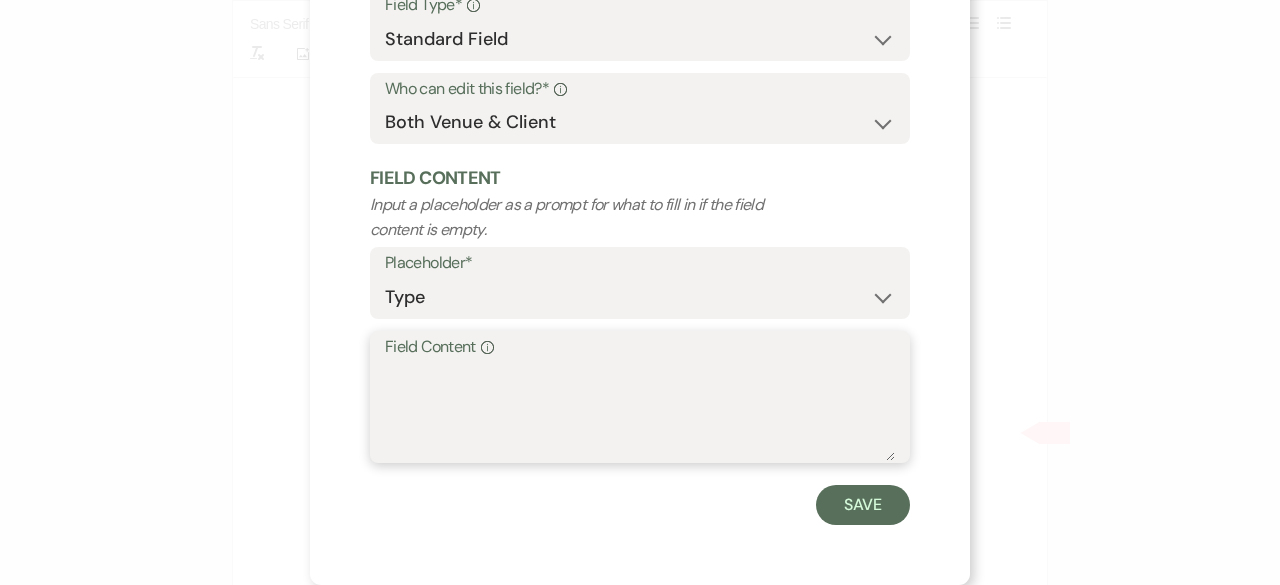 click on "Field Content Info" at bounding box center [640, 411] 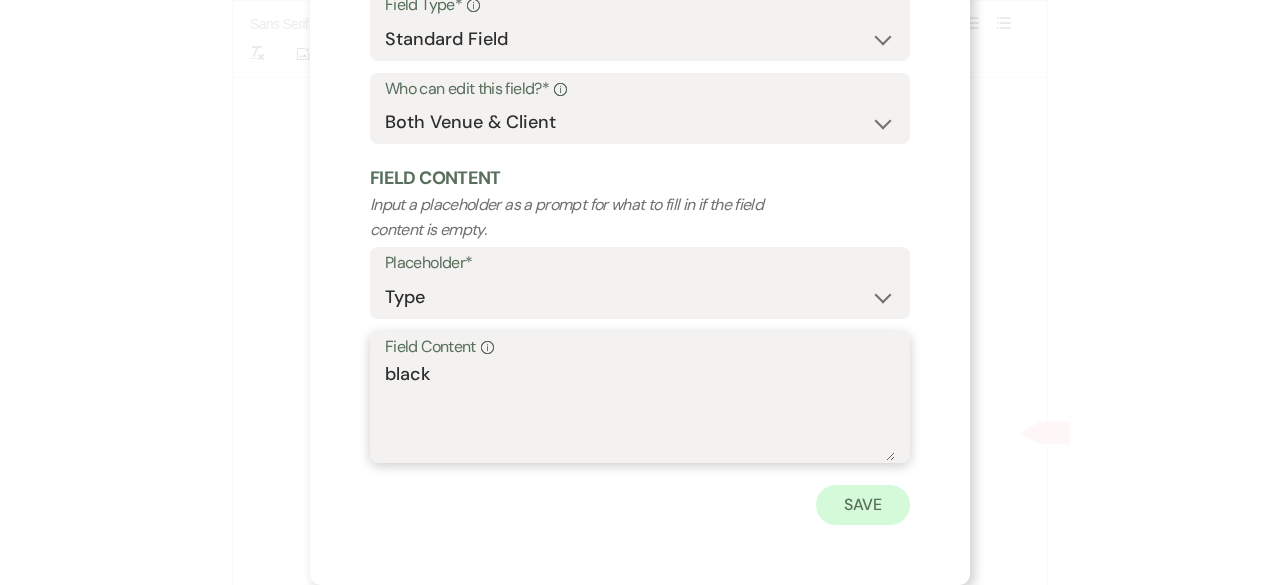 type on "black" 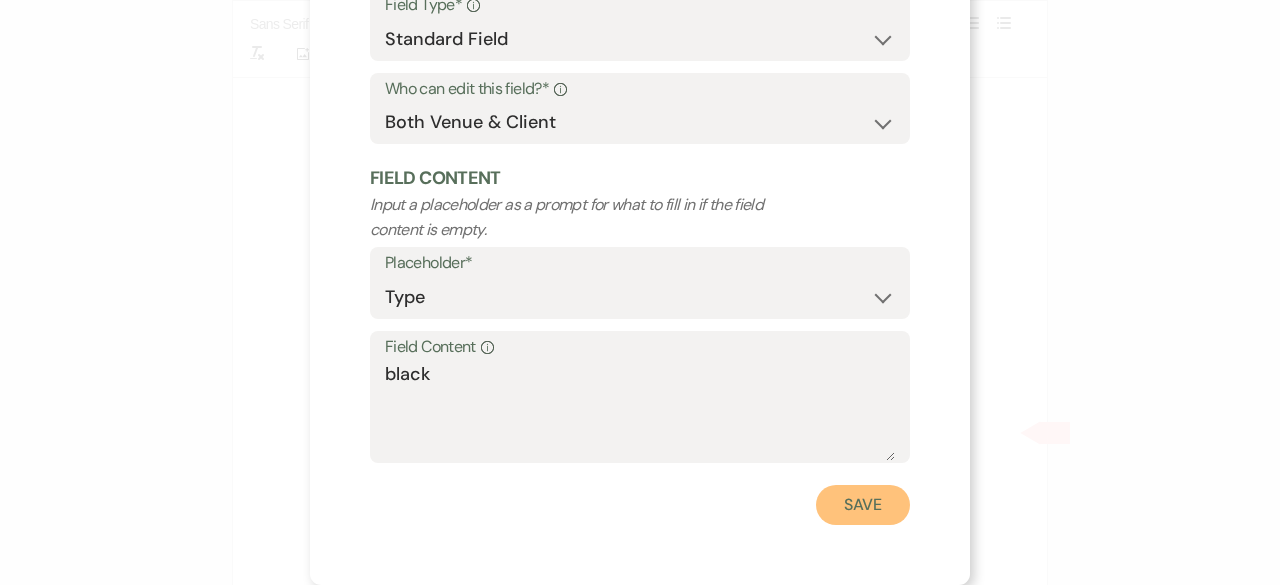 click on "Save" at bounding box center [863, 505] 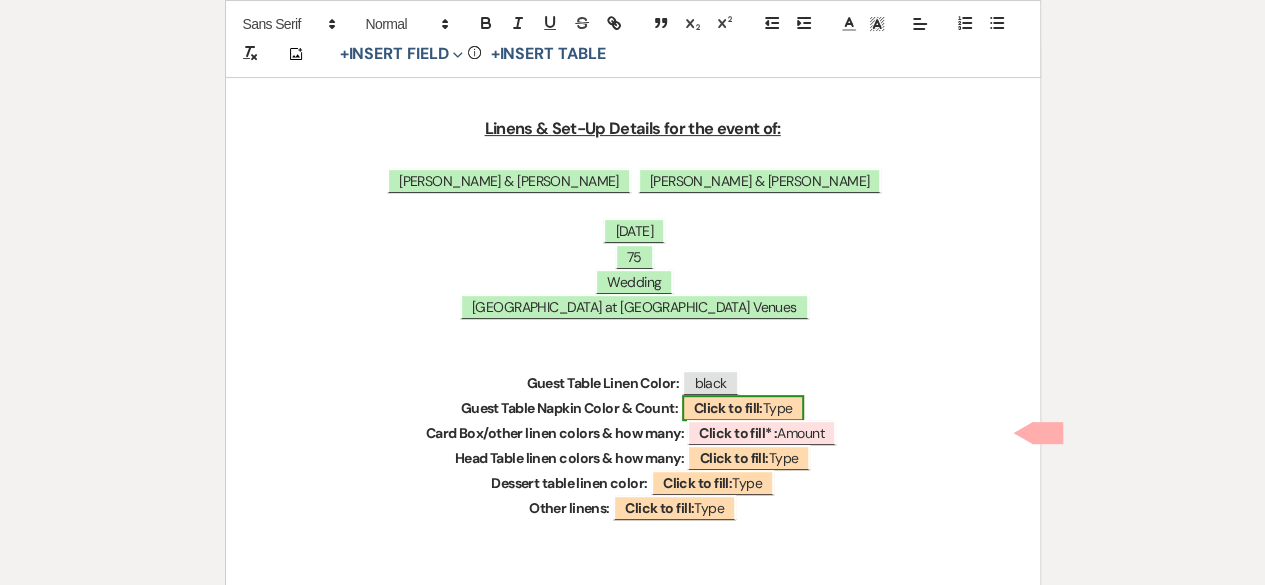 click on "Click to fill:" at bounding box center [728, 408] 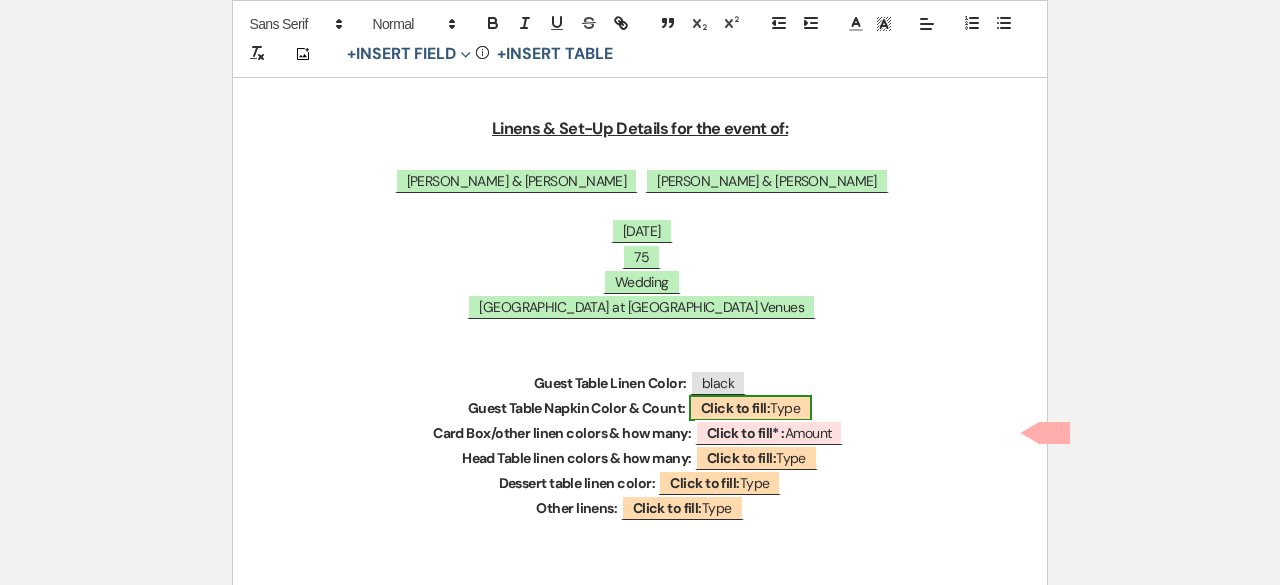 select on "Type" 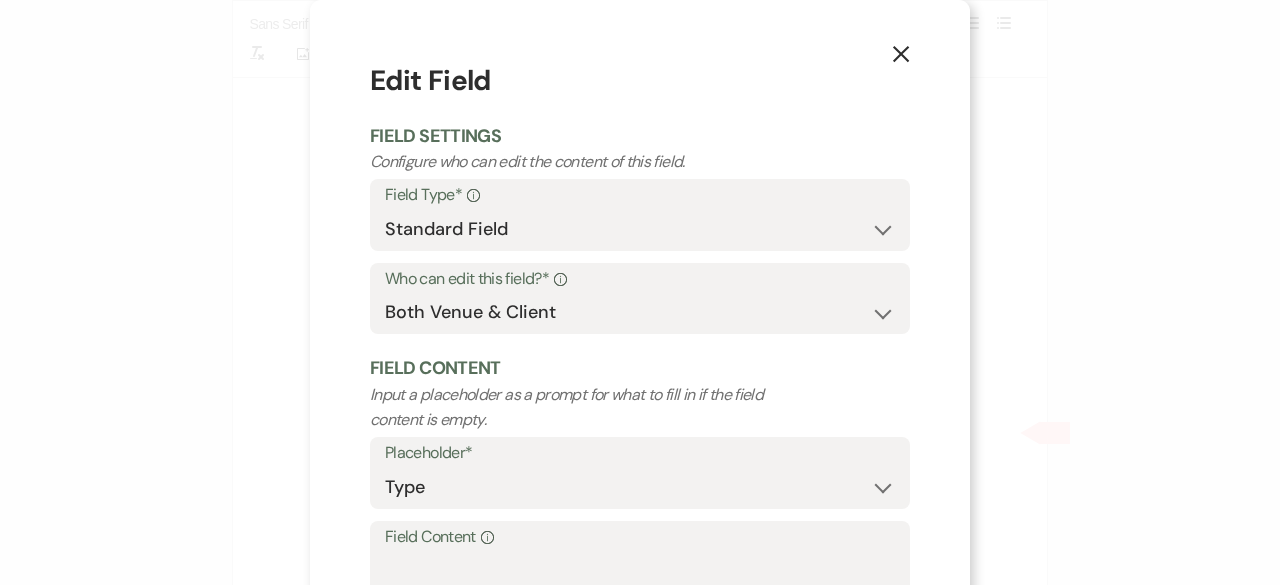type 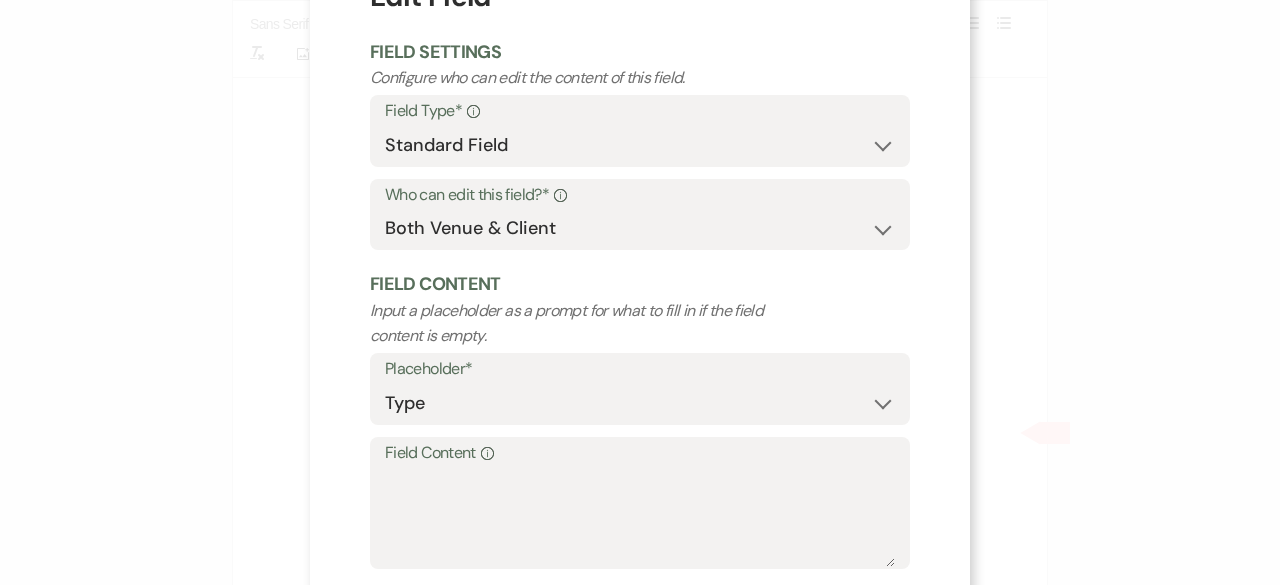 scroll, scrollTop: 190, scrollLeft: 0, axis: vertical 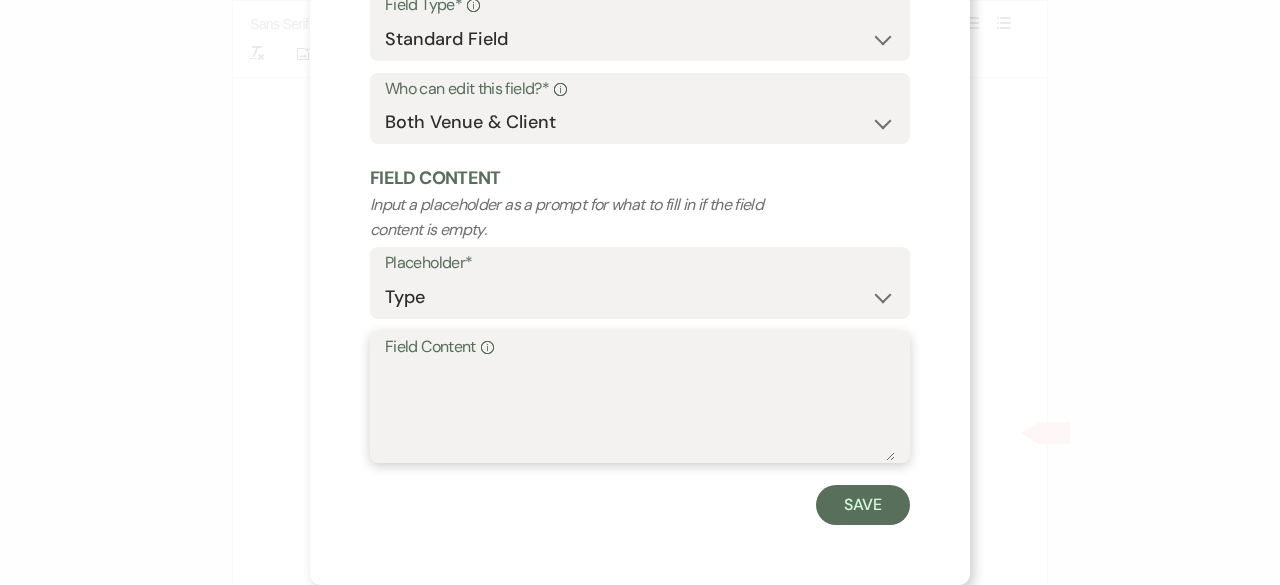 click on "Field Content Info" at bounding box center [640, 411] 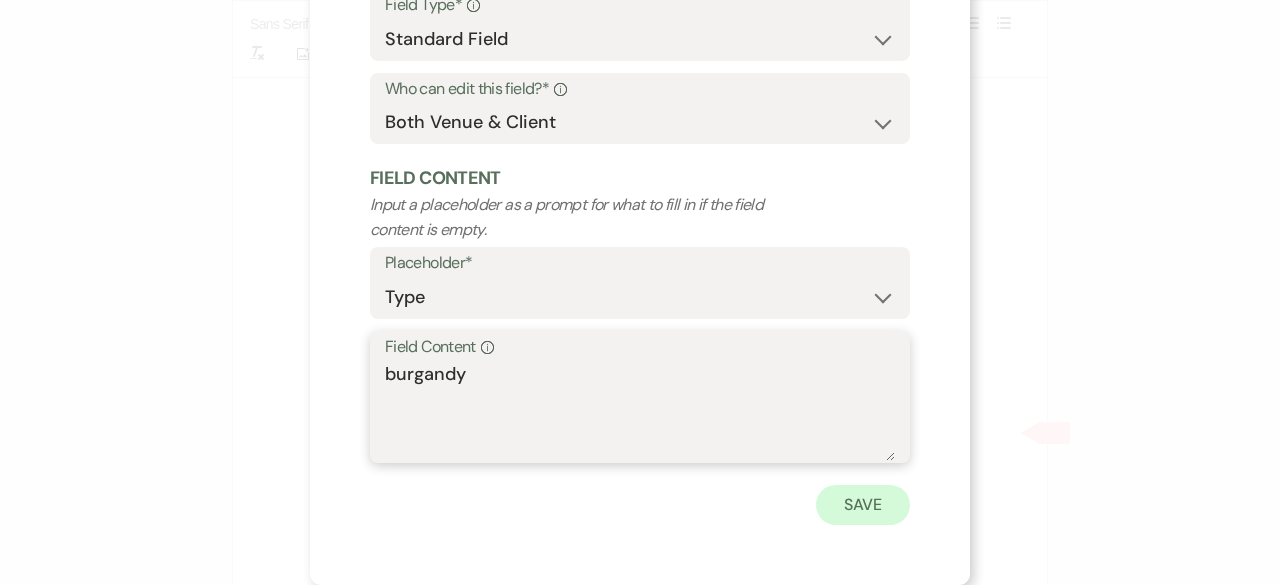type on "burgandy" 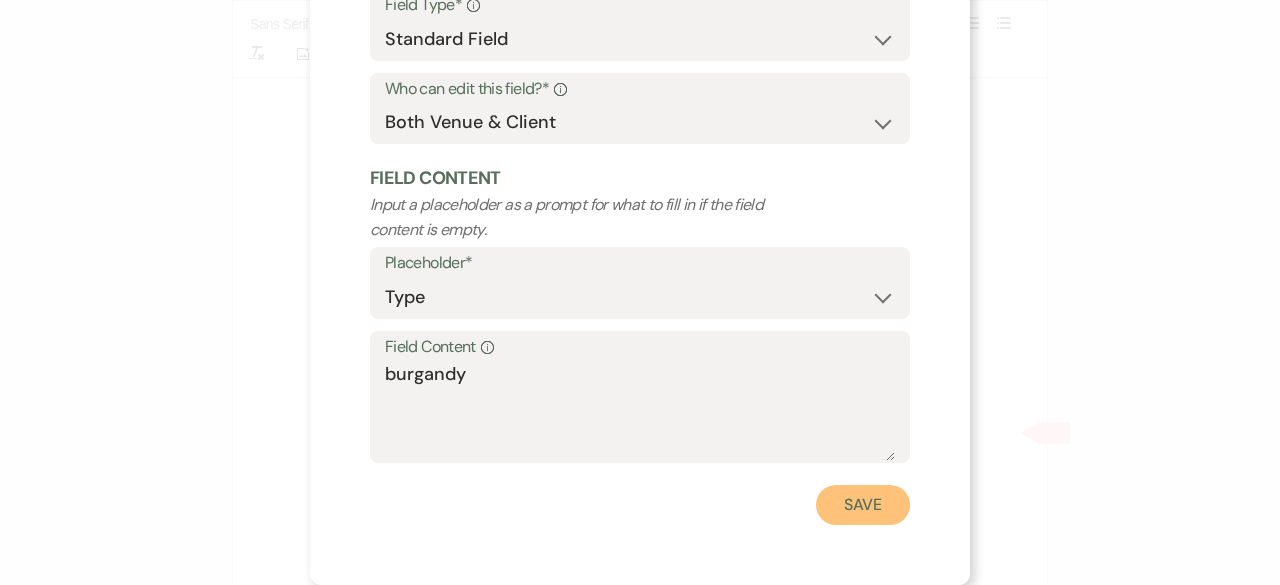 click on "Save" at bounding box center (863, 505) 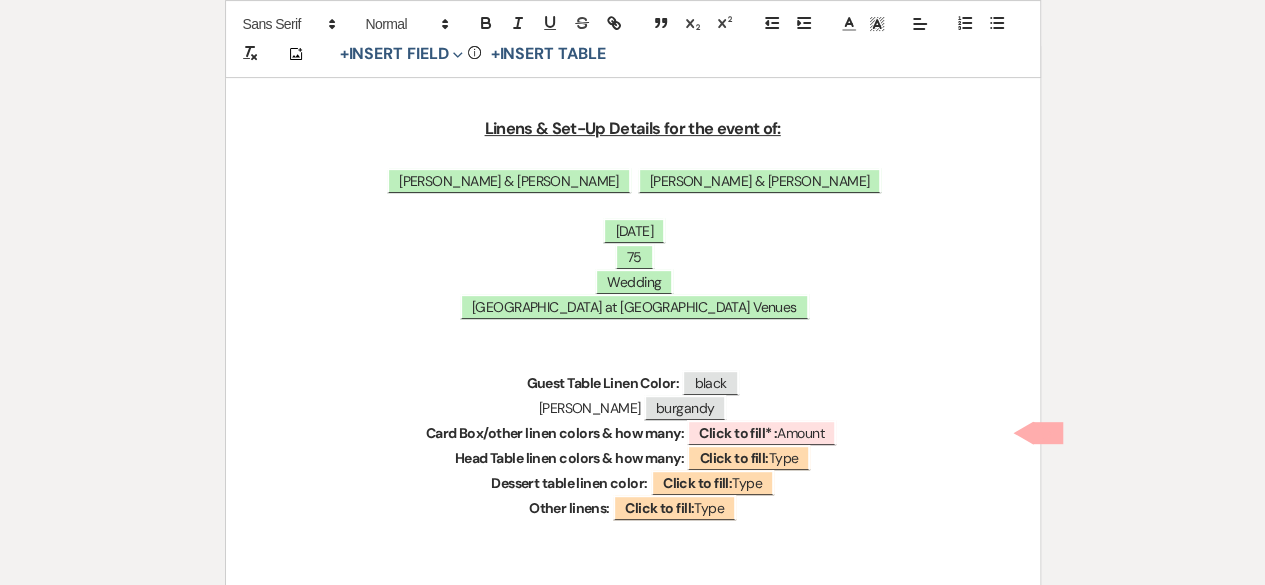 click on "[PERSON_NAME]
[GEOGRAPHIC_DATA]" at bounding box center (633, 408) 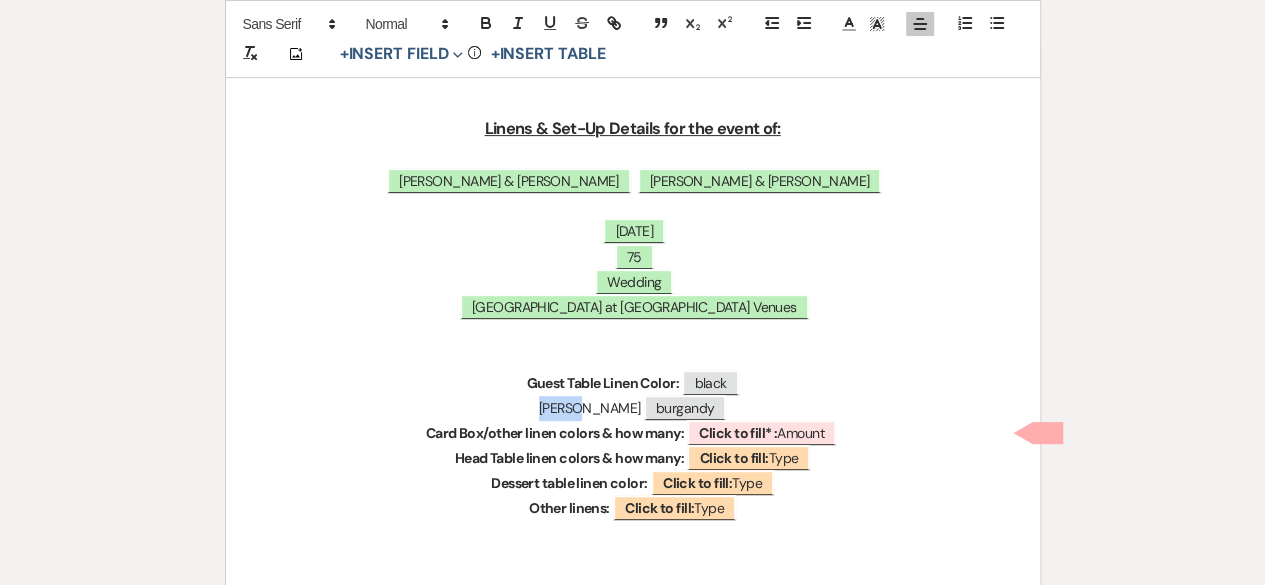 drag, startPoint x: 609, startPoint y: 407, endPoint x: 534, endPoint y: 402, distance: 75.16648 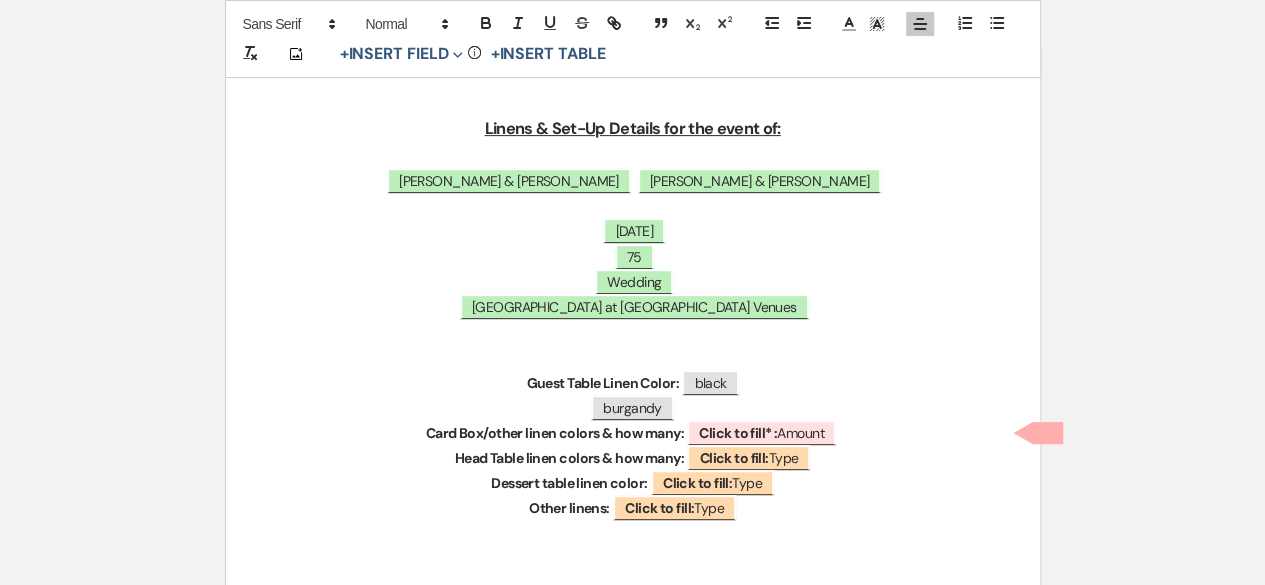 click on "burgandy" at bounding box center [633, 408] 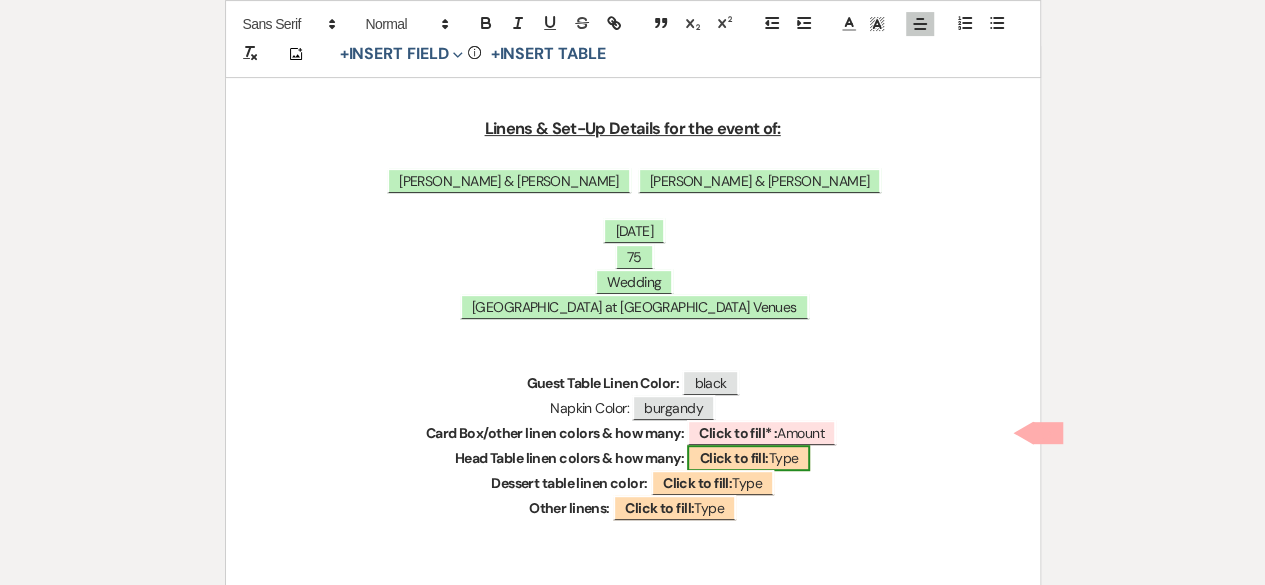 click on "Click to fill:
Type" at bounding box center [748, 458] 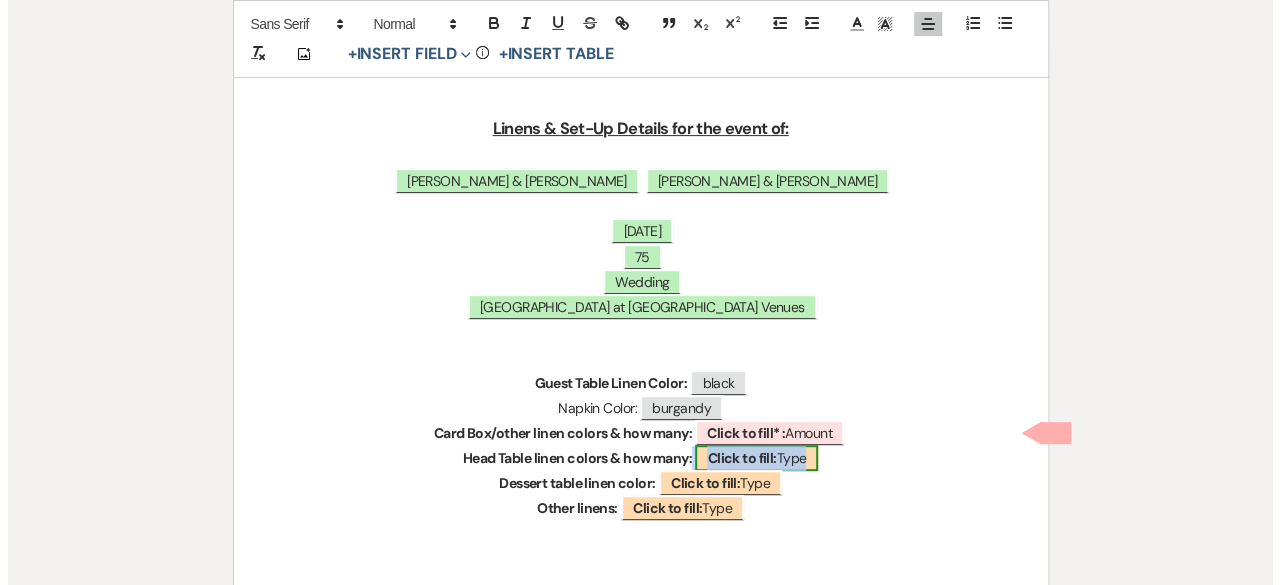 select on "Type" 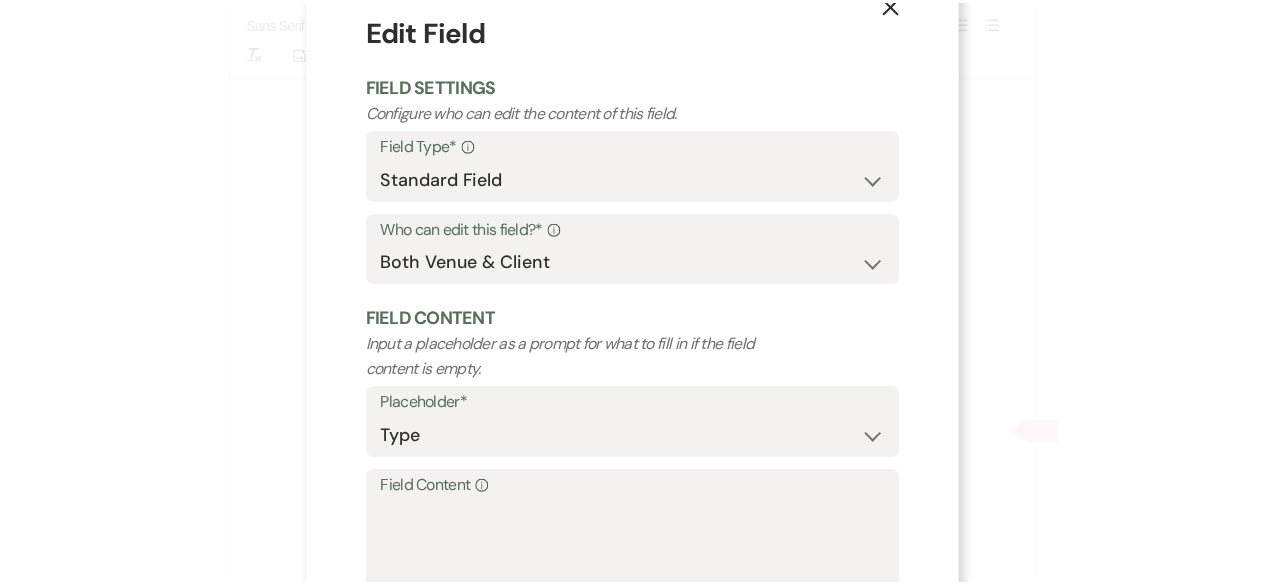 scroll, scrollTop: 190, scrollLeft: 0, axis: vertical 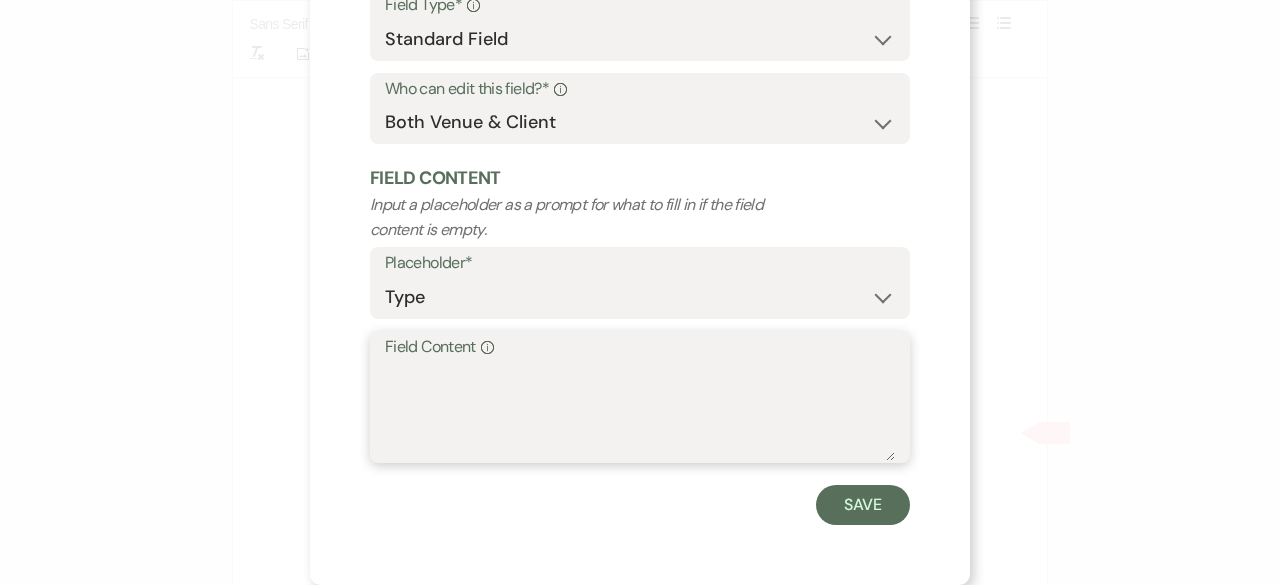 click on "Field Content Info" at bounding box center [640, 411] 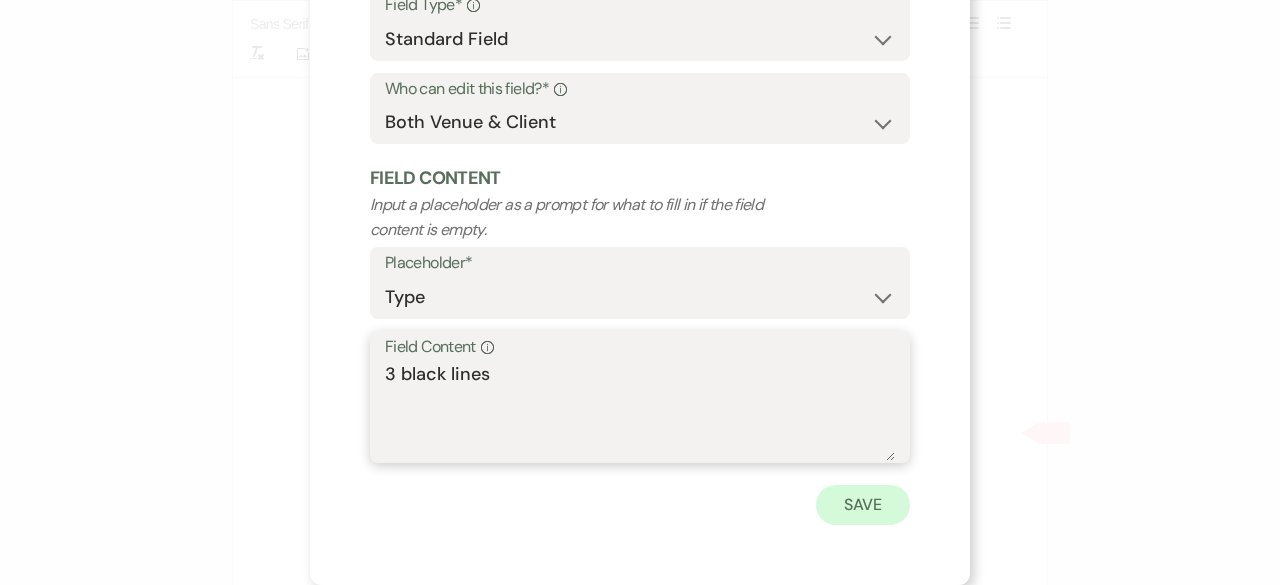 type on "3 black lines" 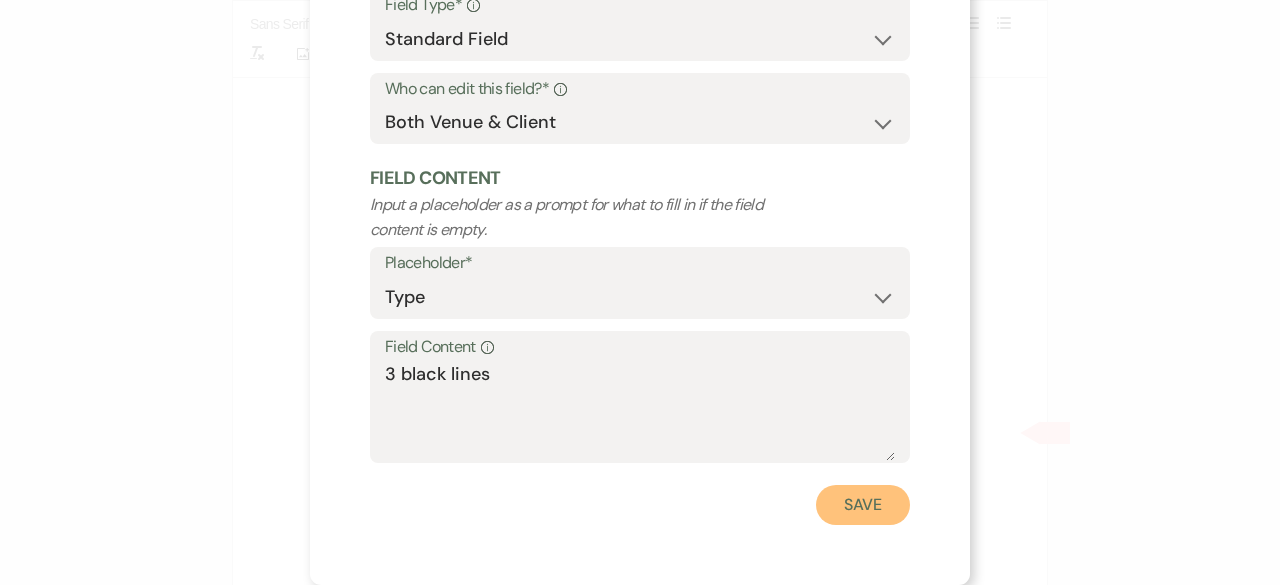 click on "Save" at bounding box center [863, 505] 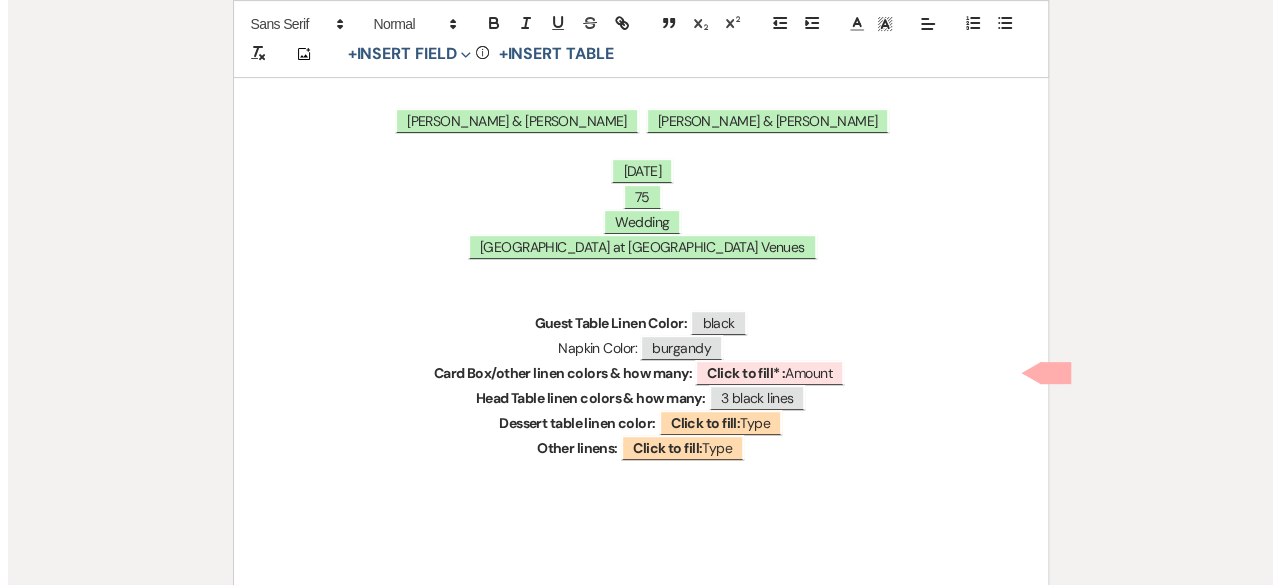 scroll, scrollTop: 500, scrollLeft: 0, axis: vertical 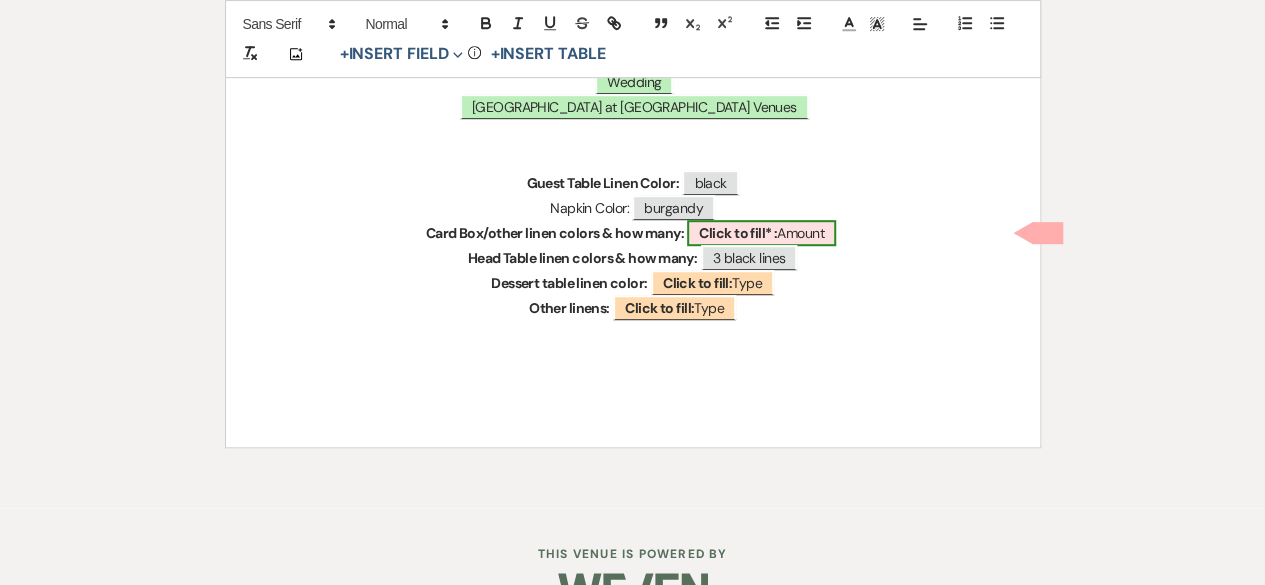 click on "Click to fill* :
Amount" at bounding box center (761, 233) 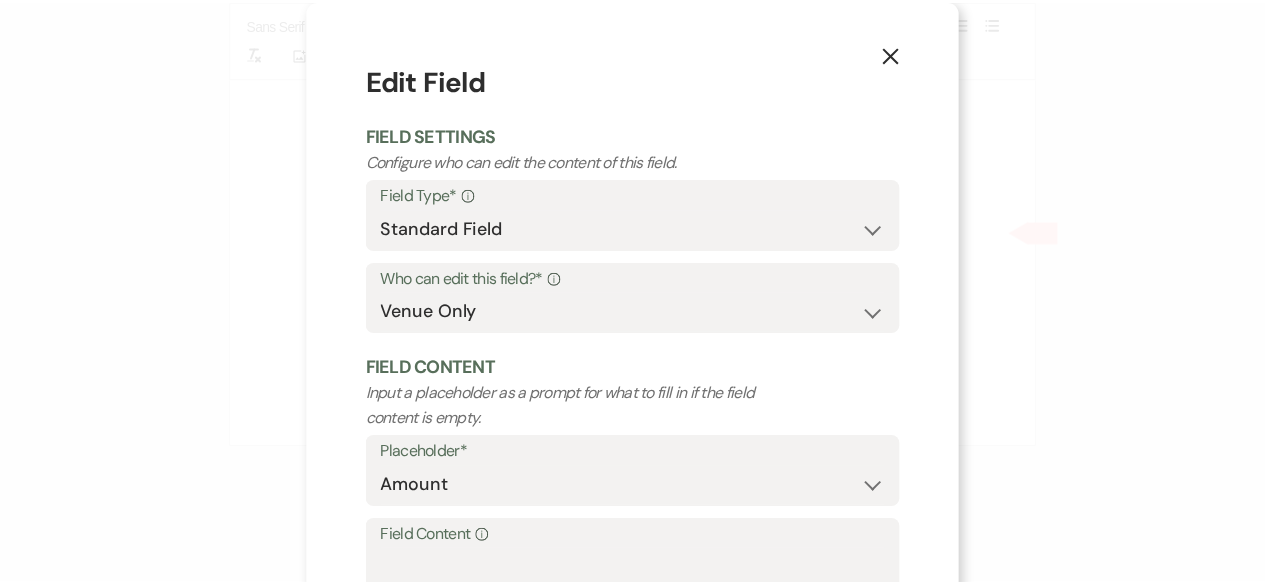 scroll, scrollTop: 190, scrollLeft: 0, axis: vertical 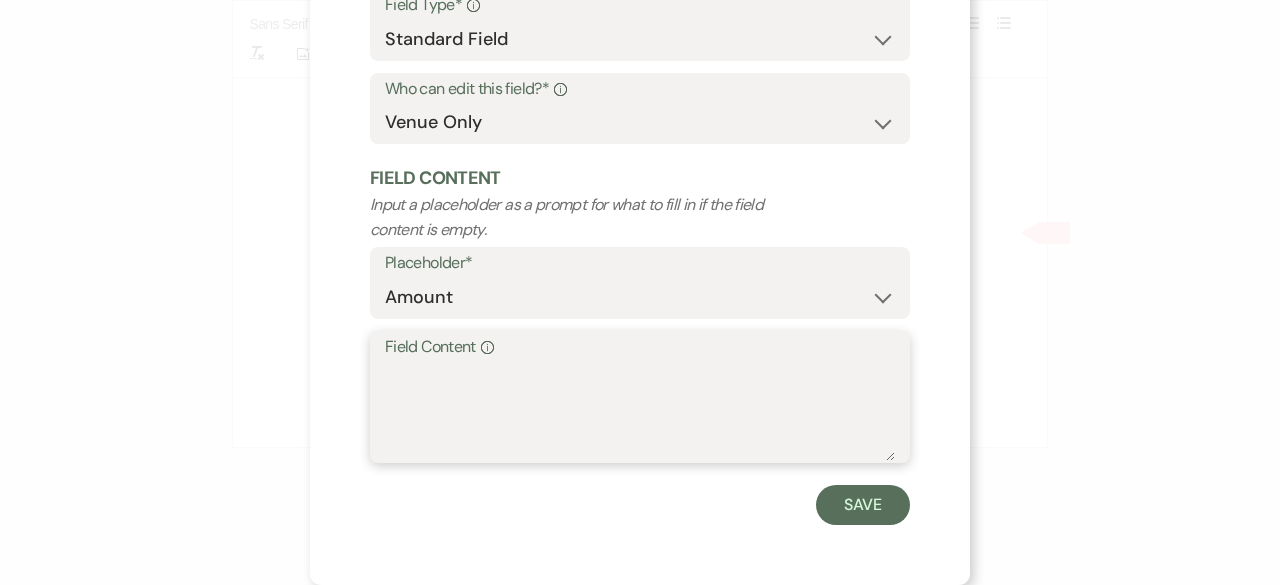 click on "Field Content Info" at bounding box center [640, 411] 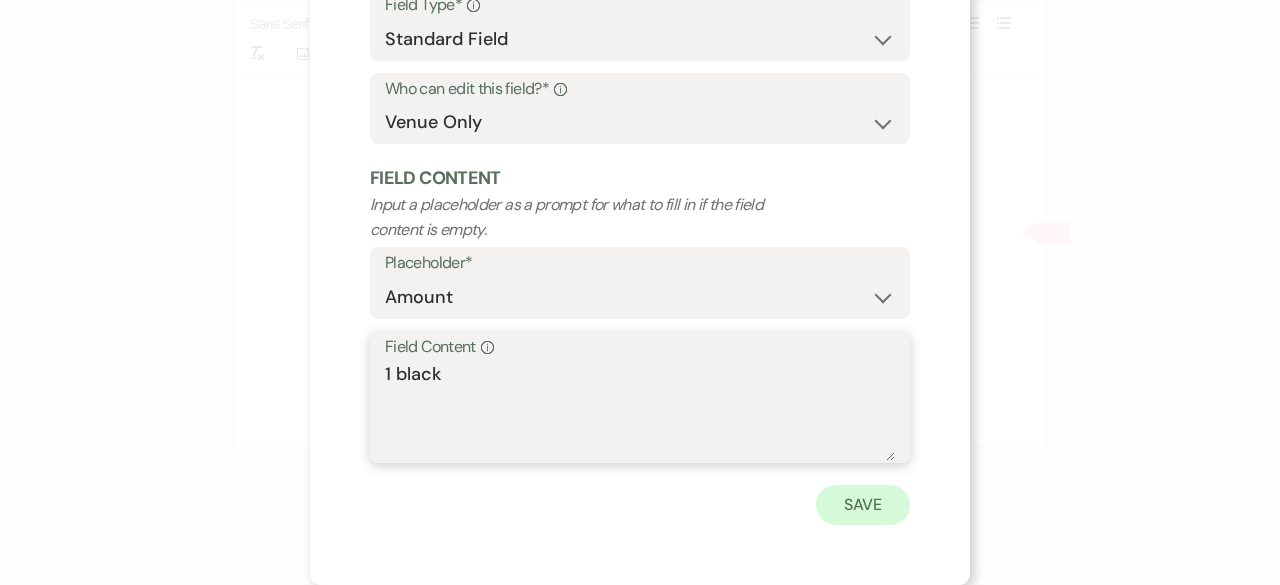 type on "1 black" 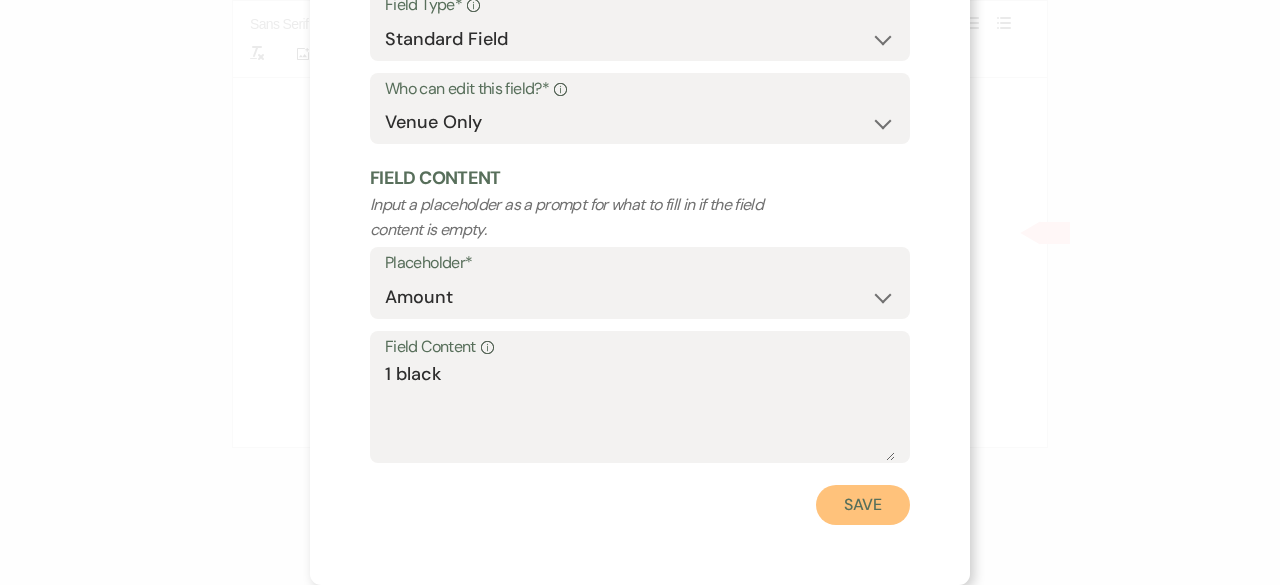 click on "Save" at bounding box center [863, 505] 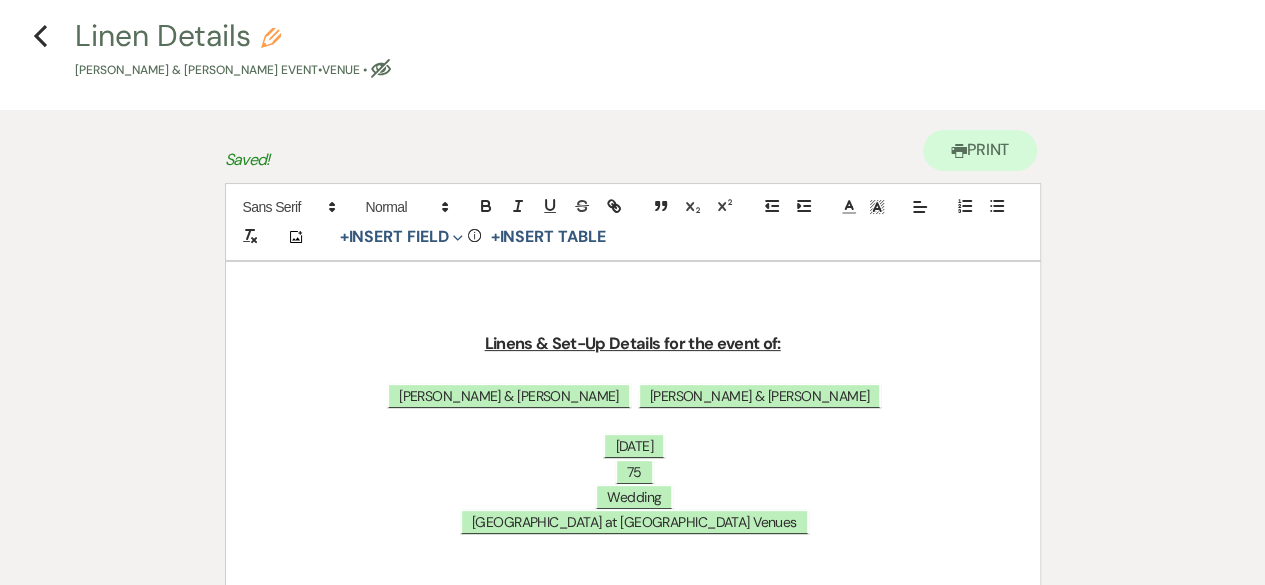 scroll, scrollTop: 0, scrollLeft: 0, axis: both 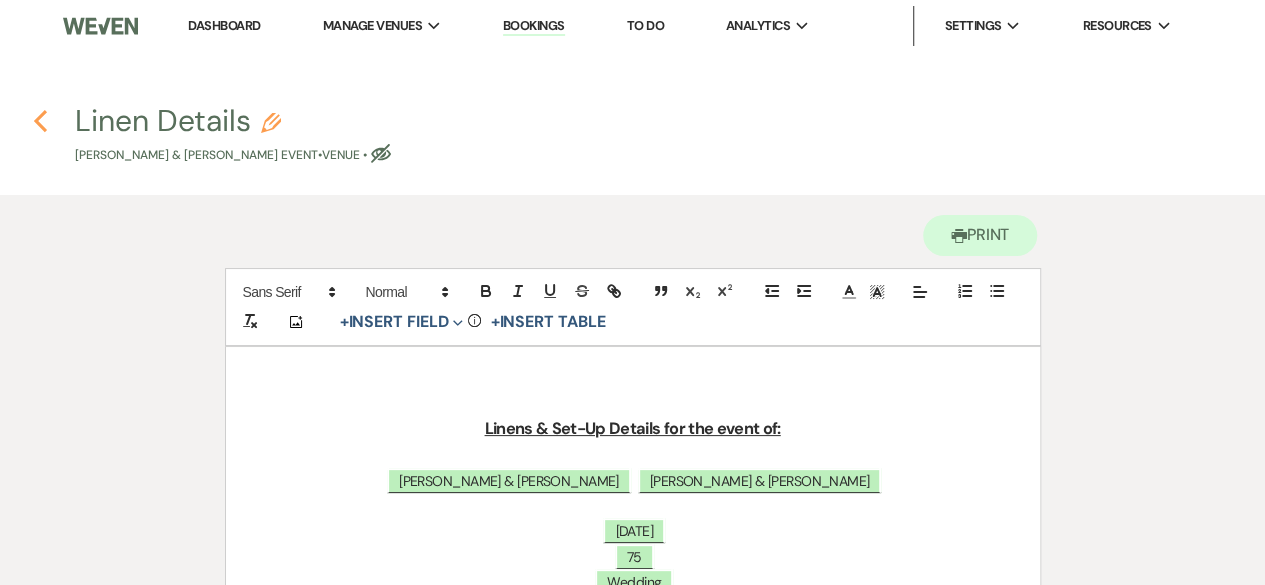 click on "Previous" 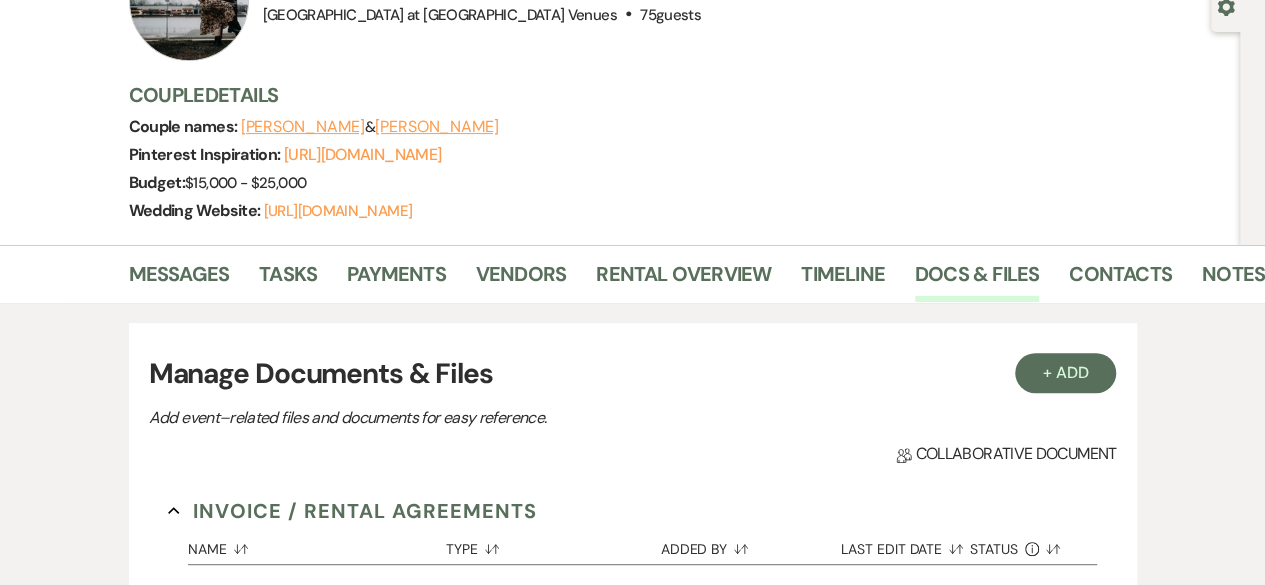scroll, scrollTop: 400, scrollLeft: 0, axis: vertical 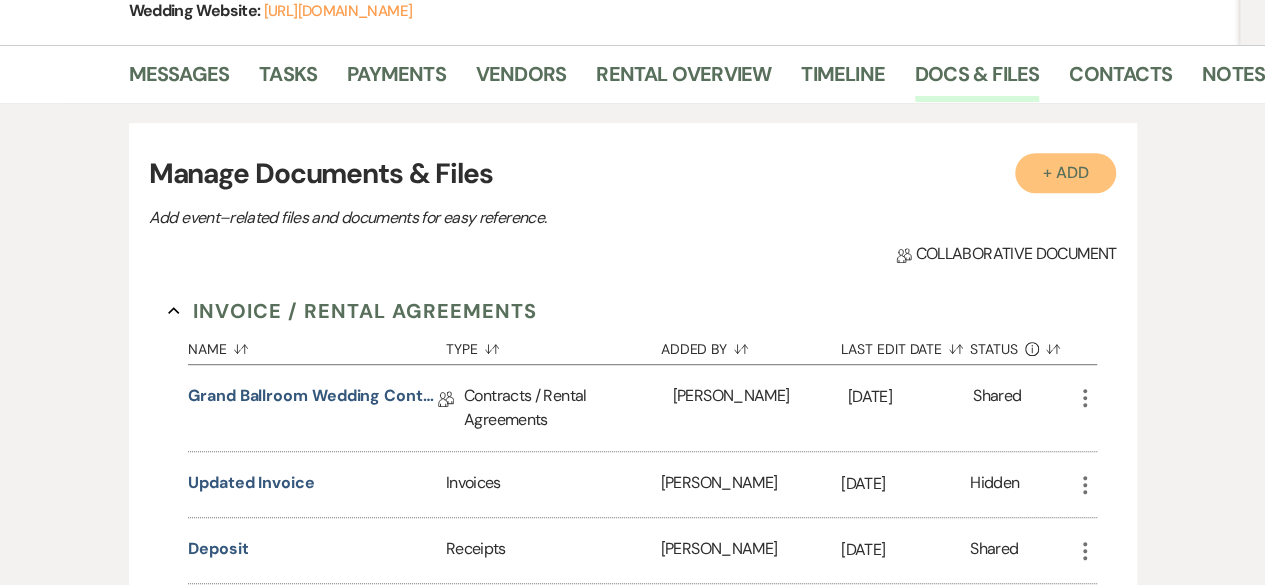 click on "+ Add" at bounding box center (1066, 173) 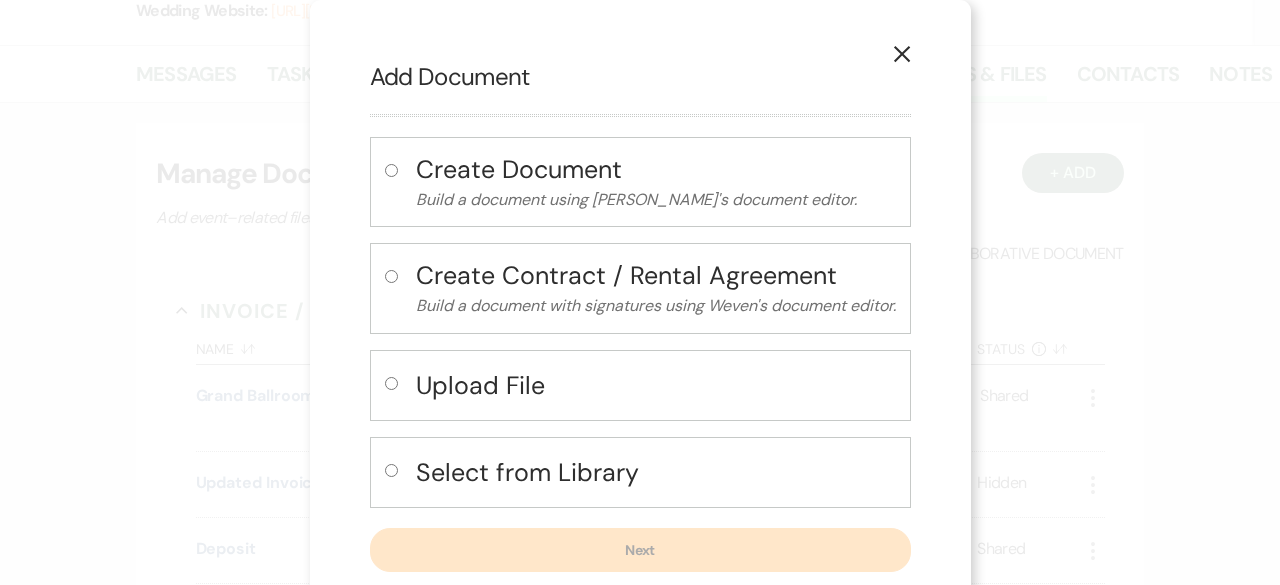click on "X" 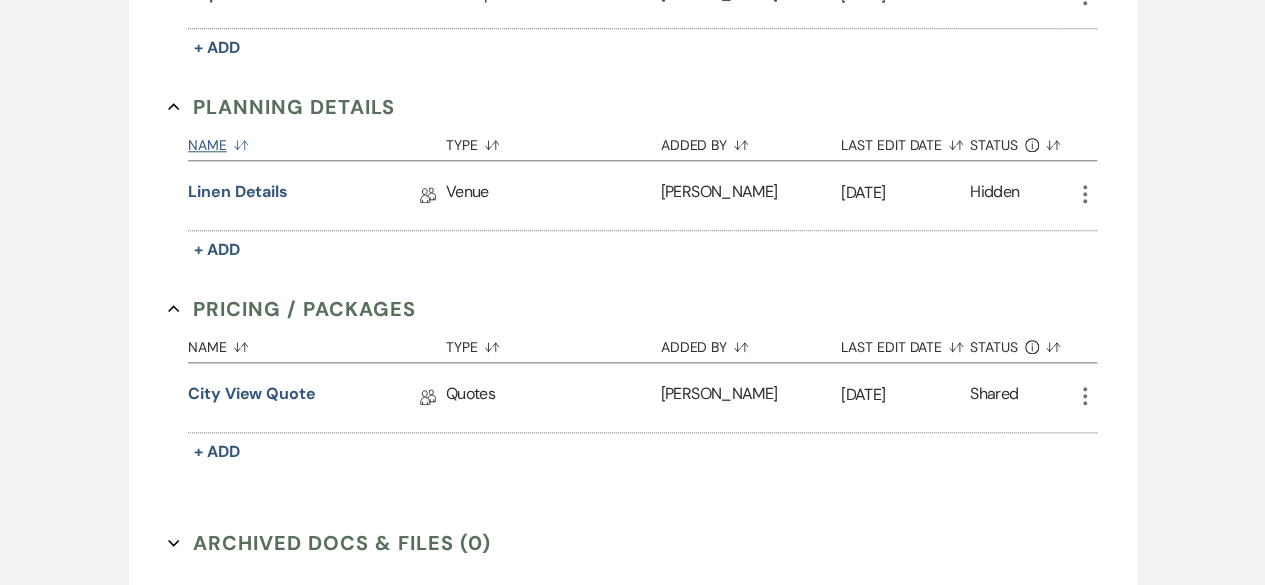 scroll, scrollTop: 1000, scrollLeft: 0, axis: vertical 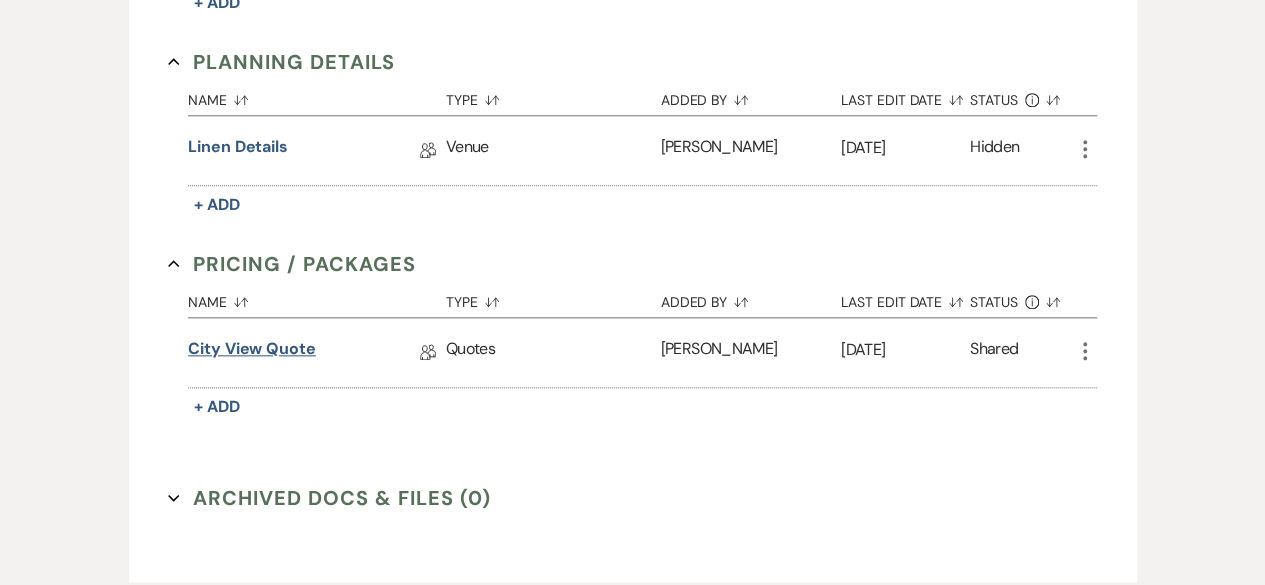 click on "City View Quote" at bounding box center [252, 352] 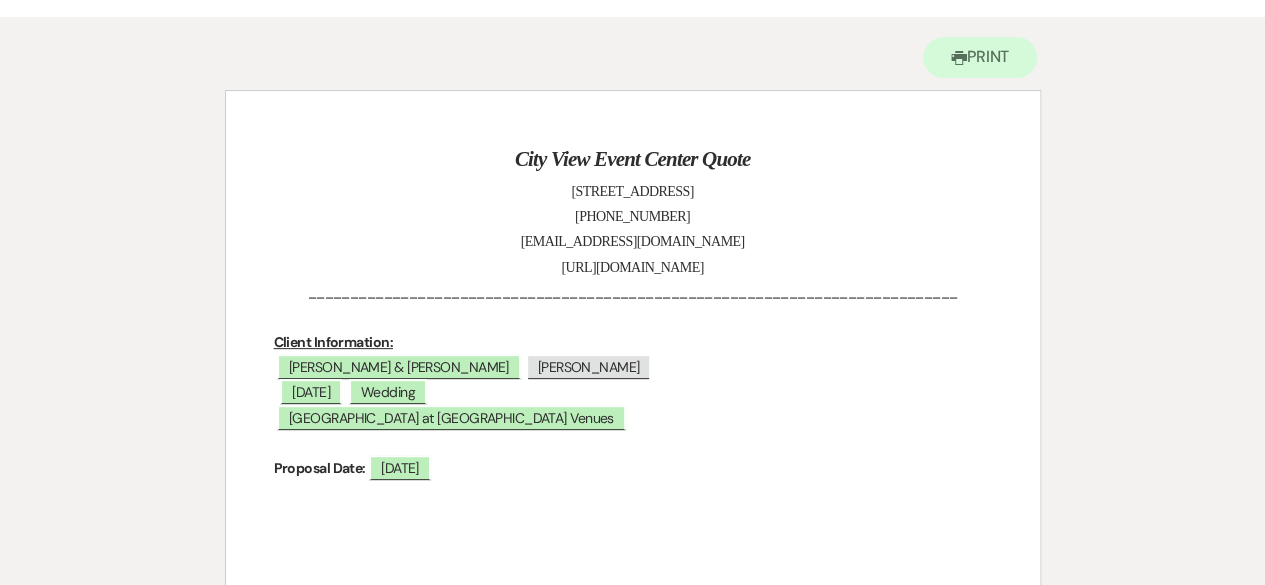 scroll, scrollTop: 0, scrollLeft: 0, axis: both 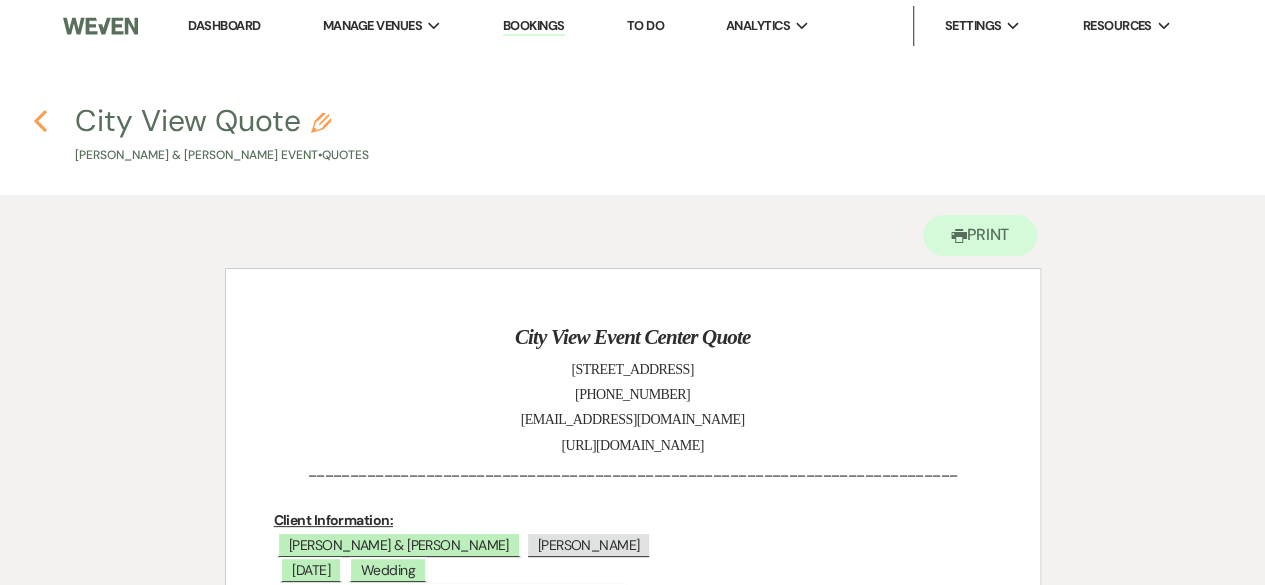 click on "Previous" 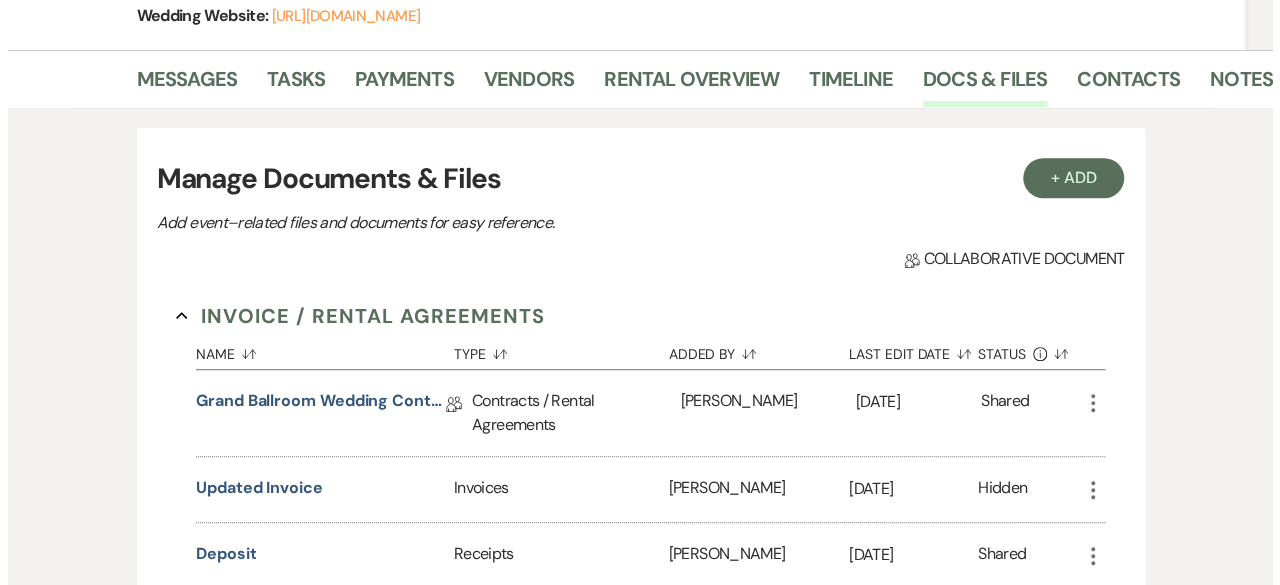 scroll, scrollTop: 400, scrollLeft: 0, axis: vertical 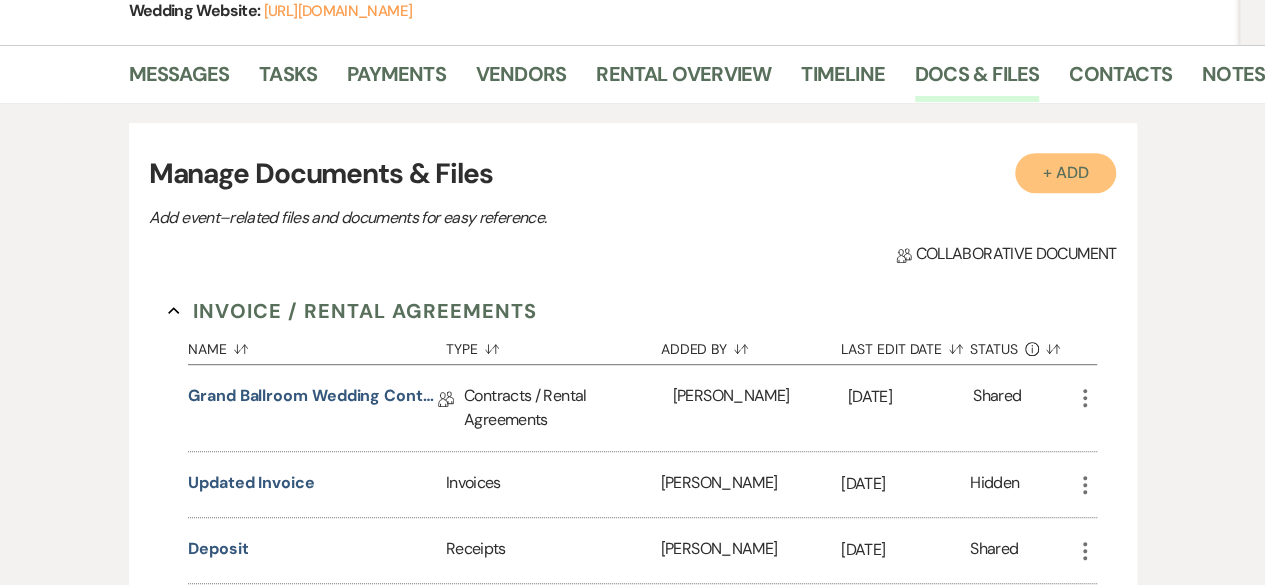 click on "+ Add" at bounding box center (1066, 173) 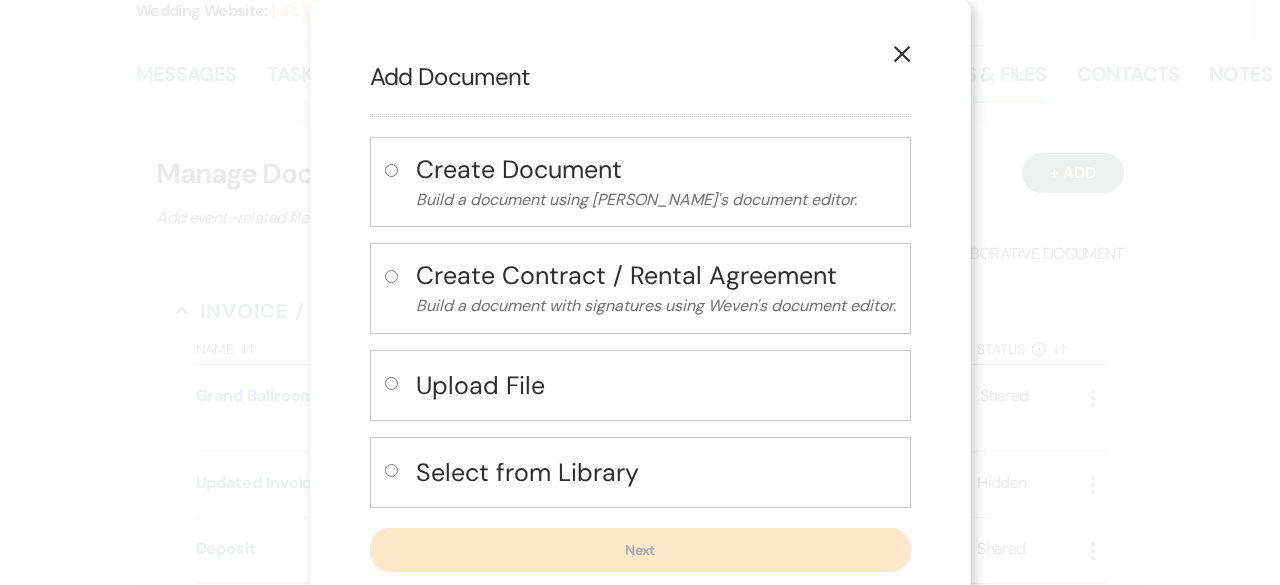 click at bounding box center (391, 470) 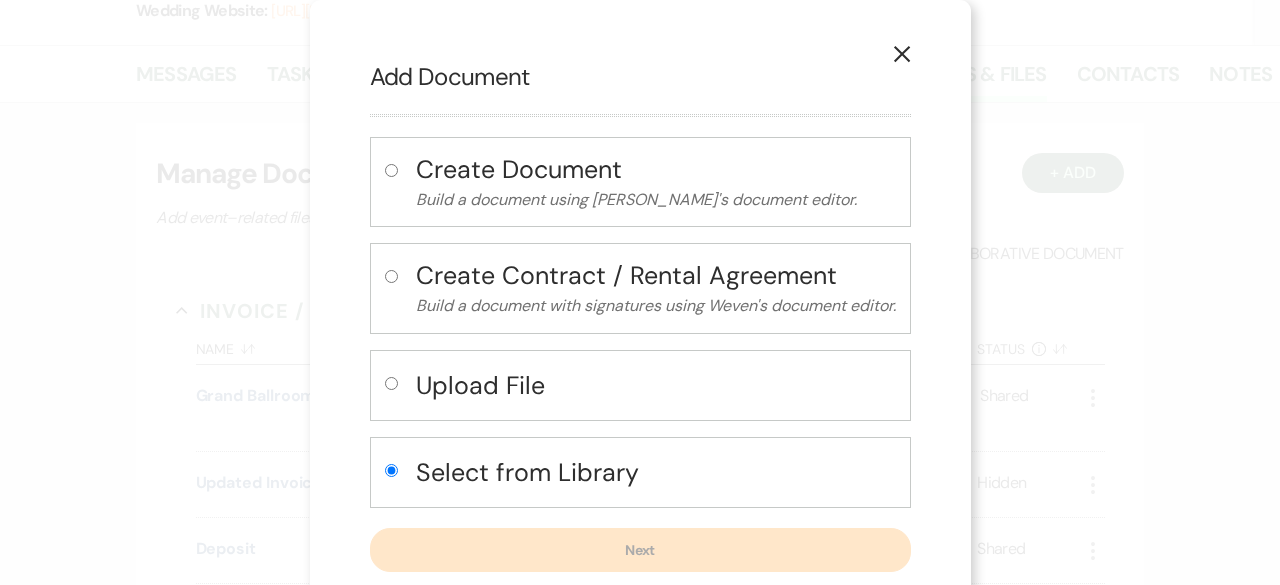 radio on "true" 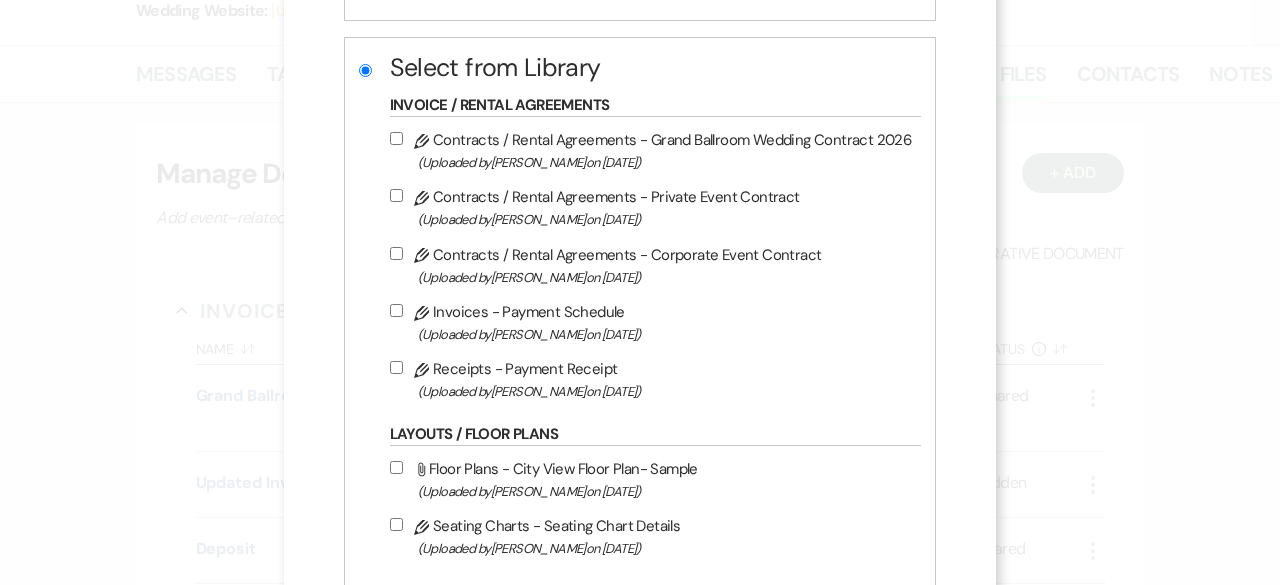 scroll, scrollTop: 700, scrollLeft: 0, axis: vertical 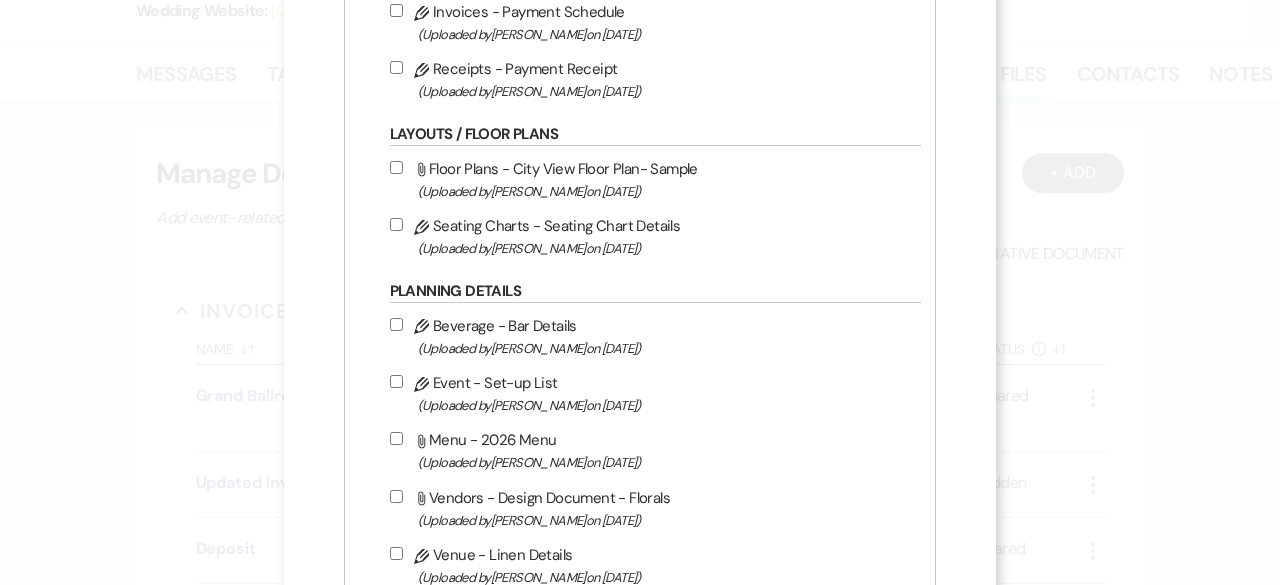 click on "Pencil Beverage - Bar Details (Uploaded by  [PERSON_NAME]  on   [DATE] )" at bounding box center [396, 324] 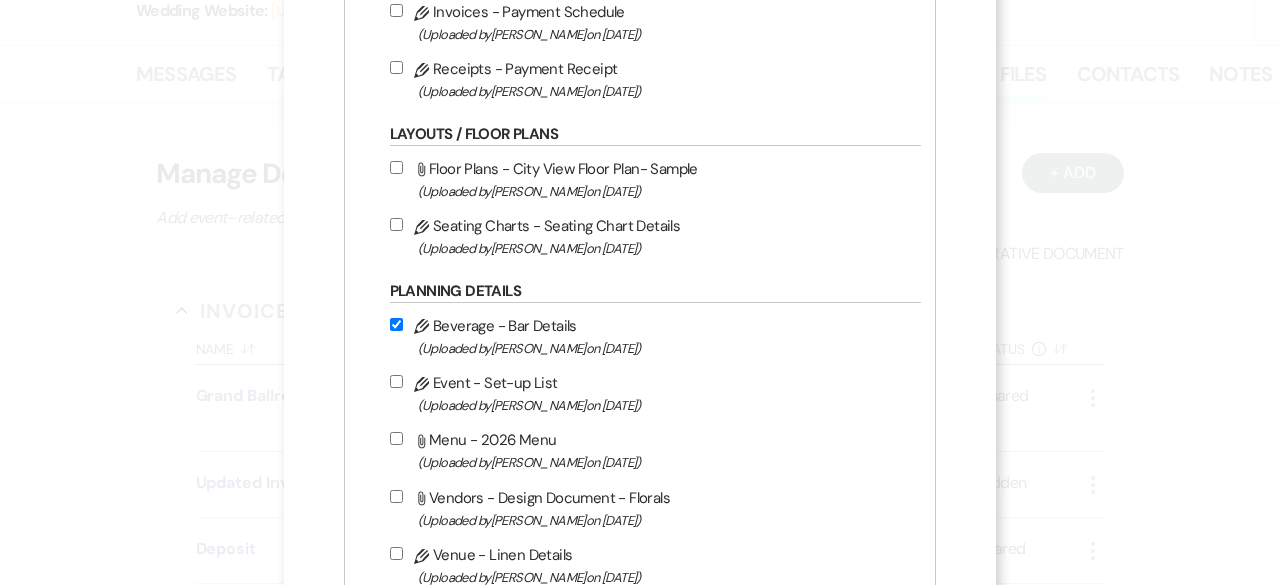 checkbox on "true" 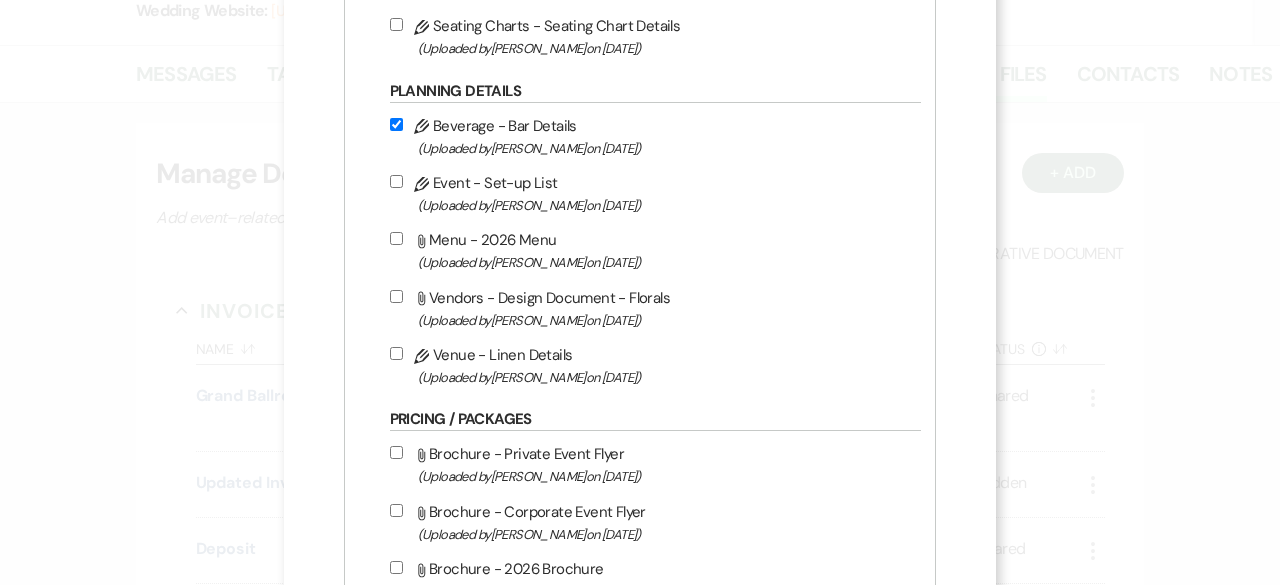 scroll, scrollTop: 600, scrollLeft: 0, axis: vertical 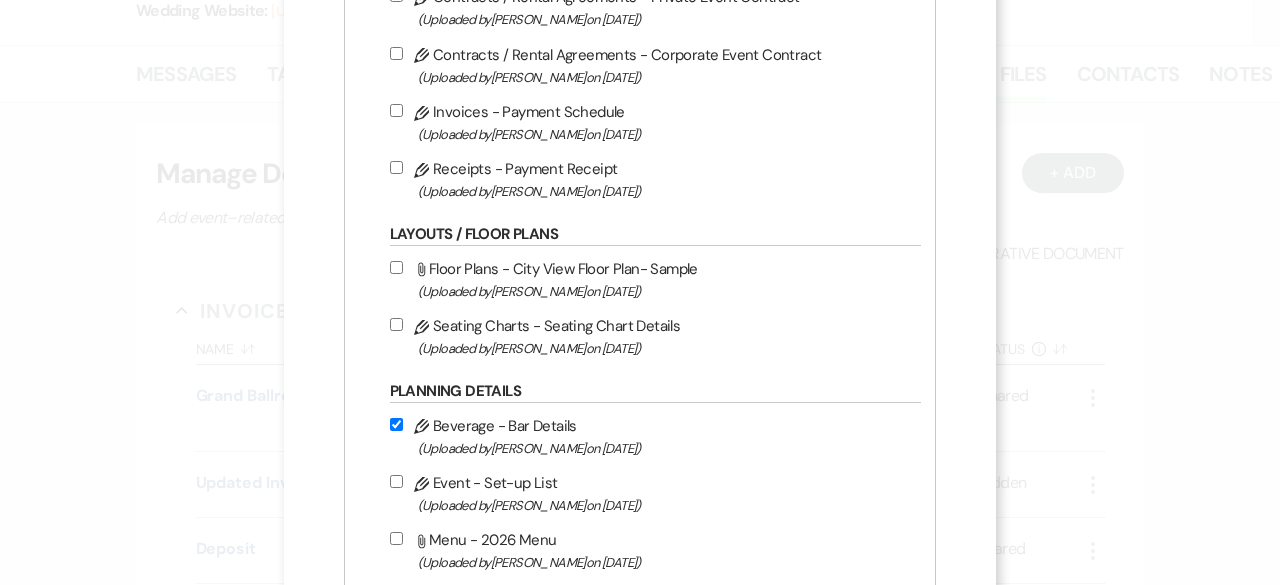 click on "Pencil Seating Charts - Seating Chart Details (Uploaded by  [PERSON_NAME]  on   [DATE] )" at bounding box center [396, 324] 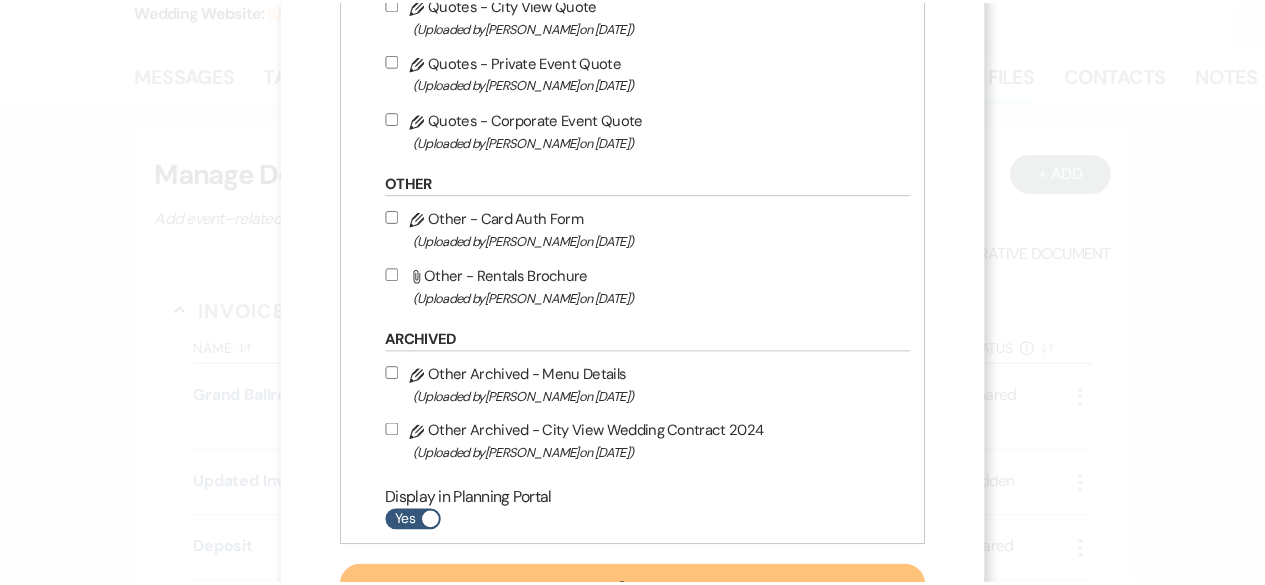 scroll, scrollTop: 1659, scrollLeft: 0, axis: vertical 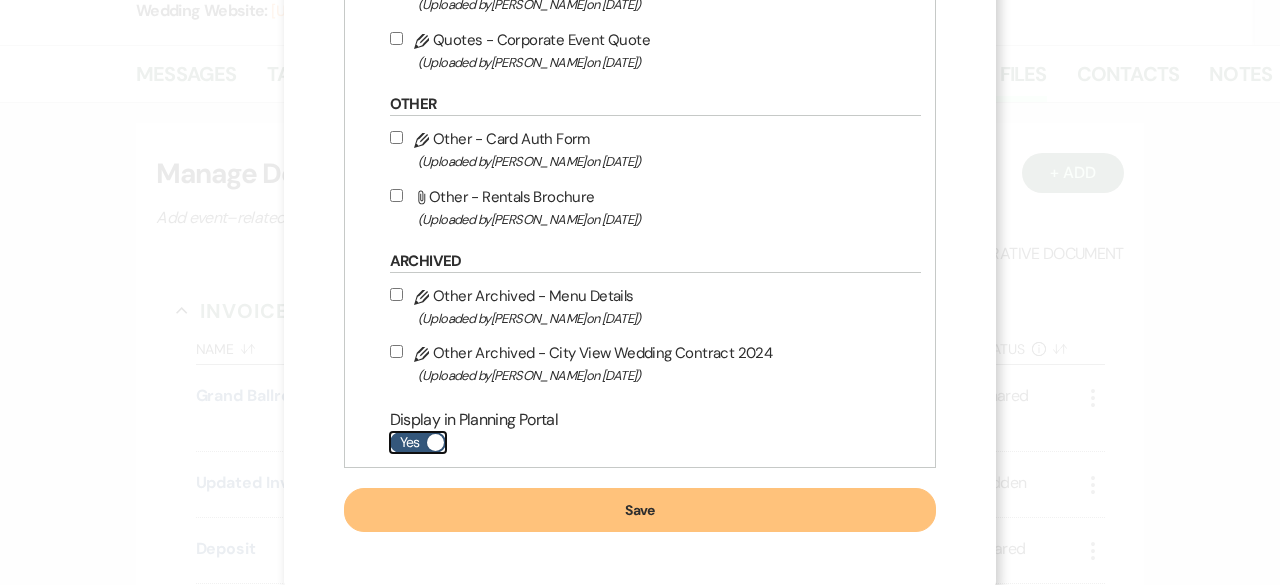 click on "Yes" at bounding box center (418, 442) 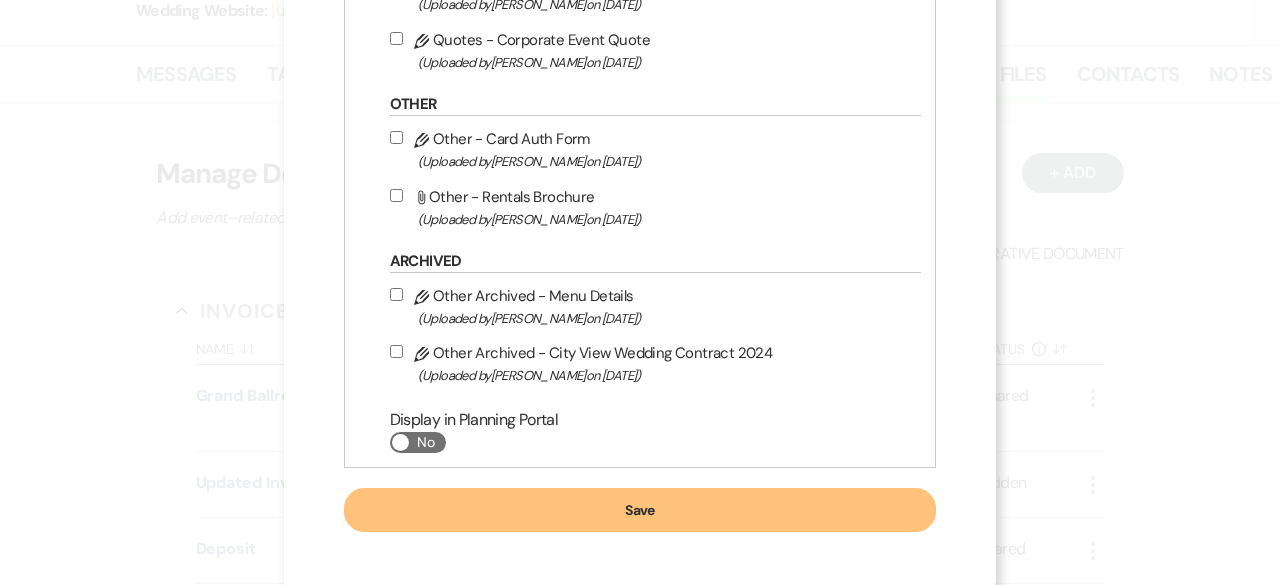 click on "Save" at bounding box center (640, 510) 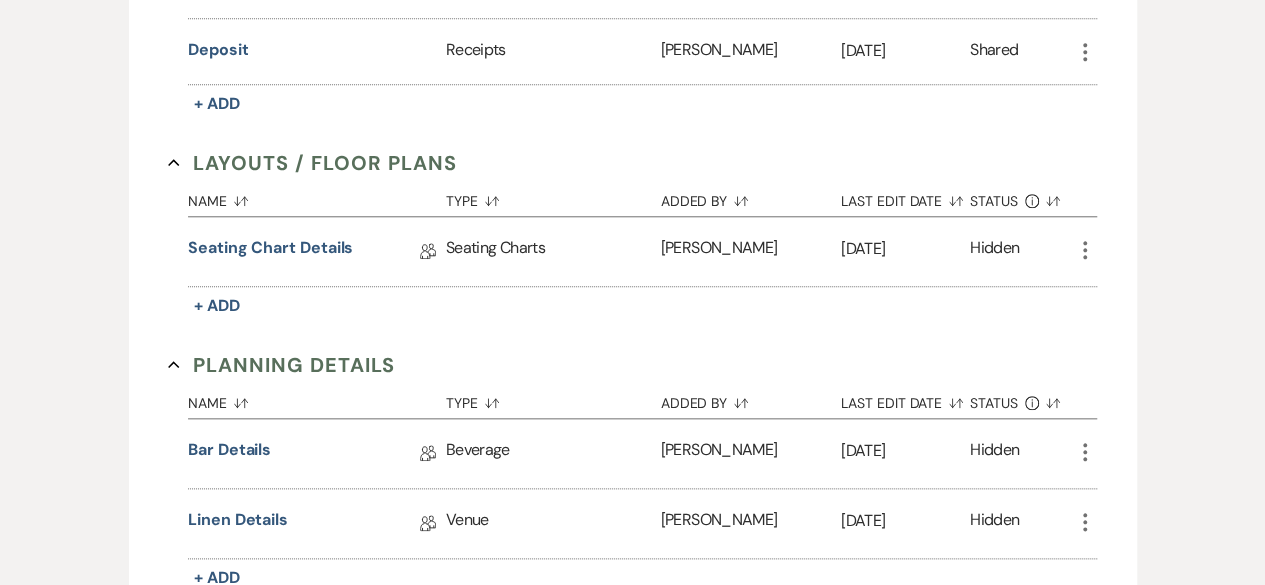 scroll, scrollTop: 900, scrollLeft: 0, axis: vertical 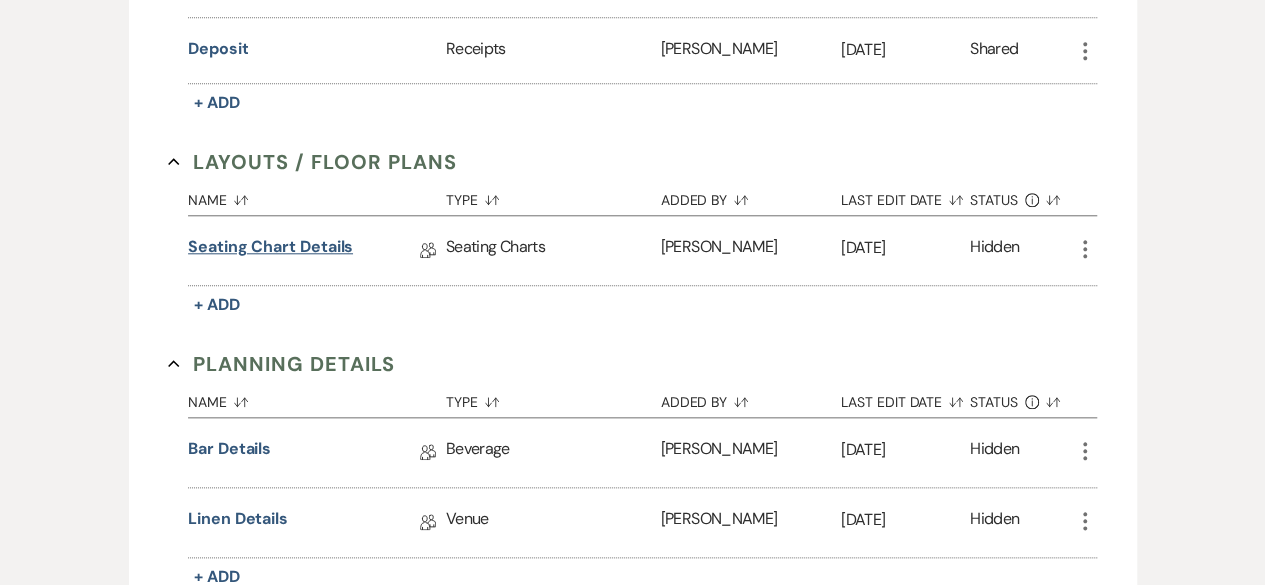 click on "Seating Chart Details" at bounding box center [270, 250] 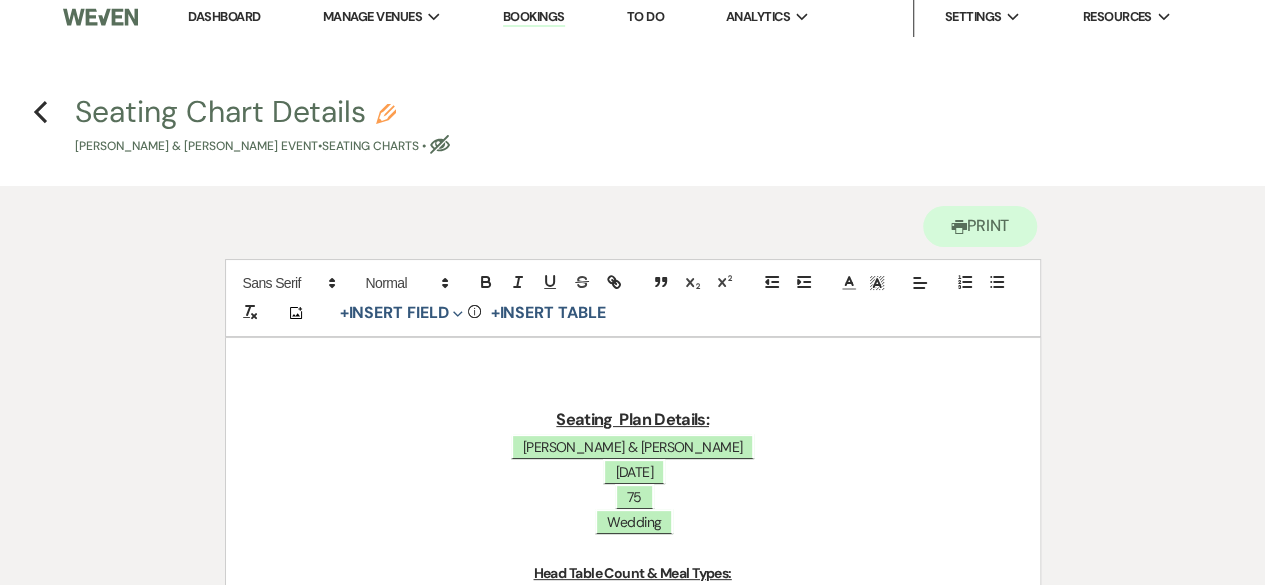 scroll, scrollTop: 0, scrollLeft: 0, axis: both 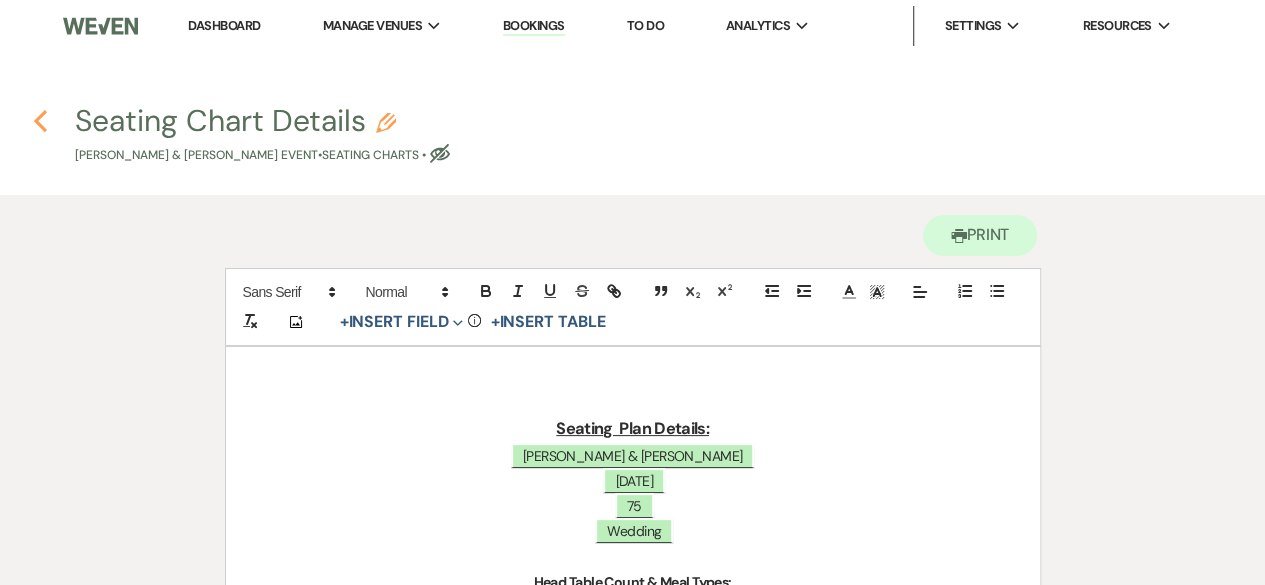 click 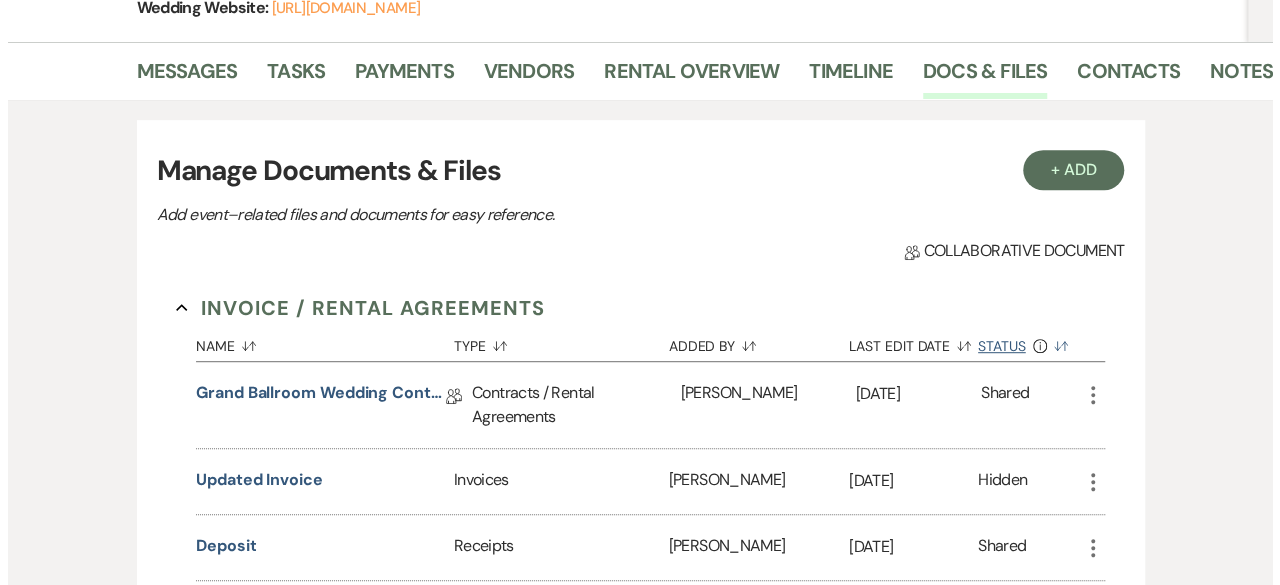scroll, scrollTop: 400, scrollLeft: 0, axis: vertical 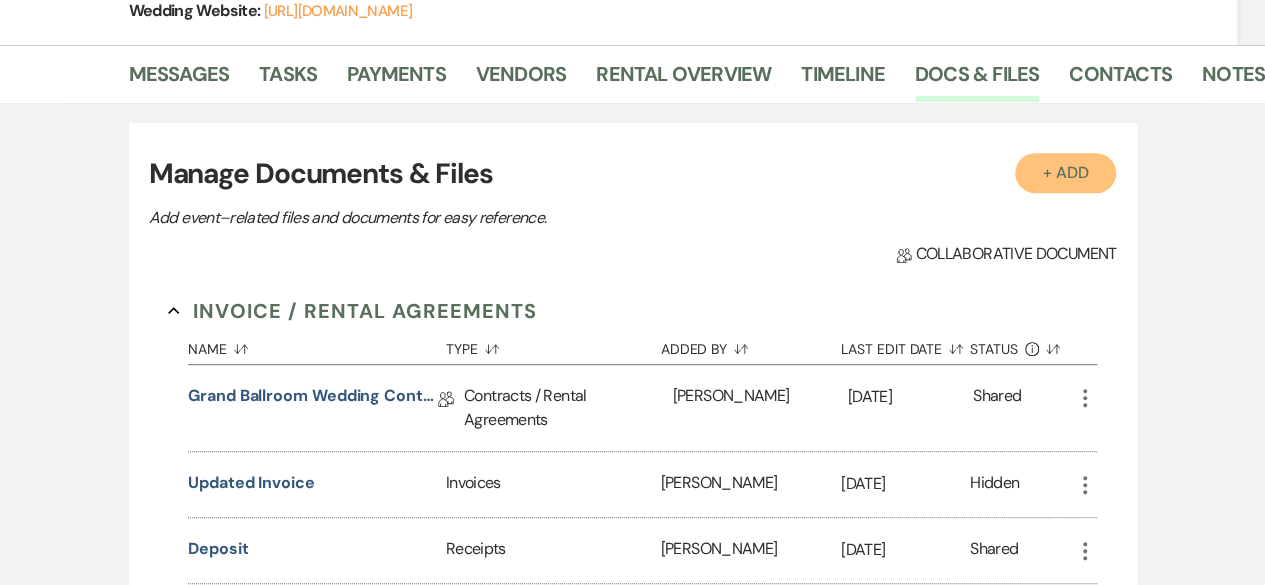 click on "+ Add" at bounding box center [1066, 173] 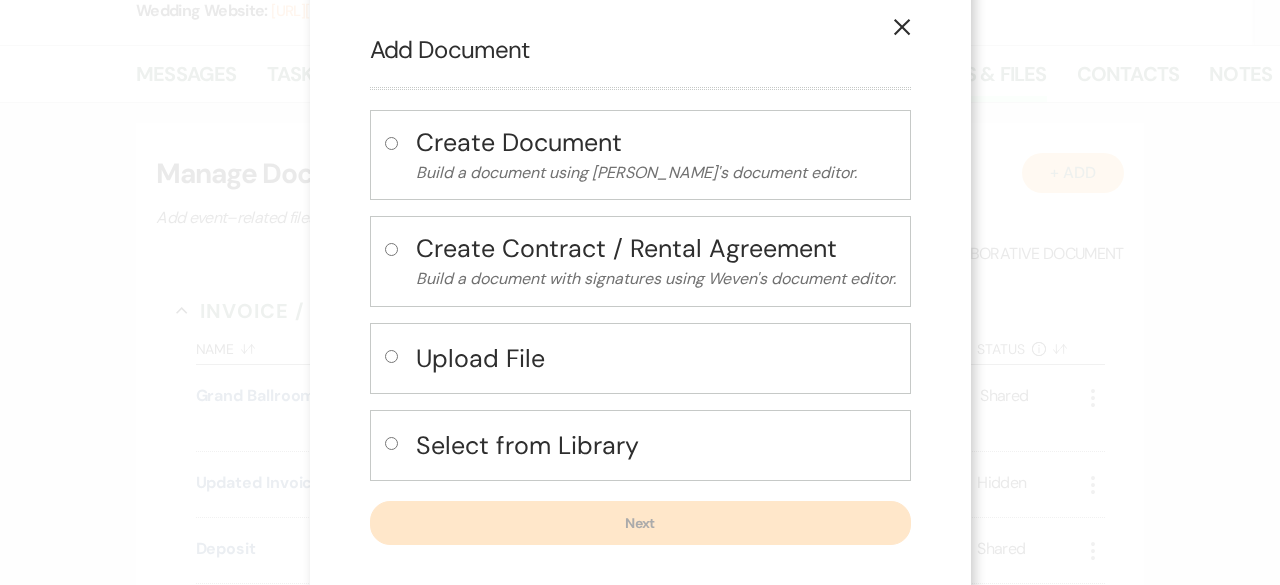 scroll, scrollTop: 42, scrollLeft: 0, axis: vertical 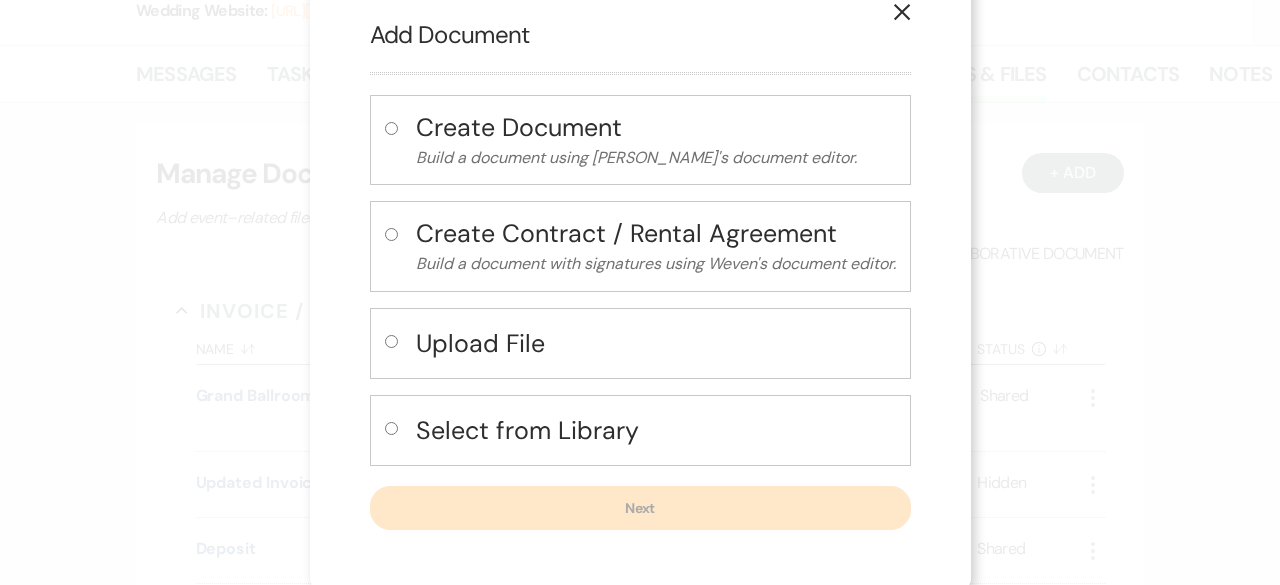 click at bounding box center (391, 428) 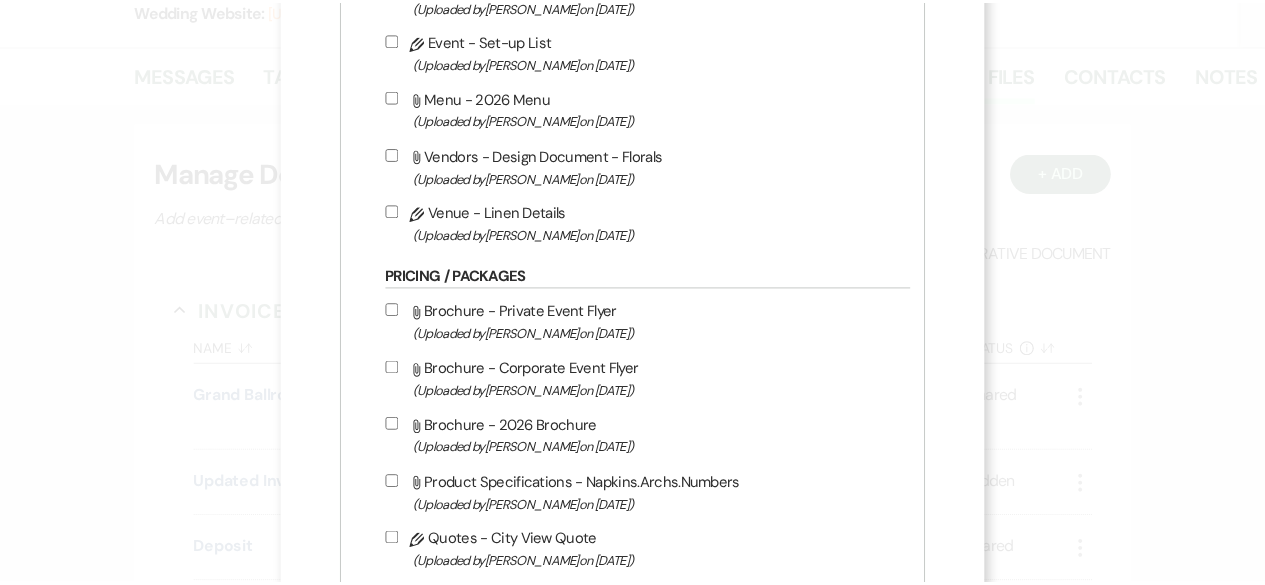 scroll, scrollTop: 1614, scrollLeft: 0, axis: vertical 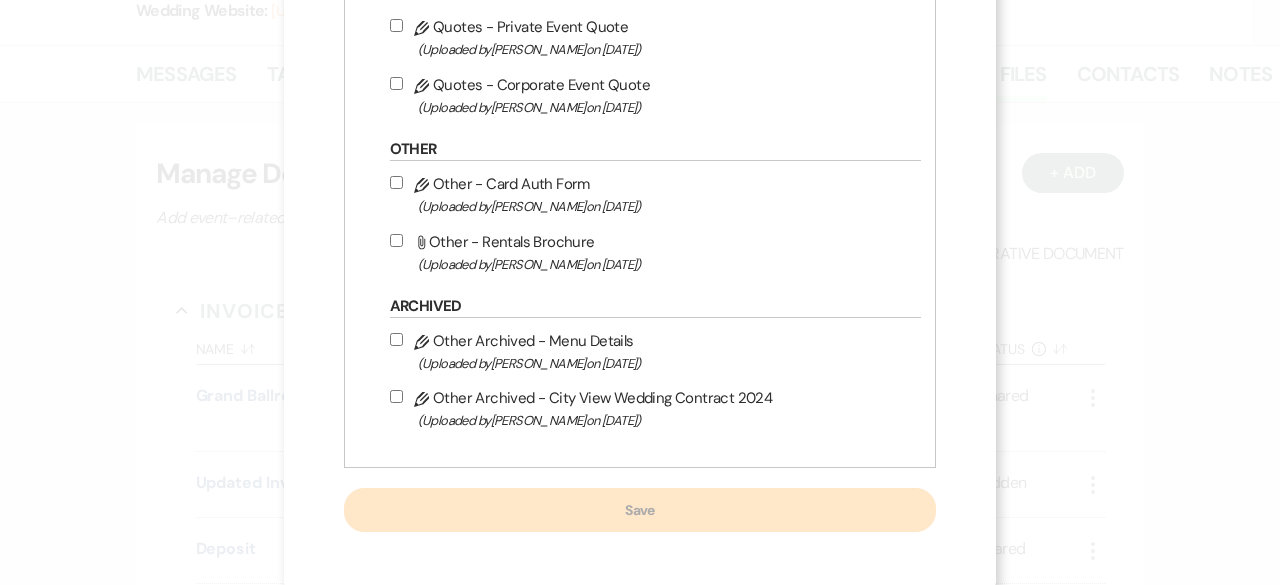 click on "Pencil Other Archived - Menu Details (Uploaded by  [PERSON_NAME]  on   [DATE] )" at bounding box center [396, 339] 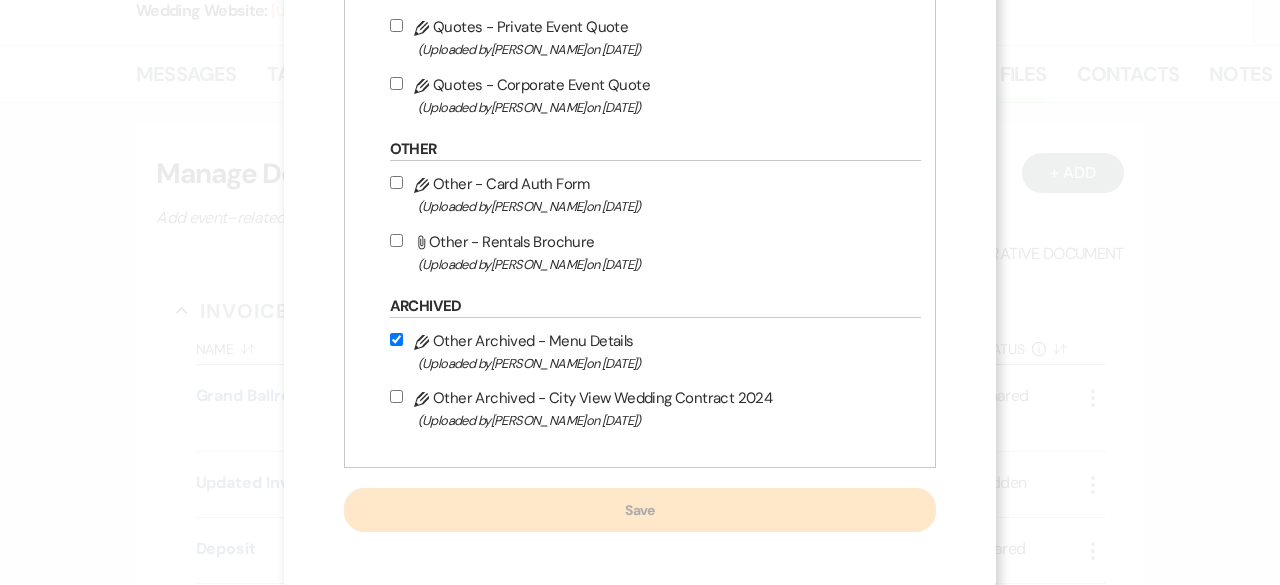 checkbox on "true" 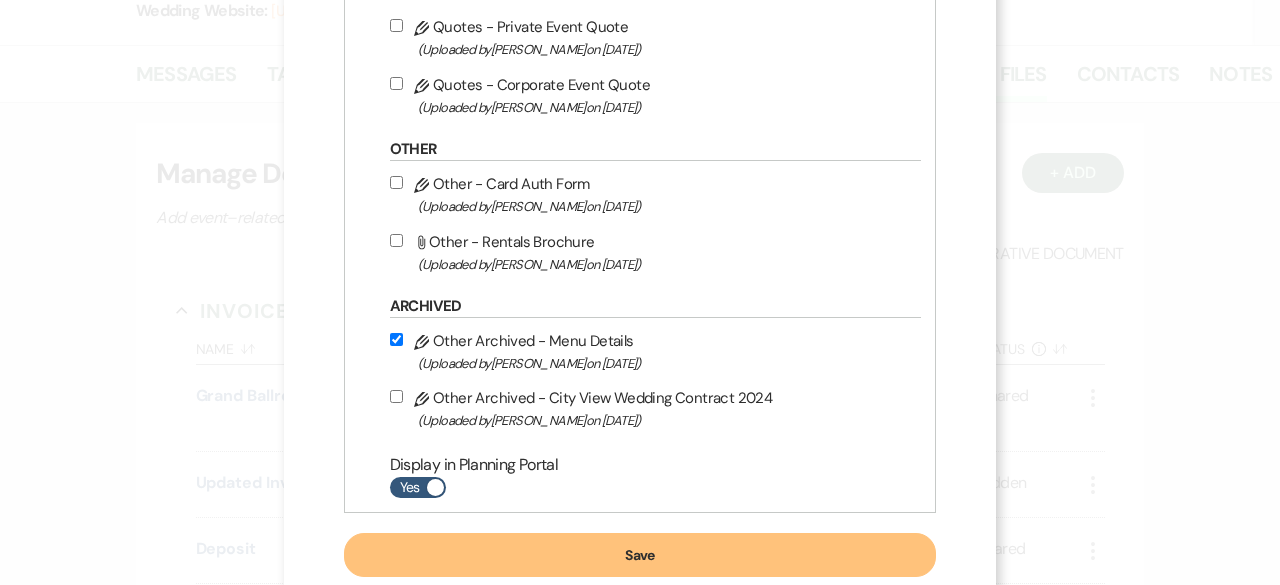 click at bounding box center (435, 487) 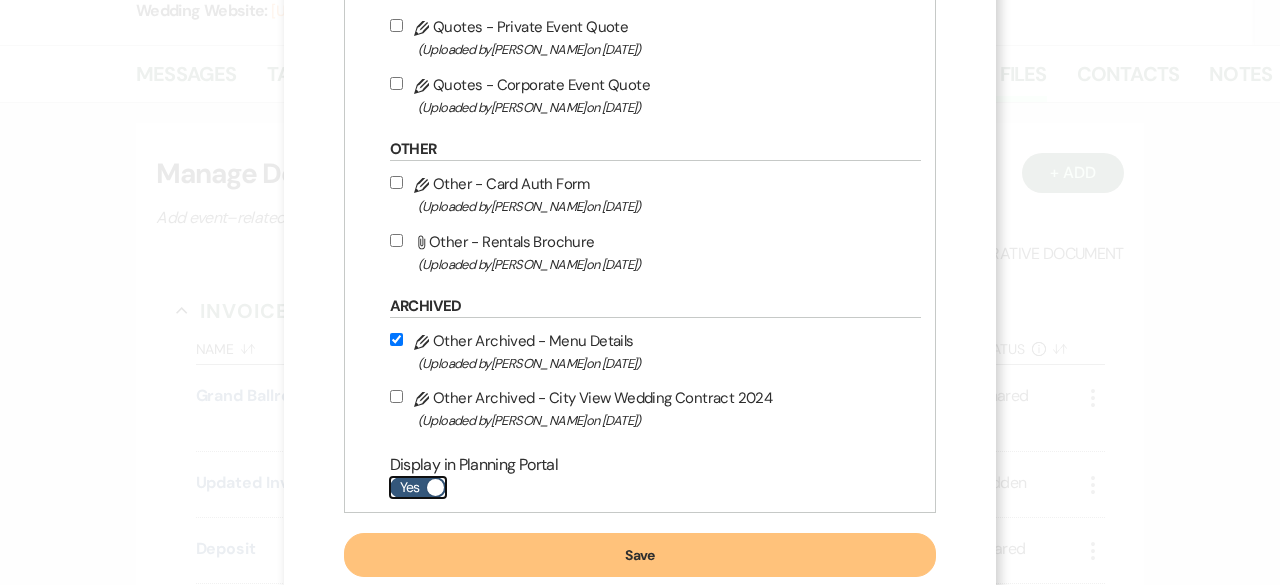 click on "Yes" at bounding box center (418, 487) 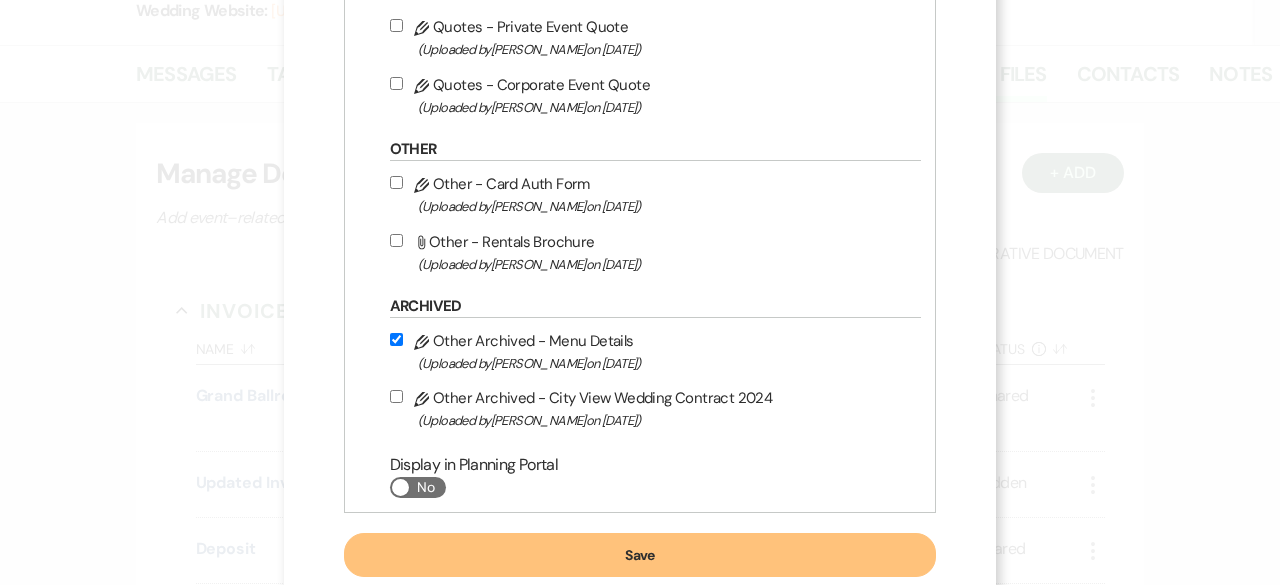 click on "Save" at bounding box center (640, 555) 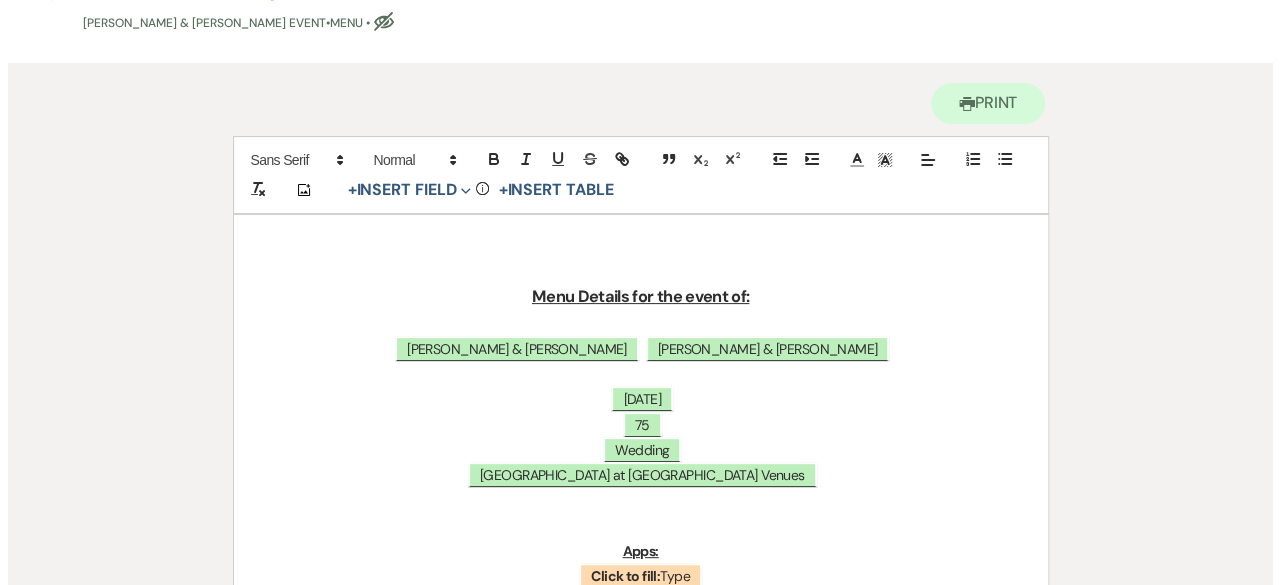 scroll, scrollTop: 400, scrollLeft: 0, axis: vertical 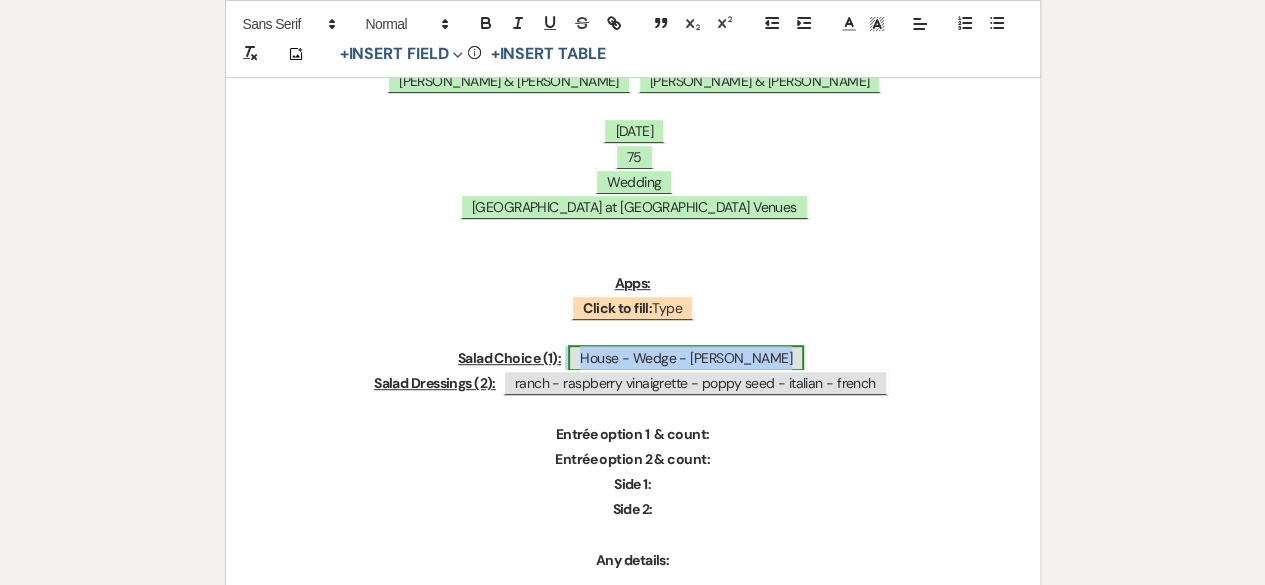 click on "House - Wedge - [PERSON_NAME]" at bounding box center (686, 358) 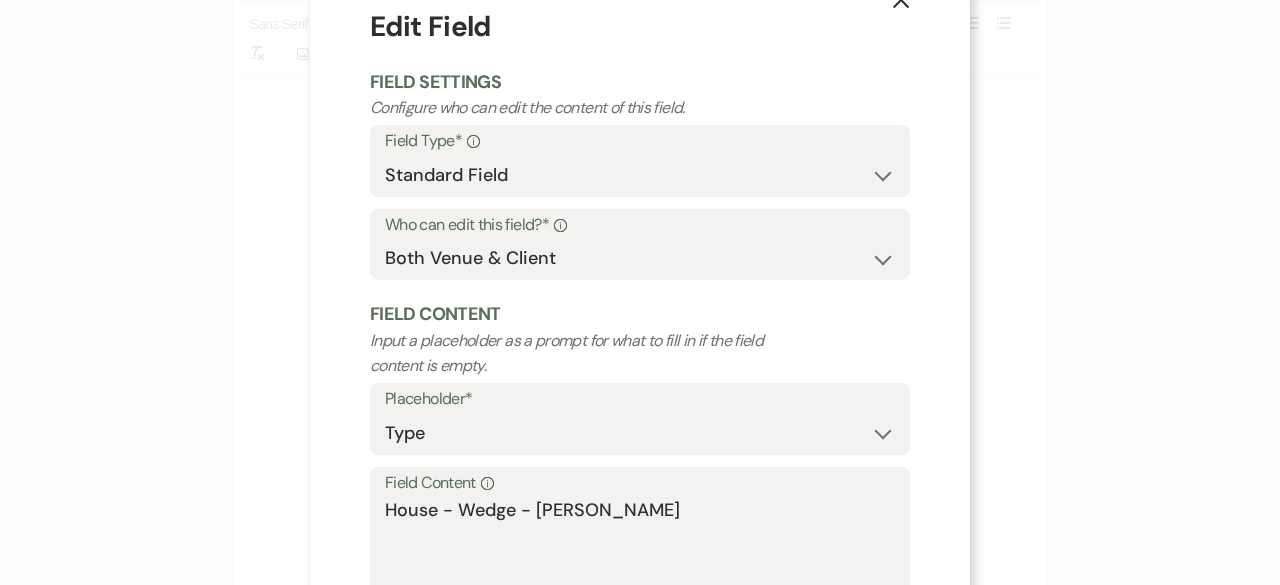 scroll, scrollTop: 190, scrollLeft: 0, axis: vertical 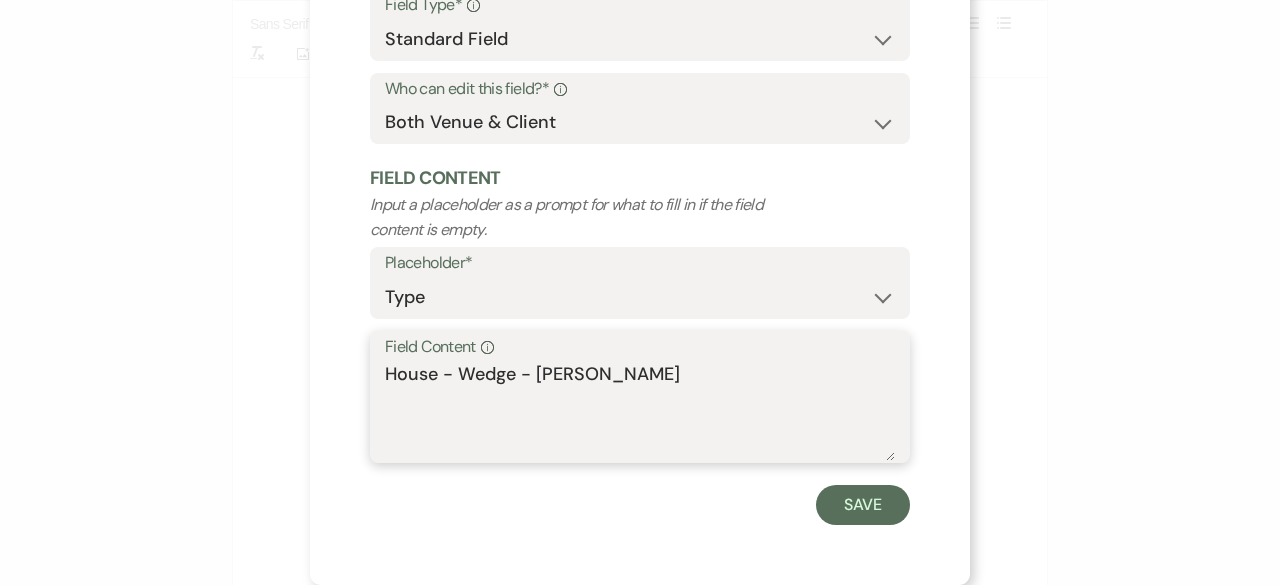 drag, startPoint x: 526, startPoint y: 379, endPoint x: 345, endPoint y: 357, distance: 182.3321 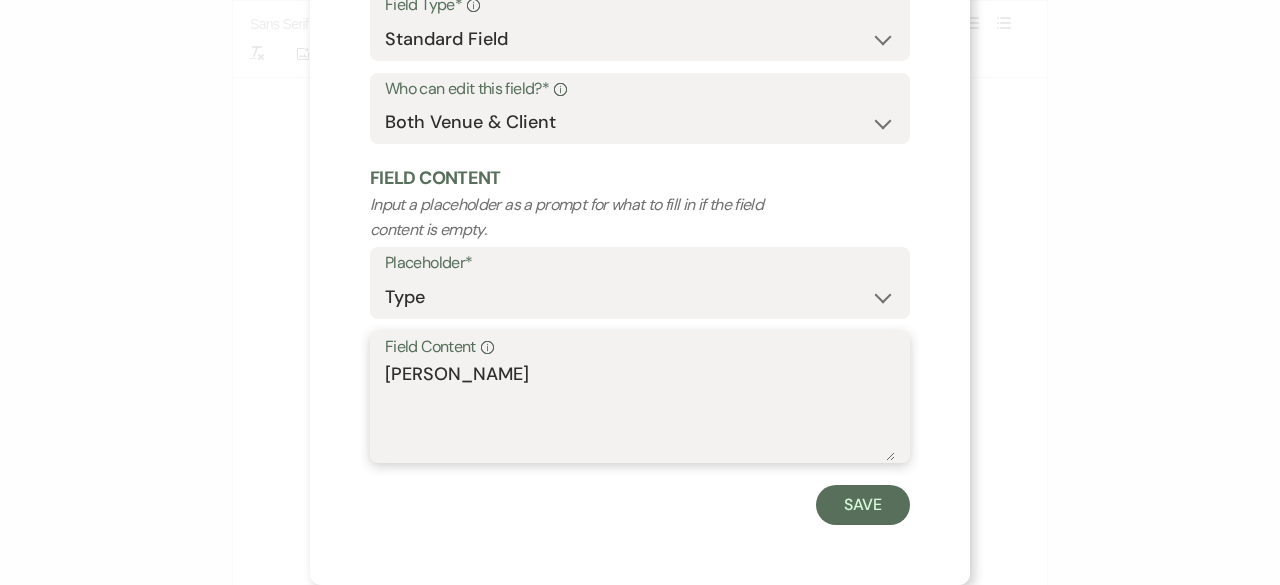 click on "[PERSON_NAME]" at bounding box center (640, 411) 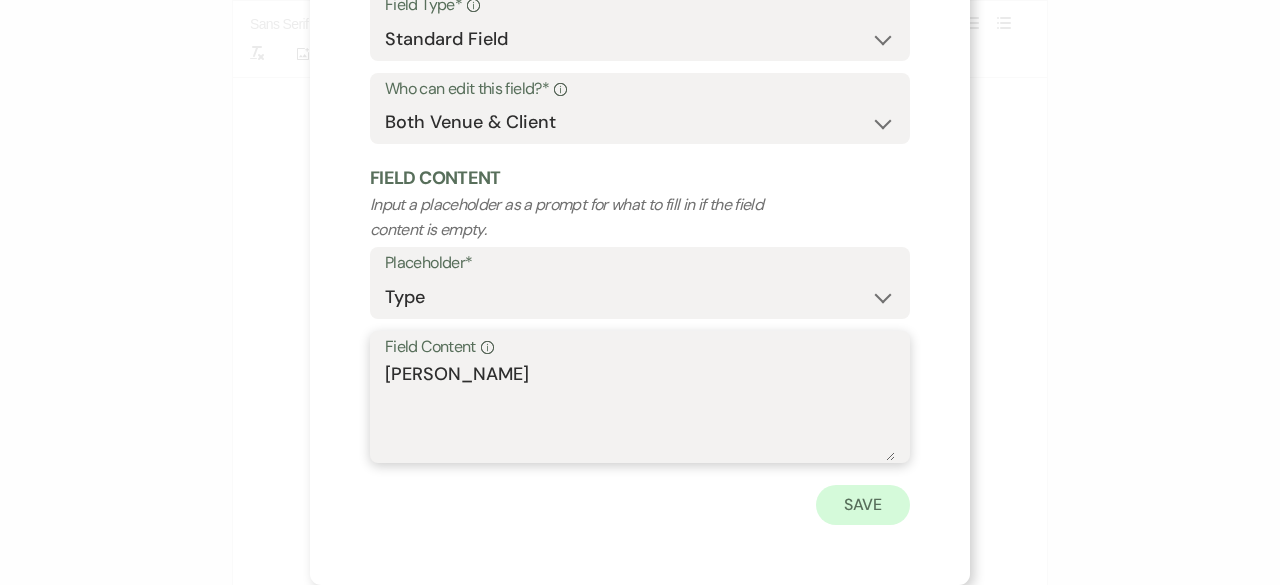 type on "[PERSON_NAME]" 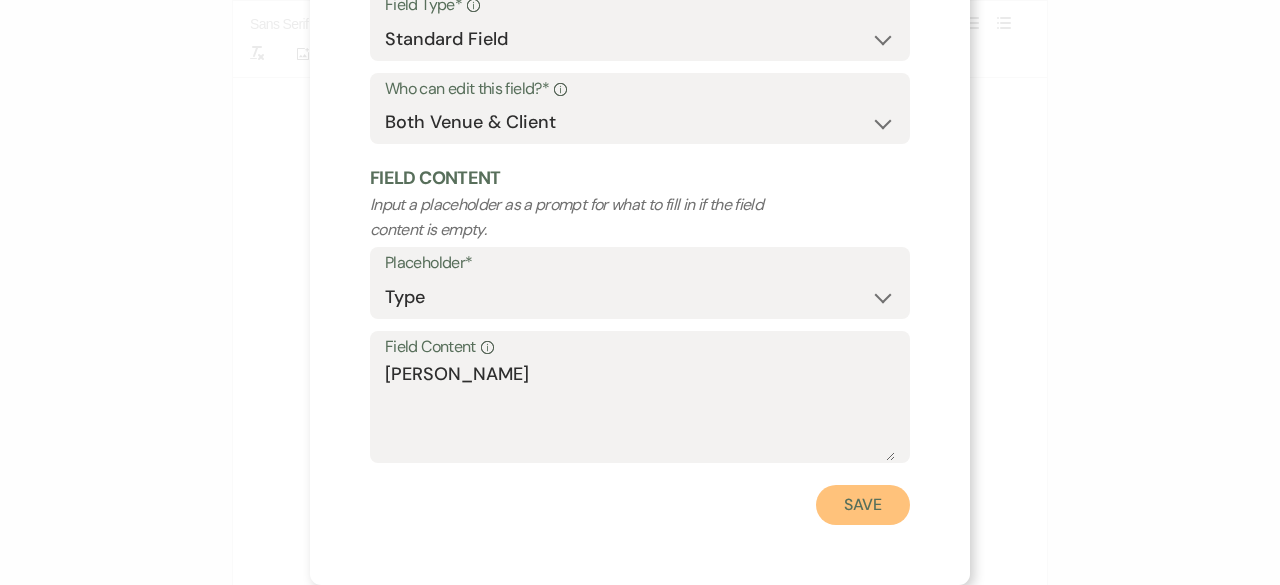 click on "Save" at bounding box center (863, 505) 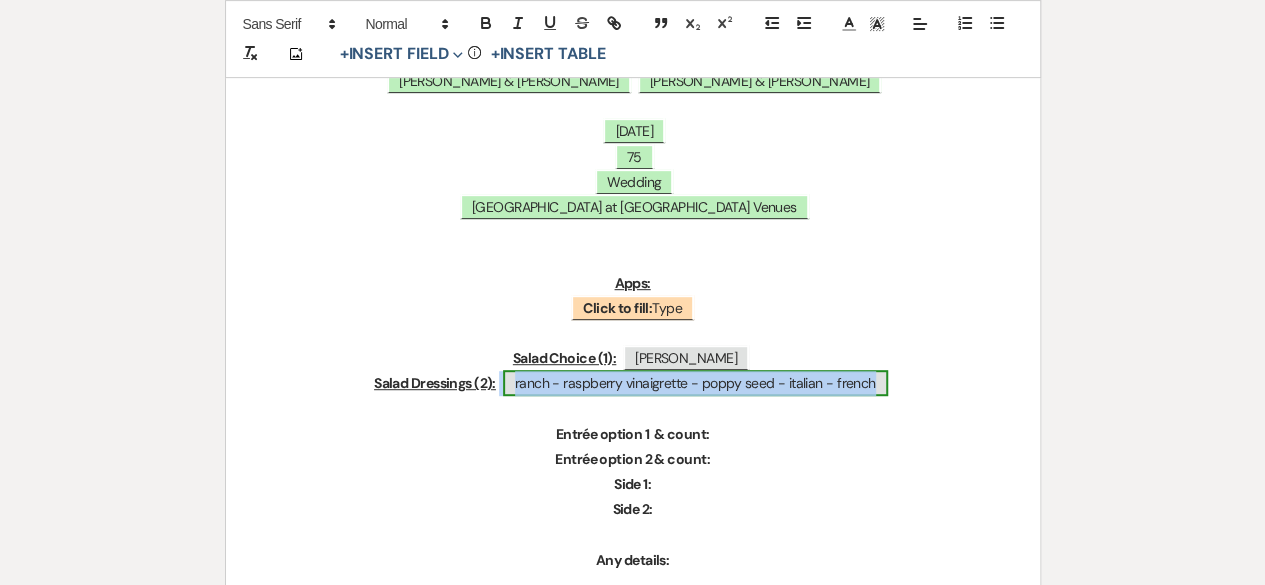 click on "ranch - raspberry vinaigrette - poppy seed - italian - french" at bounding box center (695, 383) 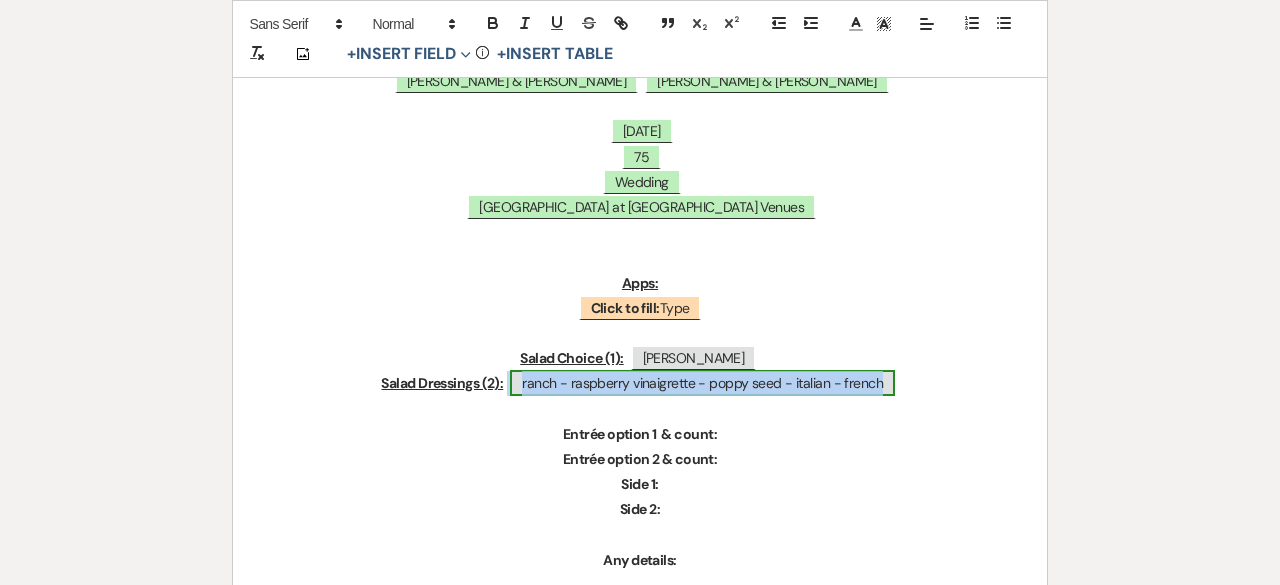select on "Type" 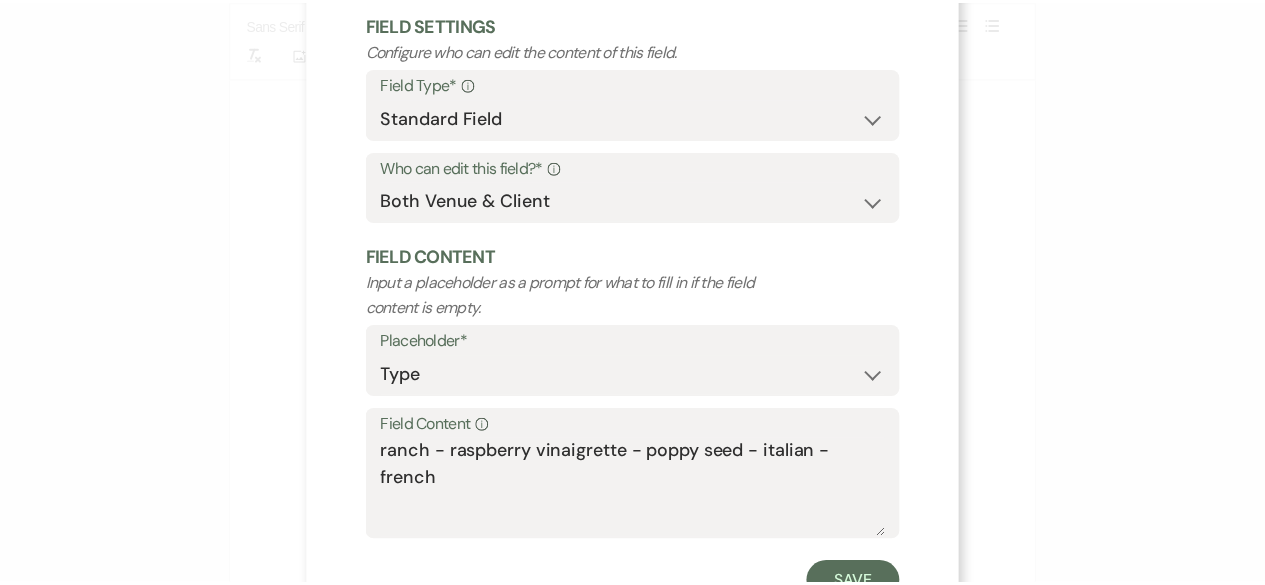 scroll, scrollTop: 190, scrollLeft: 0, axis: vertical 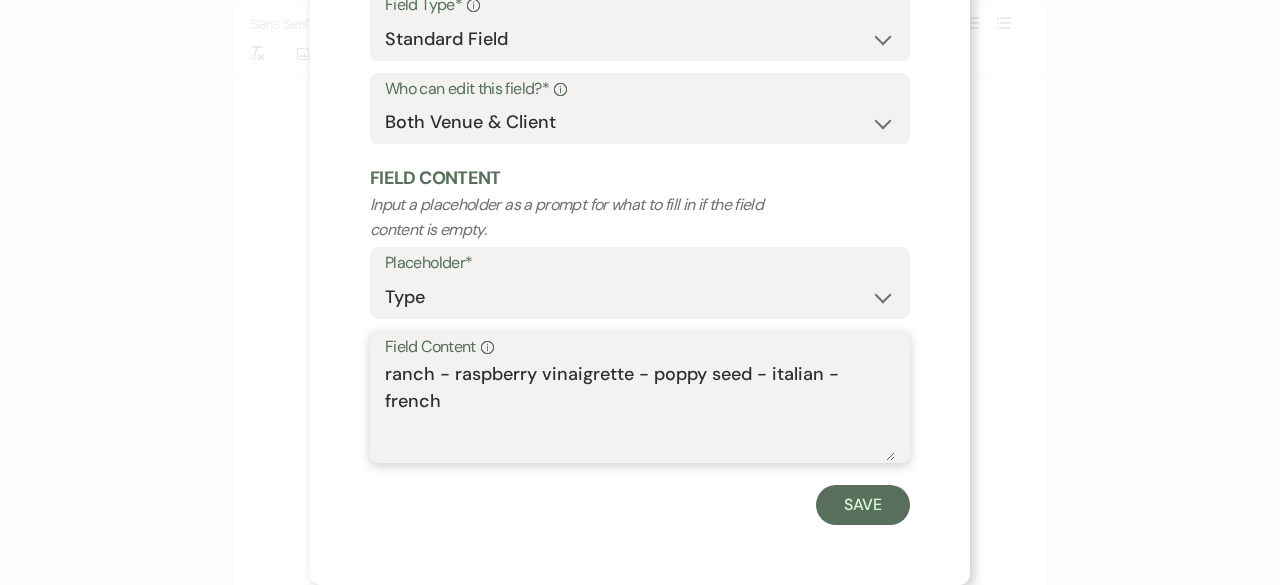 drag, startPoint x: 764, startPoint y: 376, endPoint x: 167, endPoint y: 307, distance: 600.9742 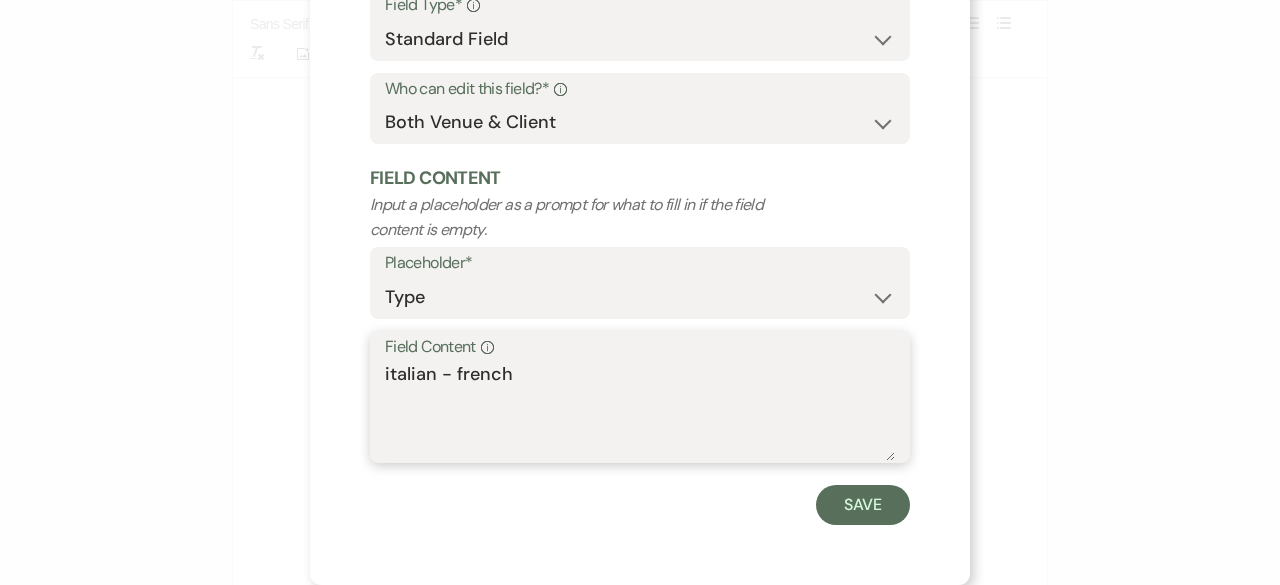 click on "italian - french" at bounding box center [640, 411] 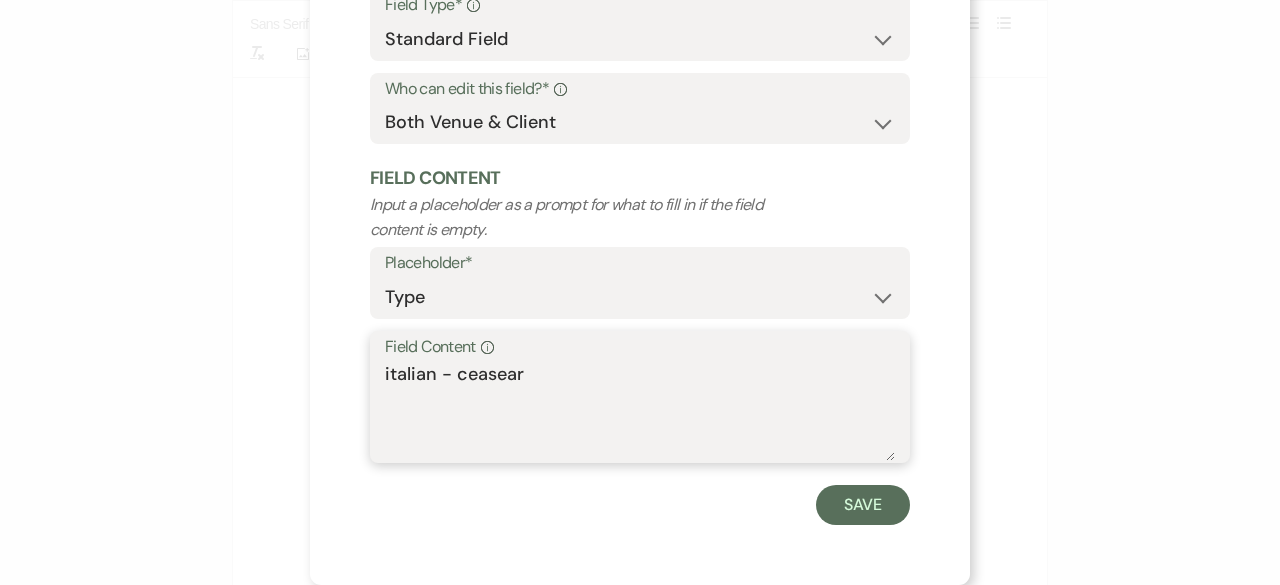 drag, startPoint x: 493, startPoint y: 379, endPoint x: 466, endPoint y: 371, distance: 28.160255 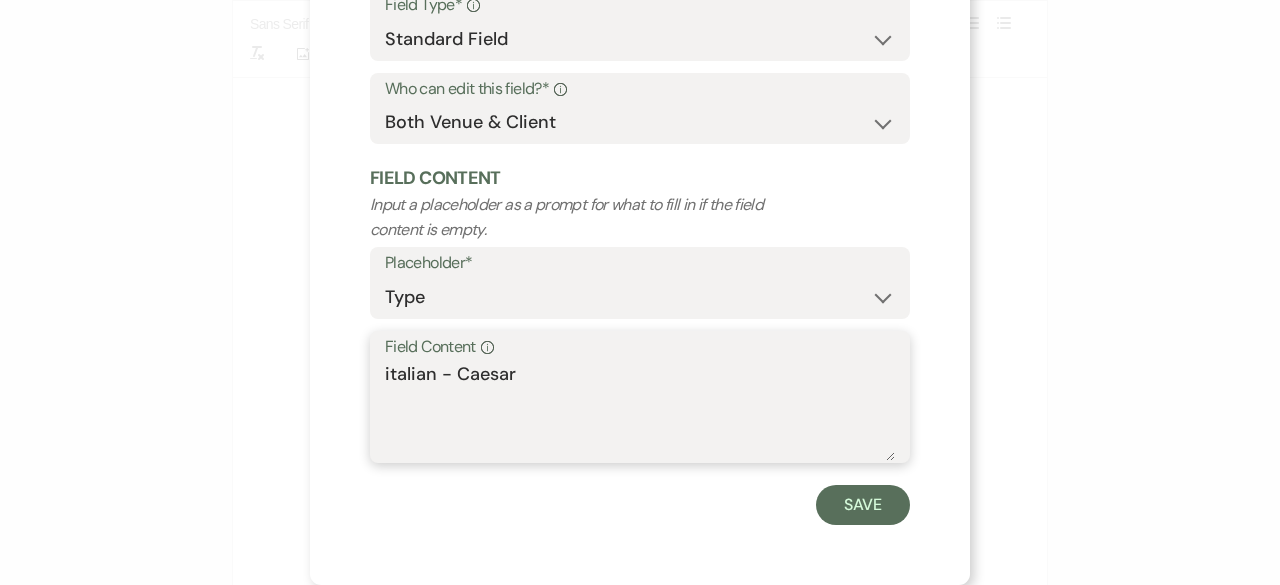 click on "italian - Caesar" at bounding box center (640, 411) 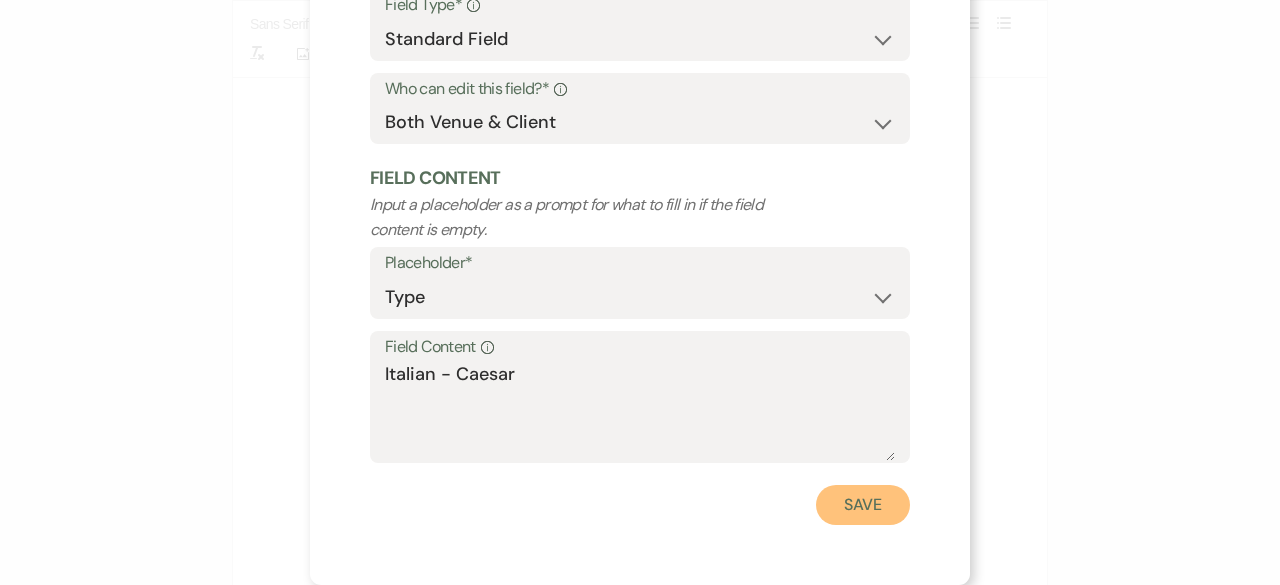 click on "Save" at bounding box center (863, 505) 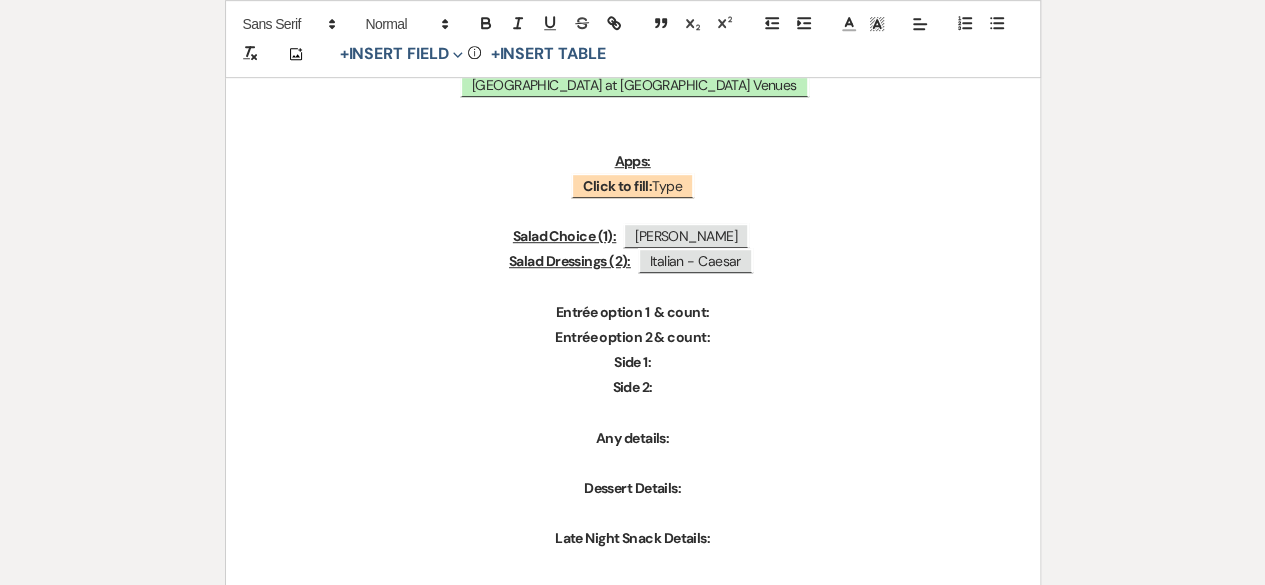 scroll, scrollTop: 600, scrollLeft: 0, axis: vertical 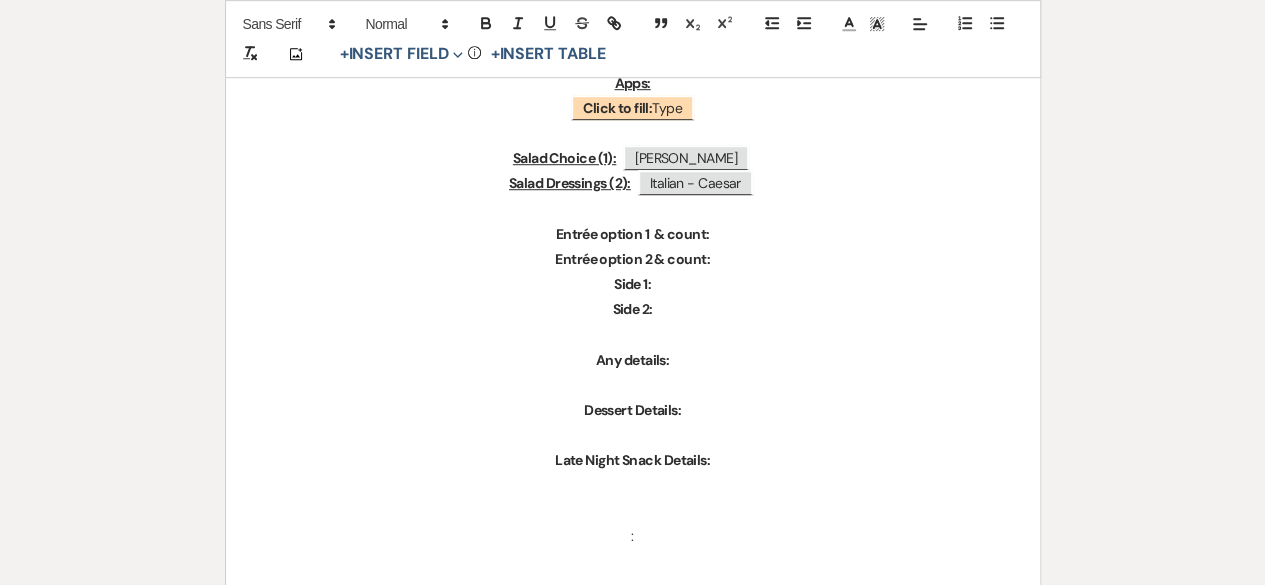 click on "Entrée option 1  & count:" at bounding box center (633, 234) 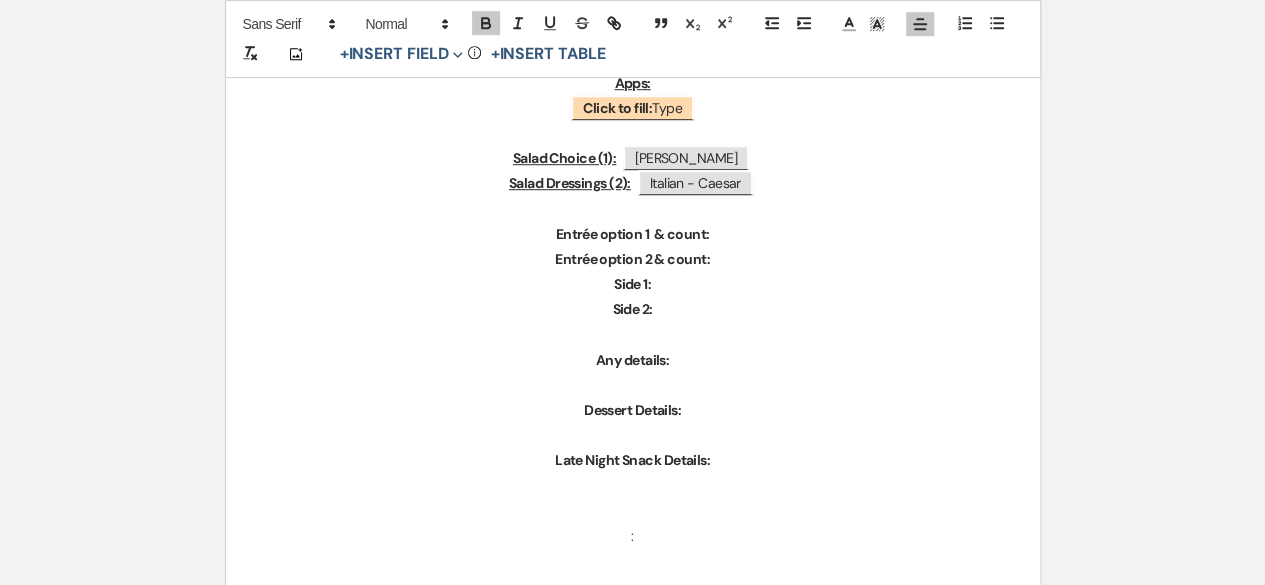 type 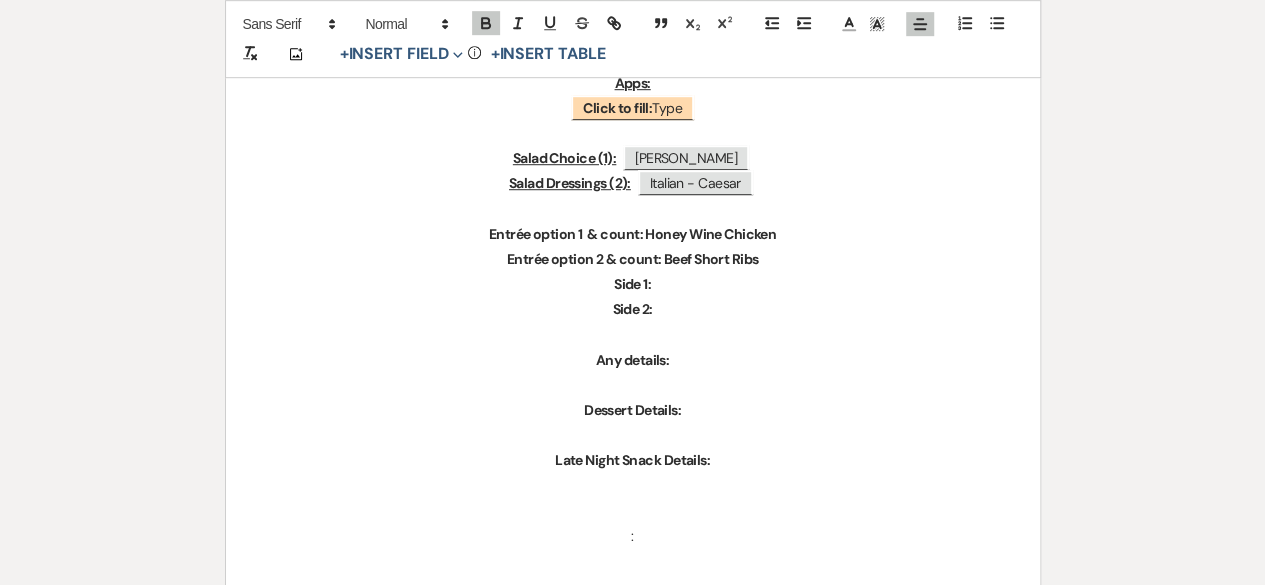 click on "Side 1:" at bounding box center (633, 284) 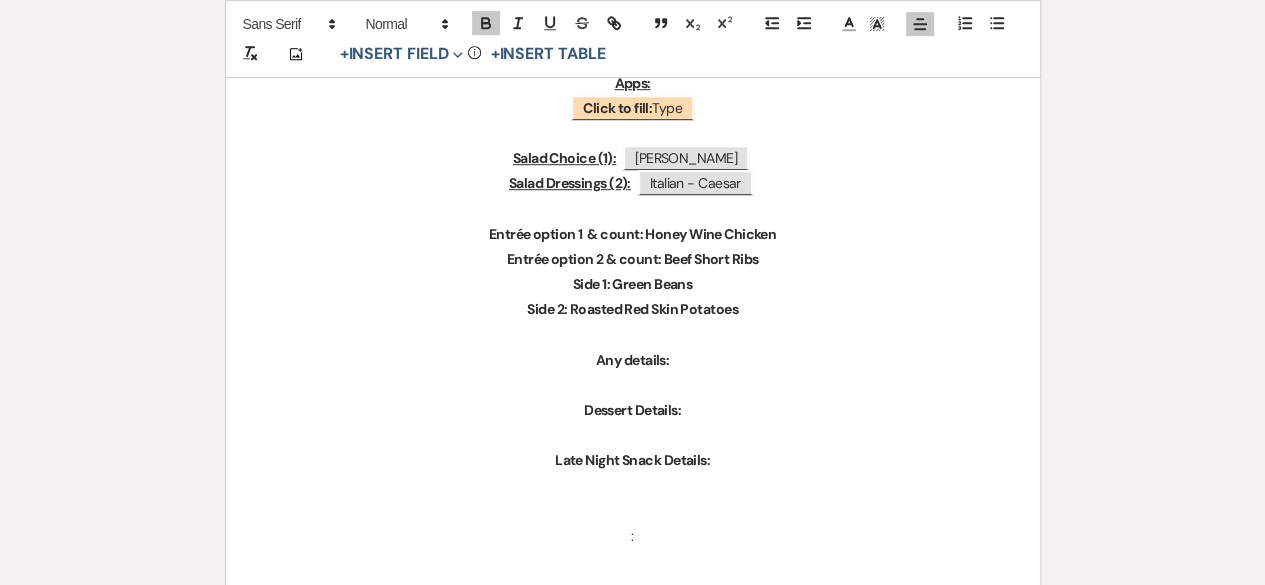 click at bounding box center [633, 486] 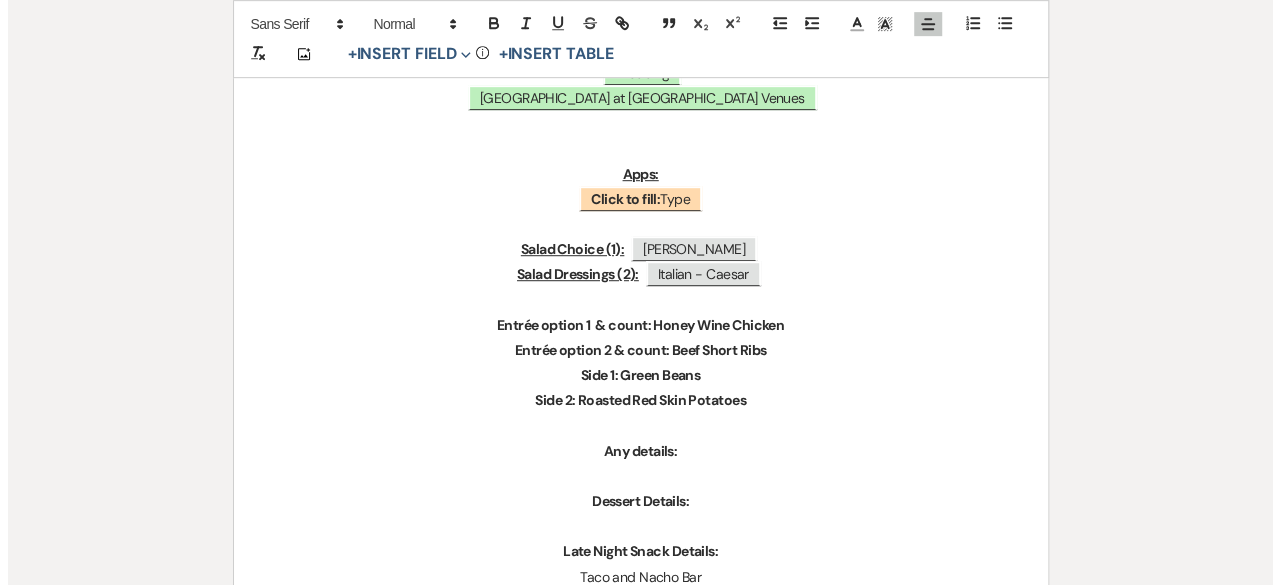 scroll, scrollTop: 400, scrollLeft: 0, axis: vertical 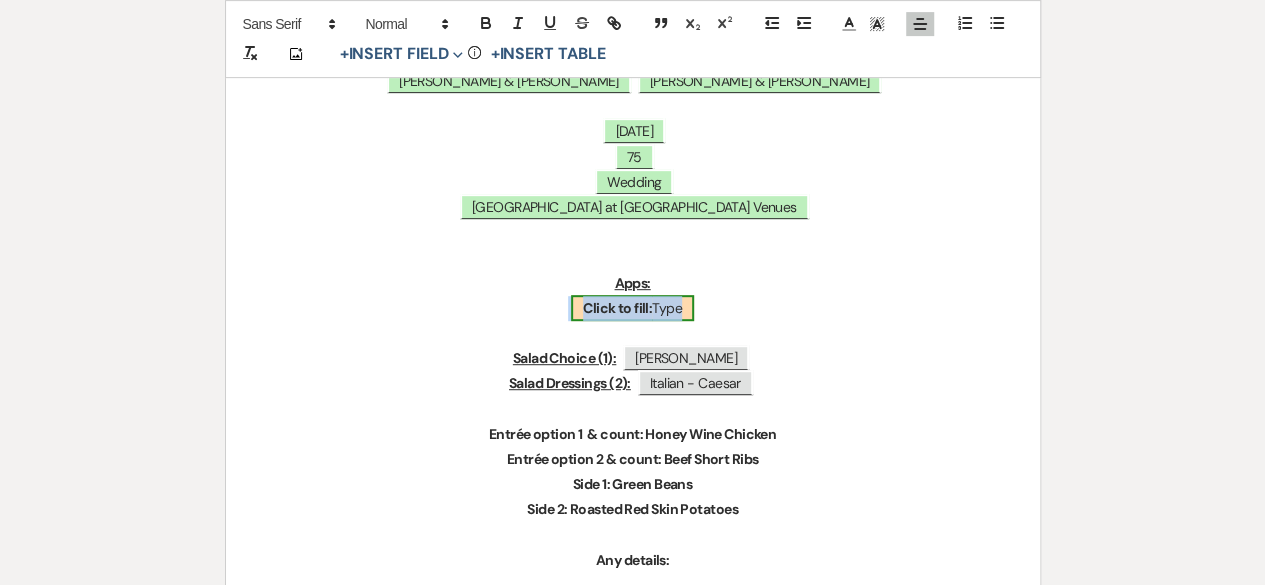 click on "Click to fill:" at bounding box center (617, 308) 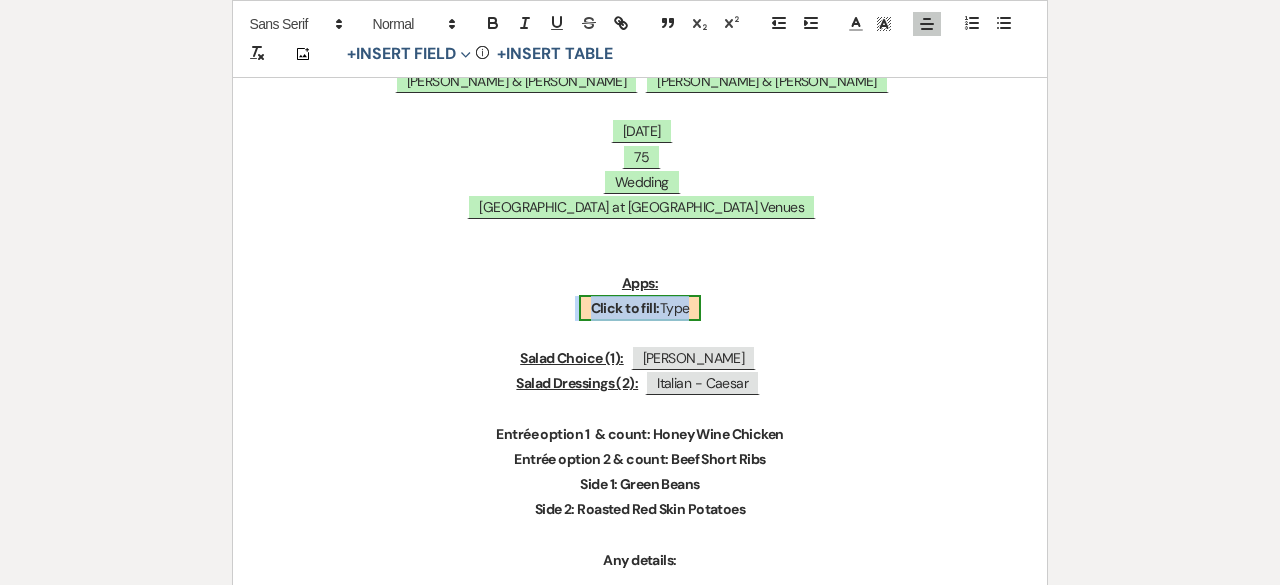 select on "Type" 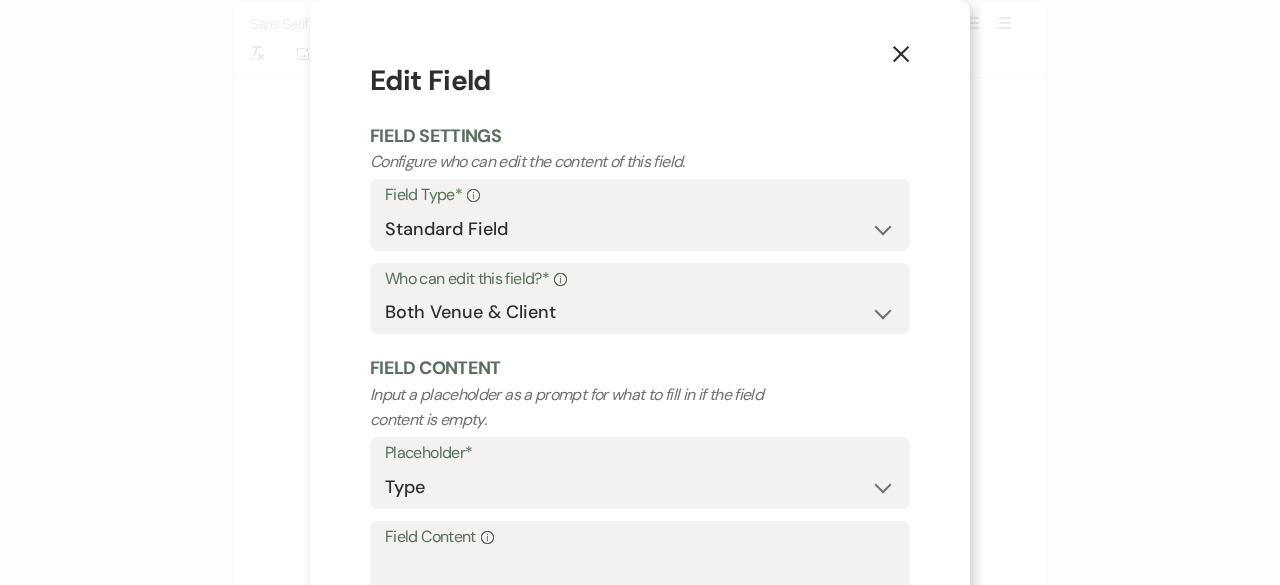 scroll, scrollTop: 190, scrollLeft: 0, axis: vertical 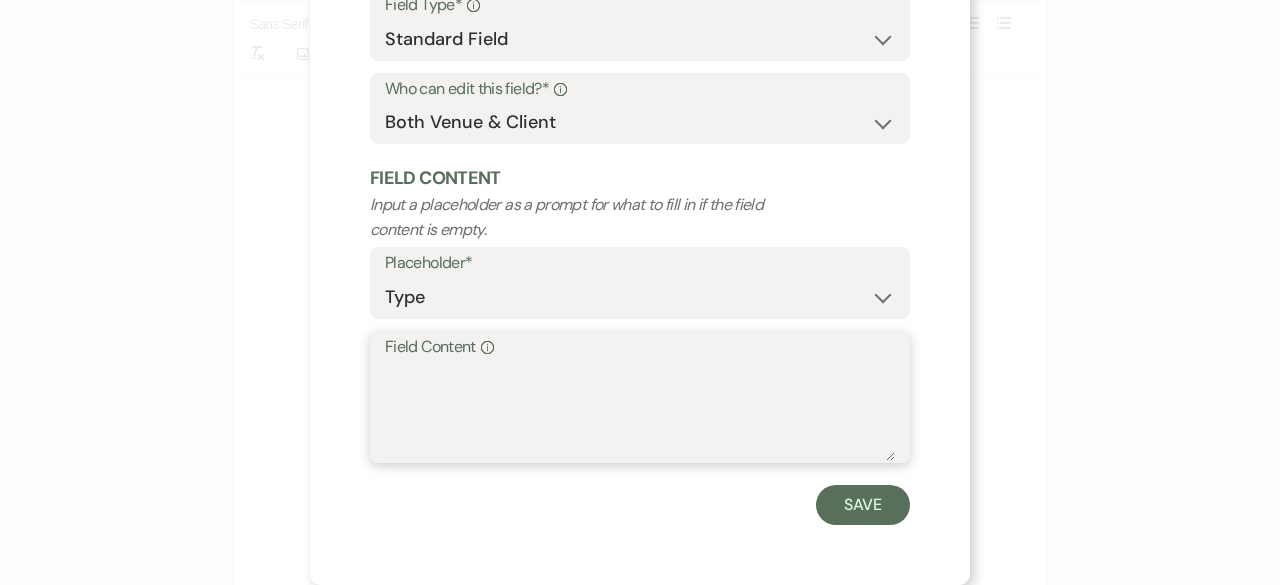 click on "Field Content Info" at bounding box center (640, 411) 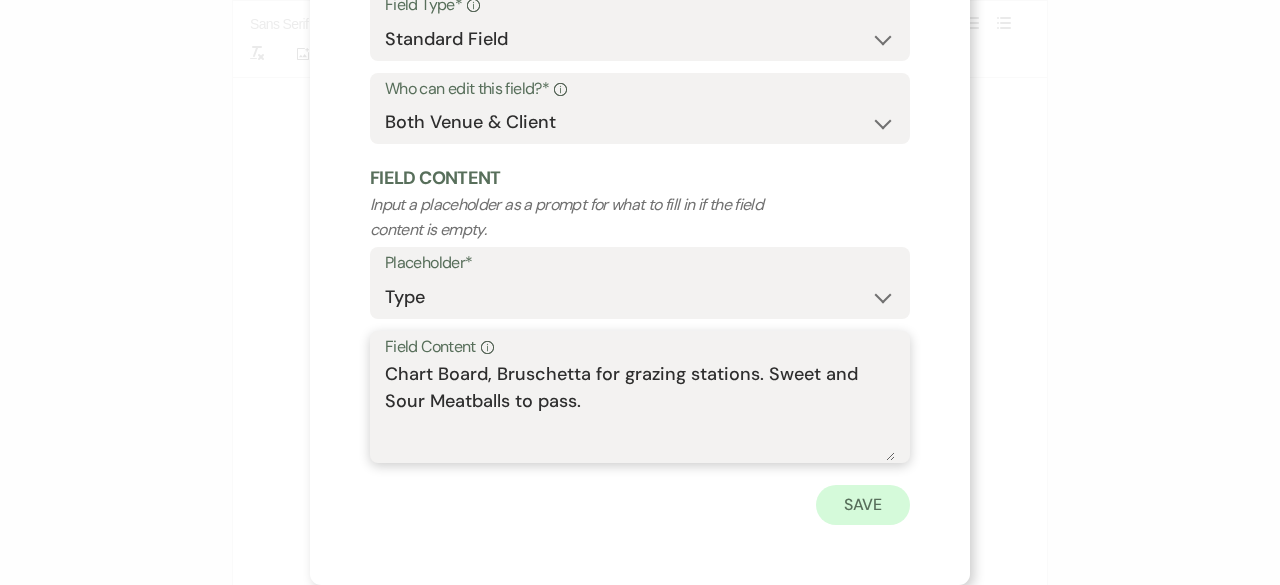 type on "Chart Board, Bruschetta for grazing stations. Sweet and Sour Meatballs to pass." 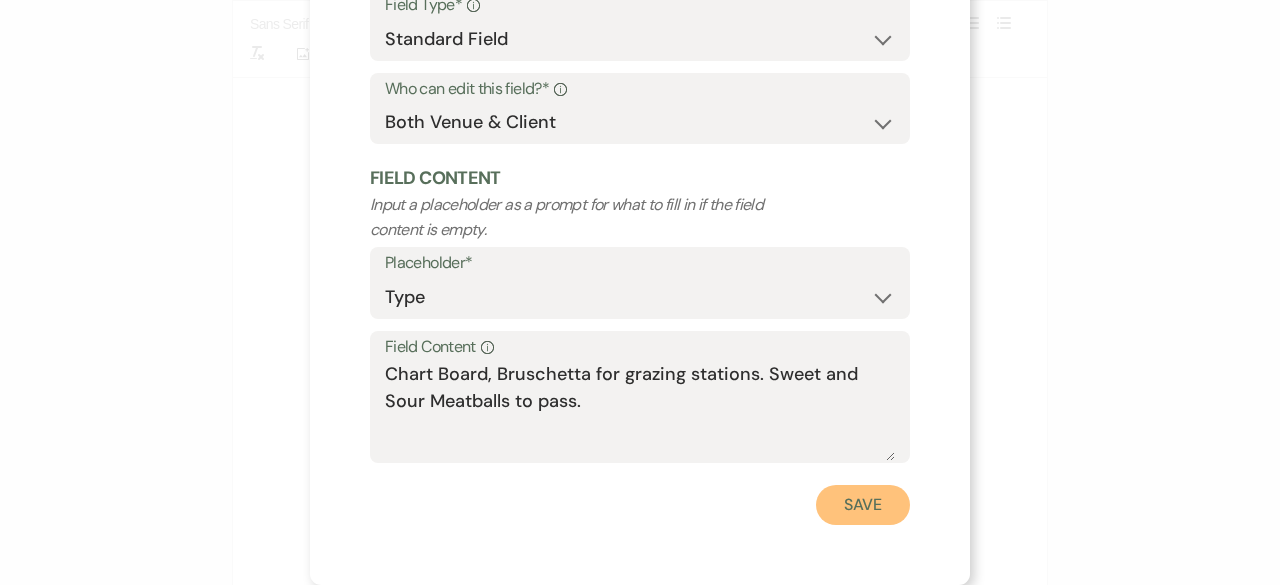 click on "Save" at bounding box center (863, 505) 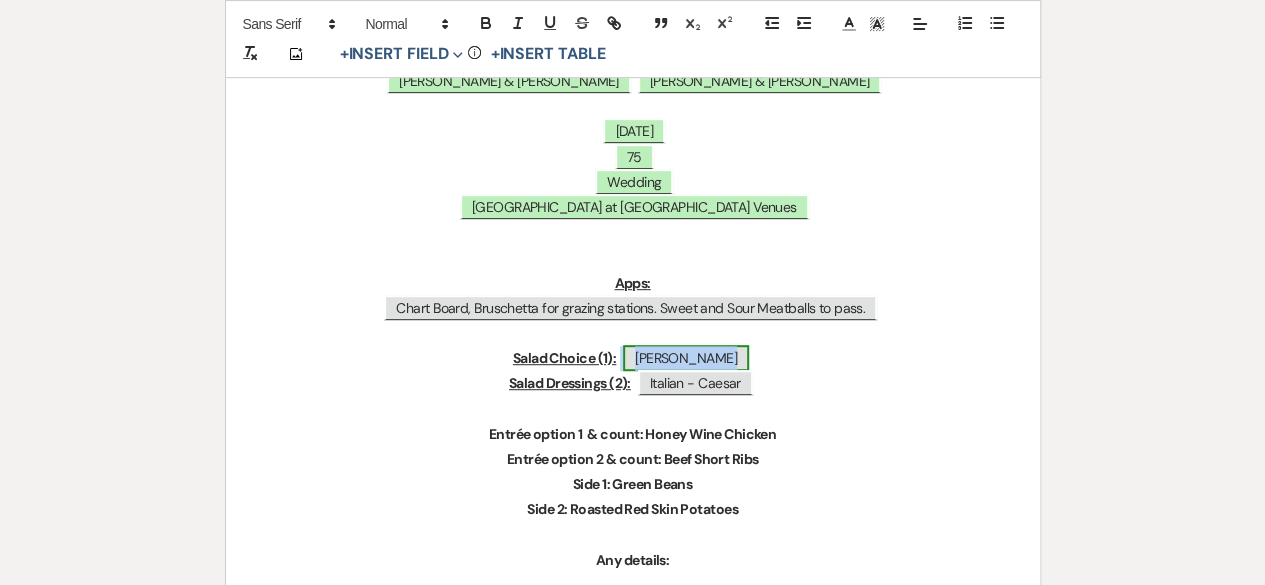 click on "[PERSON_NAME]" at bounding box center (686, 358) 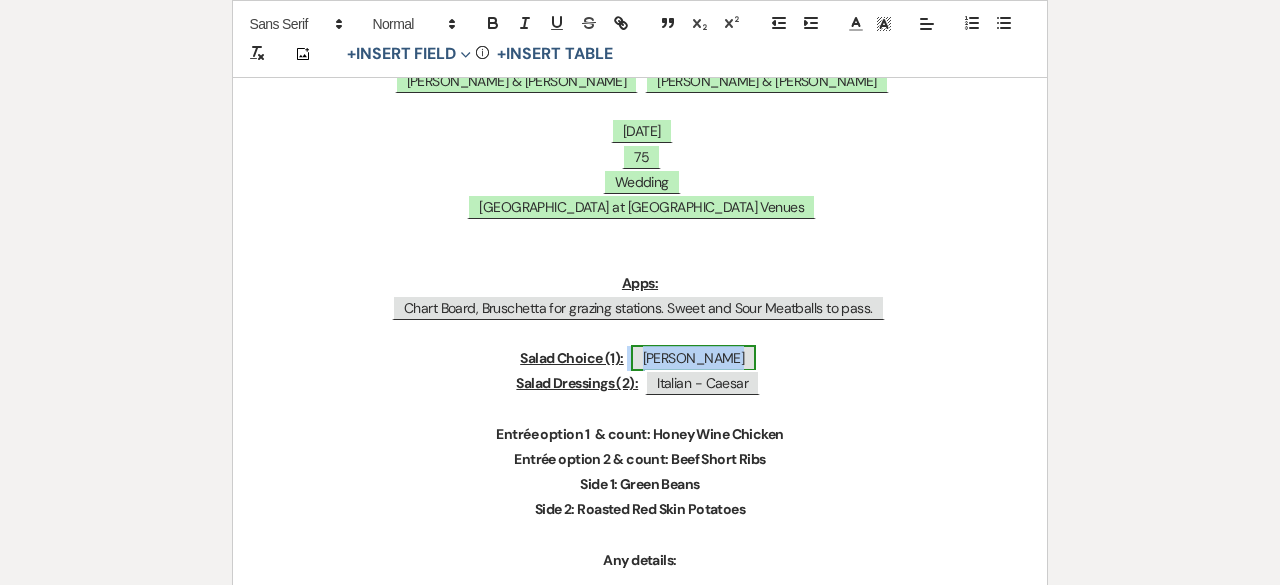 select on "Type" 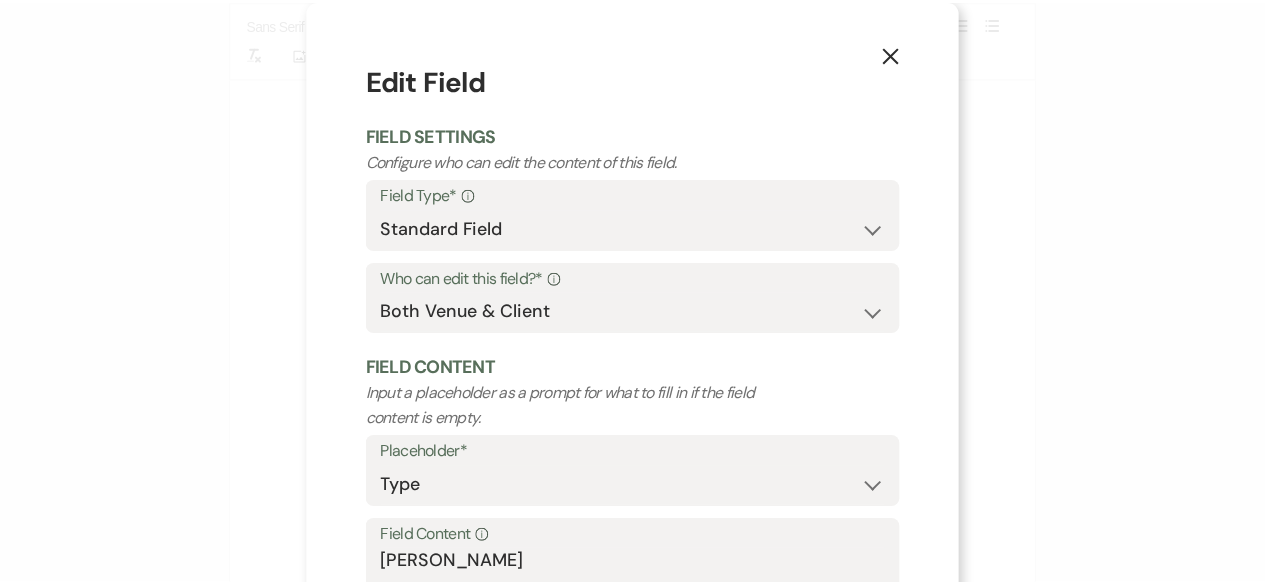 scroll, scrollTop: 190, scrollLeft: 0, axis: vertical 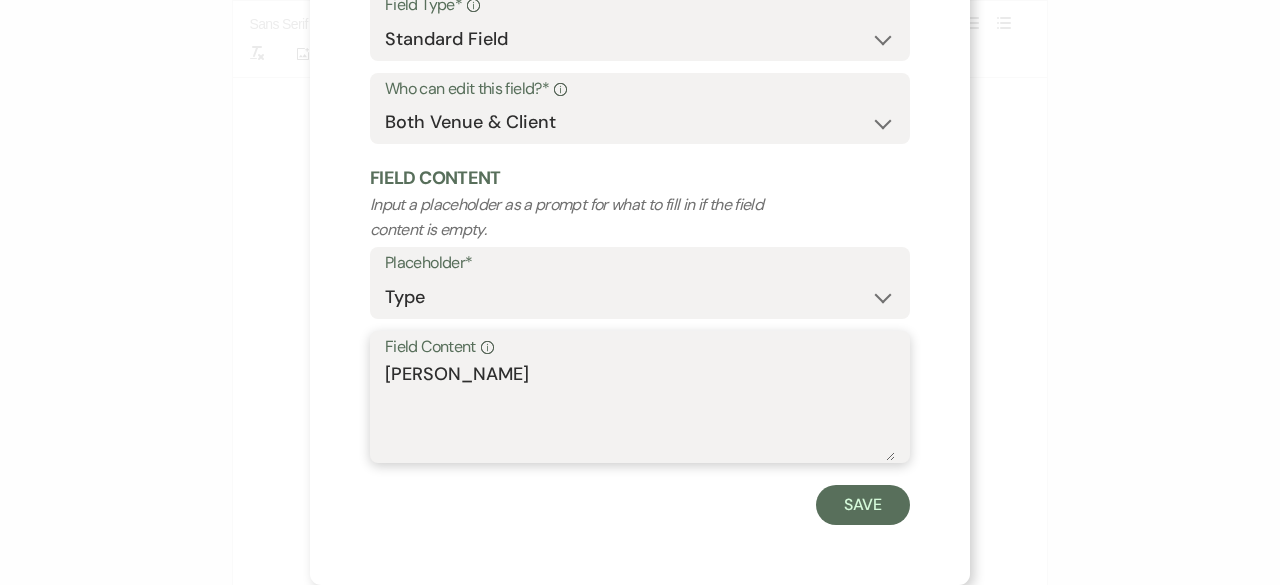 click on "[PERSON_NAME]" at bounding box center [640, 411] 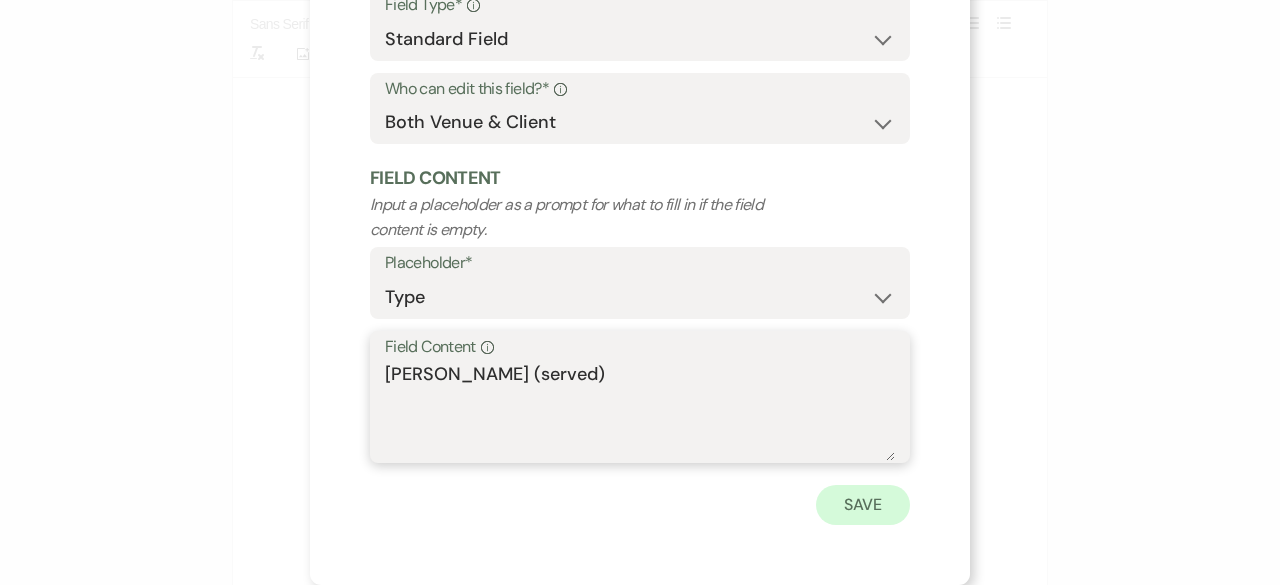type on "[PERSON_NAME] (served)" 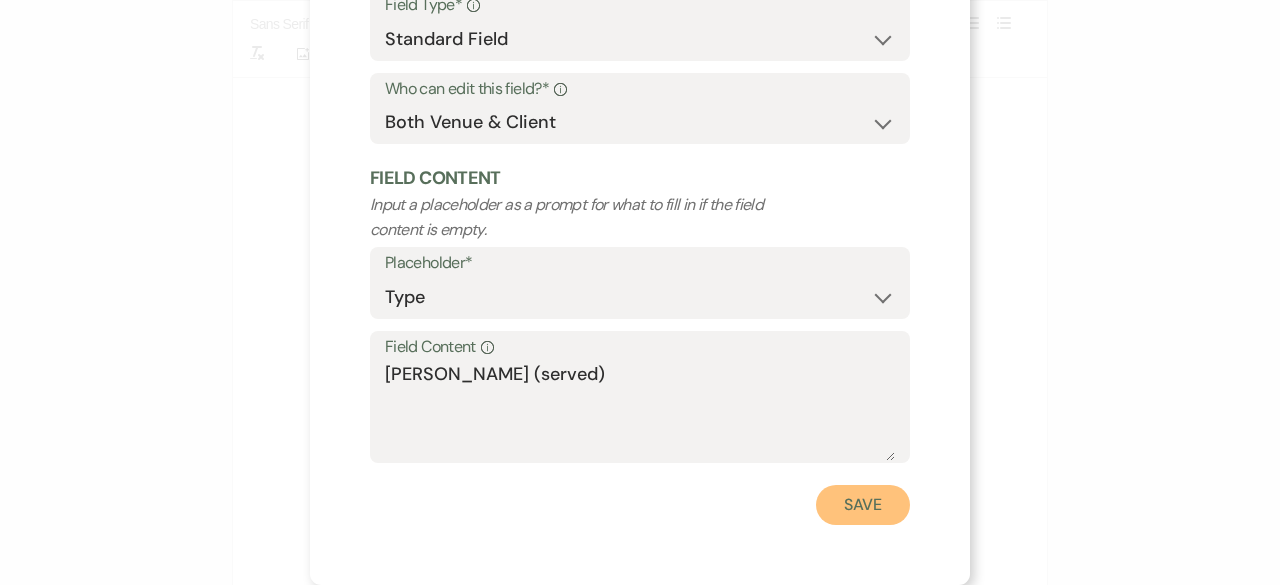 click on "Save" at bounding box center (863, 505) 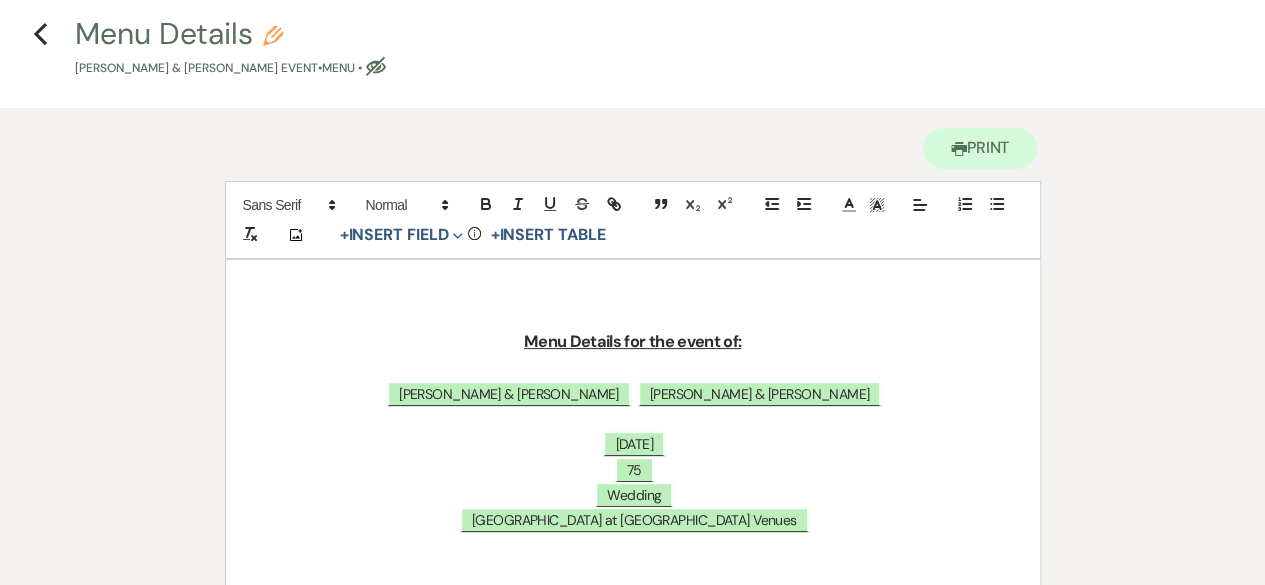 scroll, scrollTop: 0, scrollLeft: 0, axis: both 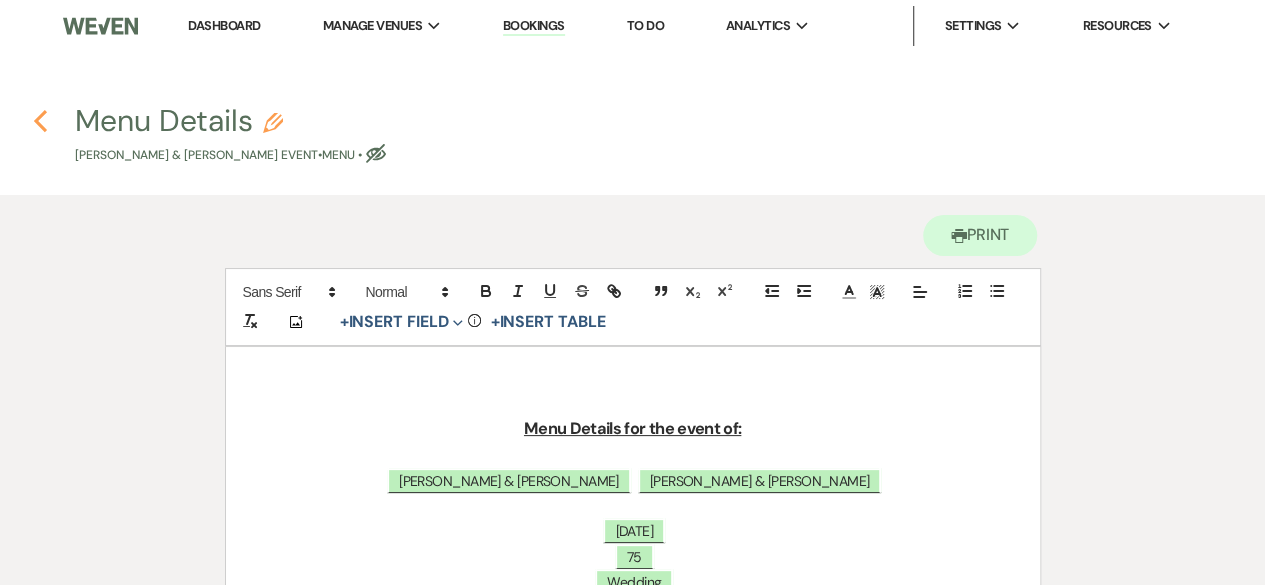 click 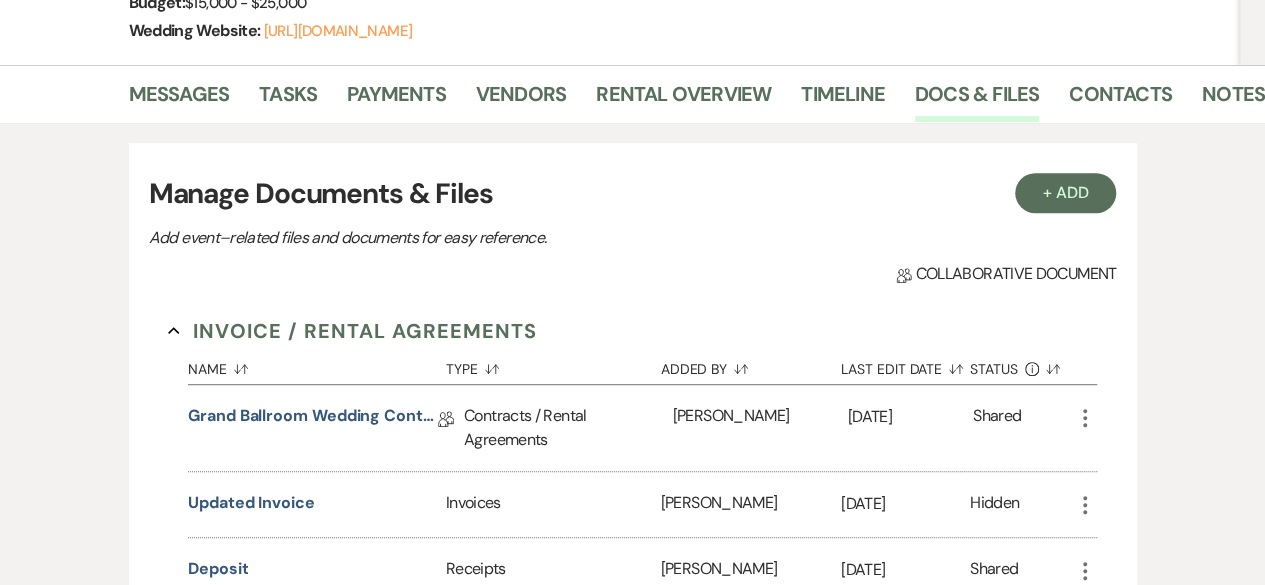 scroll, scrollTop: 300, scrollLeft: 0, axis: vertical 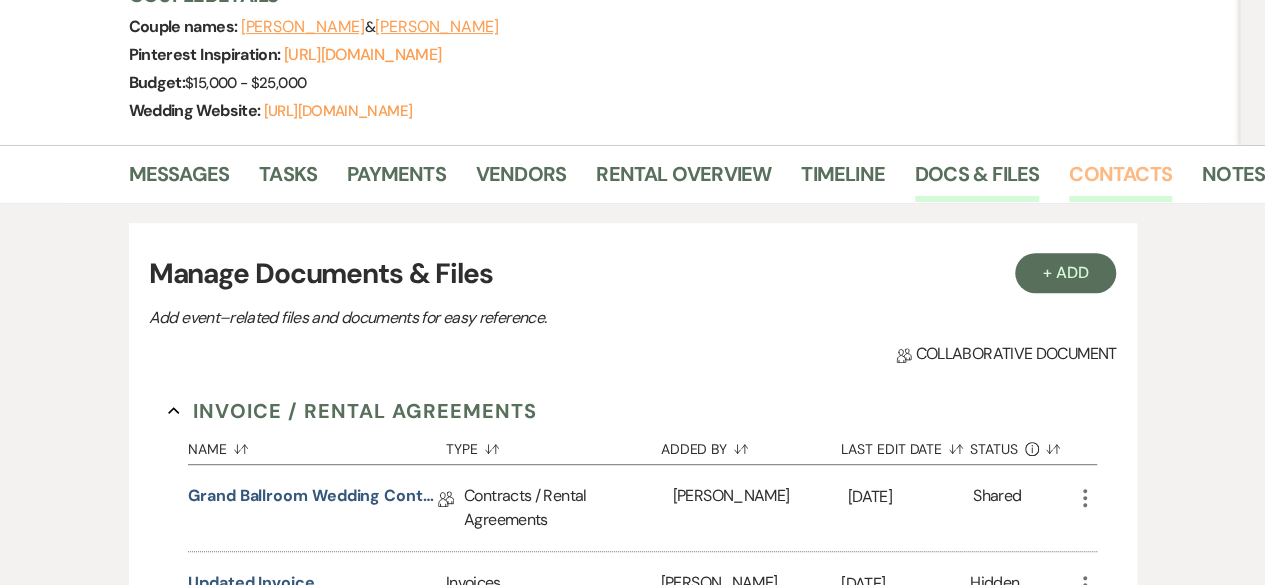click on "Contacts" at bounding box center [1120, 180] 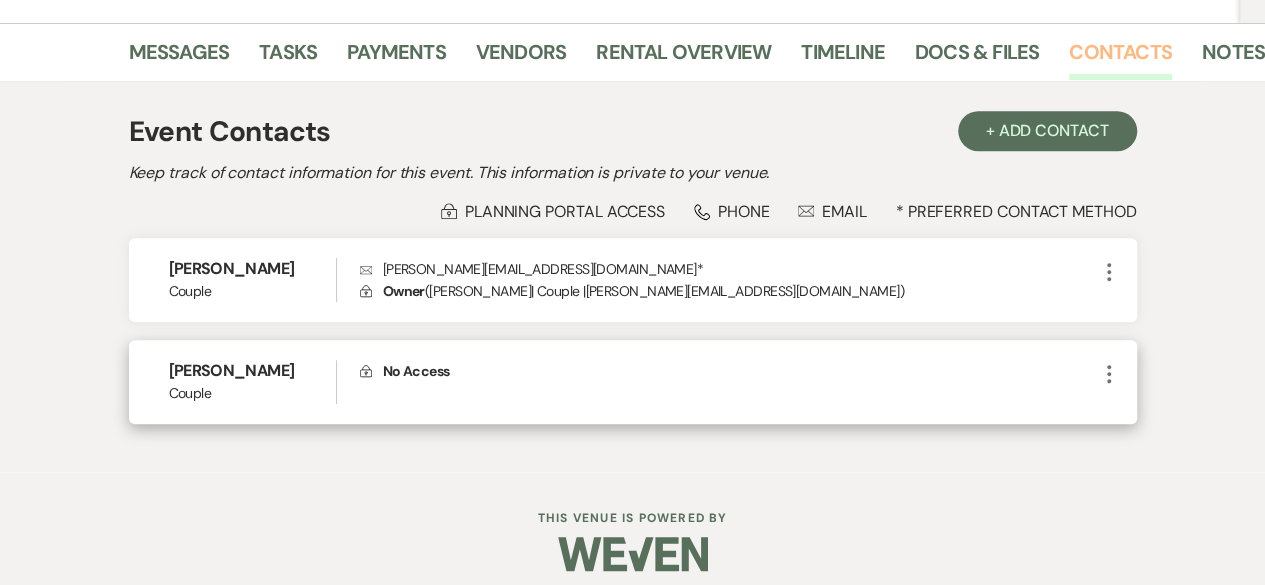 scroll, scrollTop: 336, scrollLeft: 0, axis: vertical 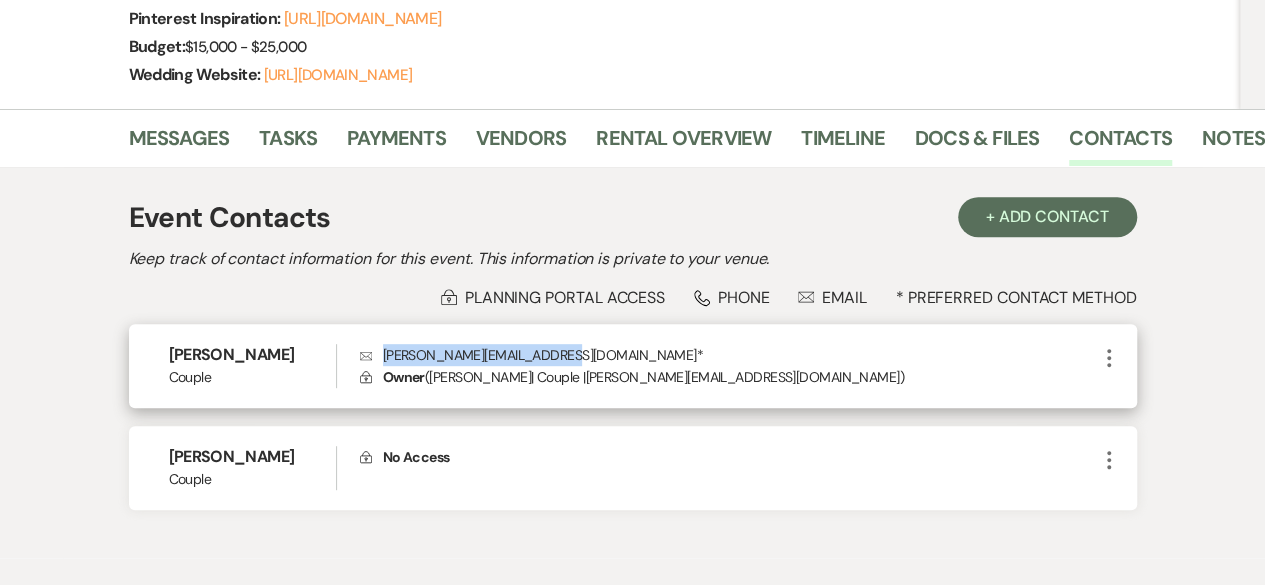 drag, startPoint x: 386, startPoint y: 349, endPoint x: 571, endPoint y: 353, distance: 185.04324 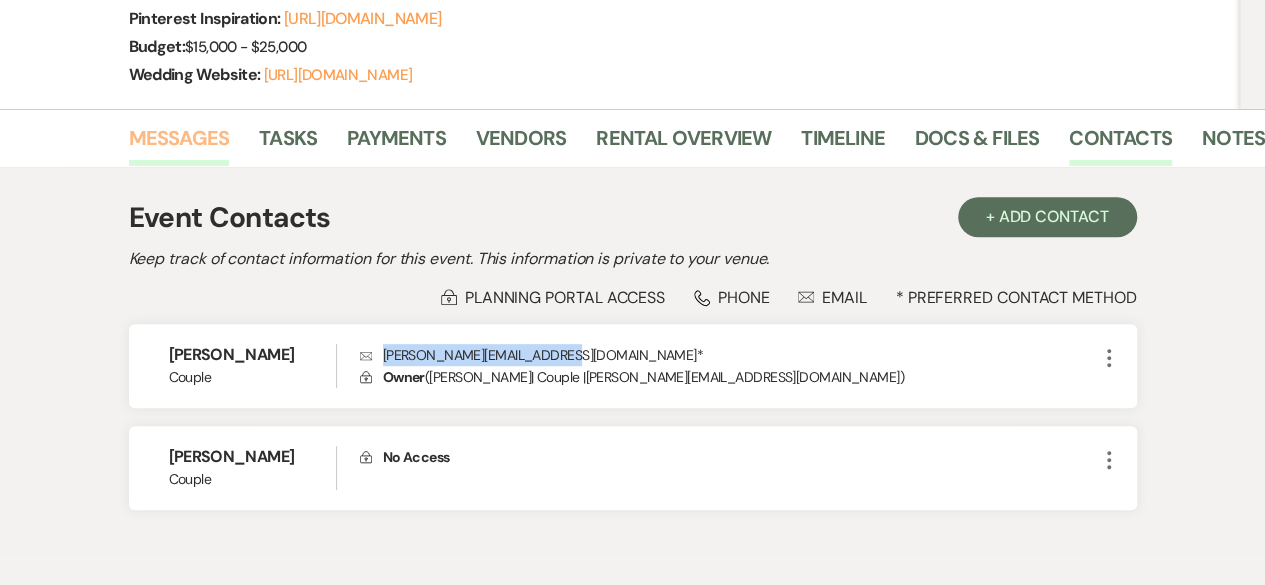 click on "Messages" at bounding box center [179, 144] 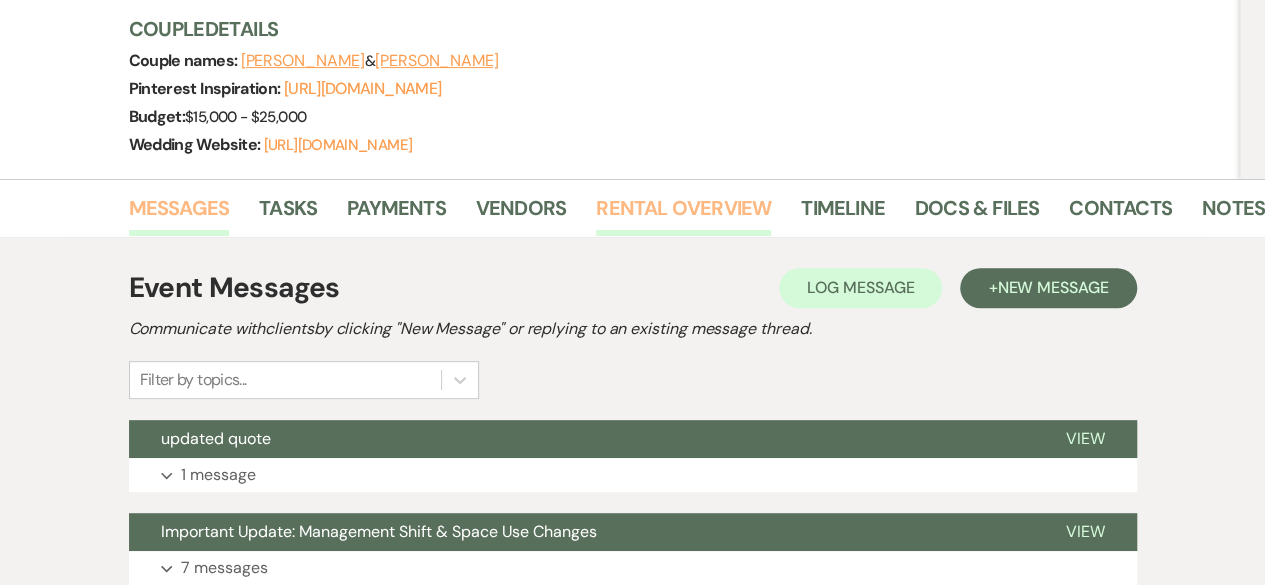 scroll, scrollTop: 236, scrollLeft: 0, axis: vertical 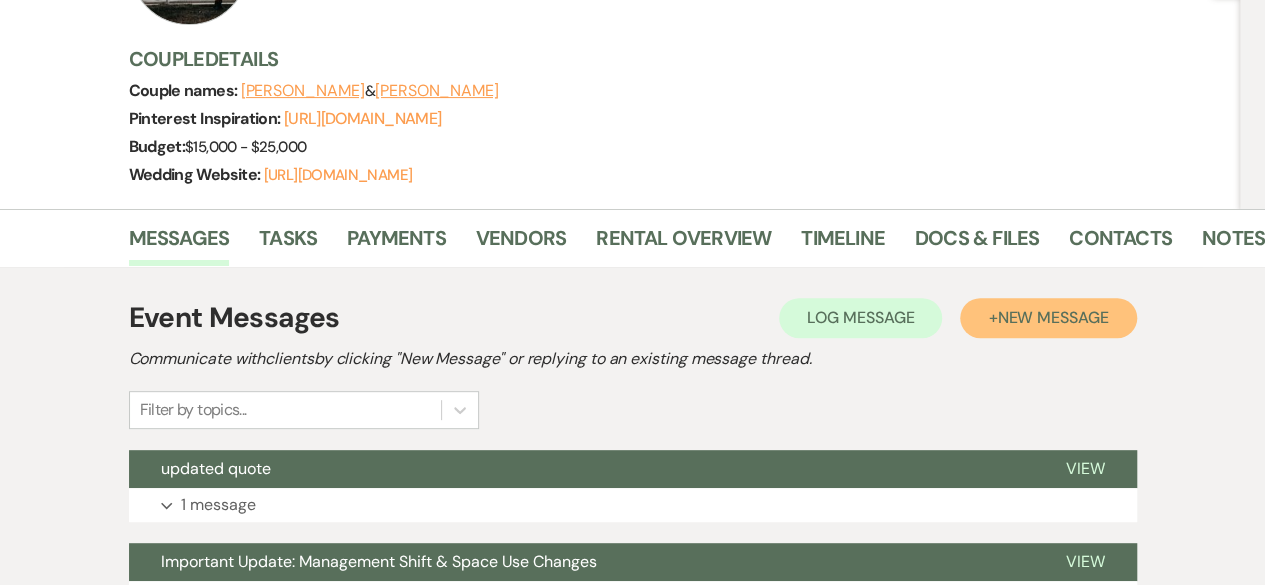 click on "+  New Message" at bounding box center [1048, 318] 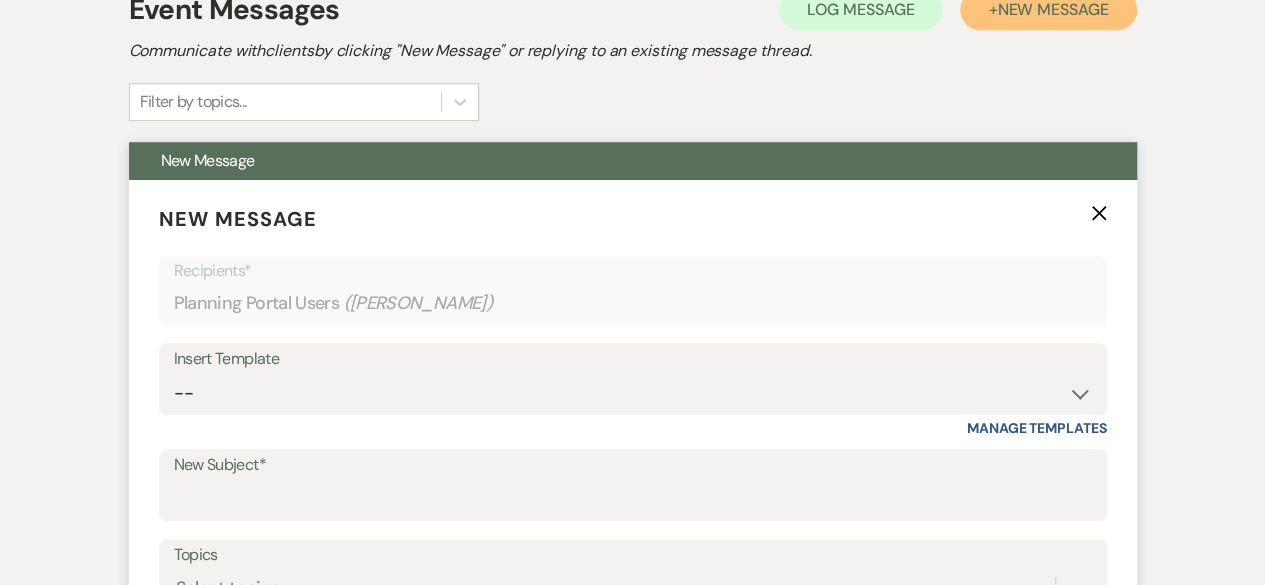 scroll, scrollTop: 736, scrollLeft: 0, axis: vertical 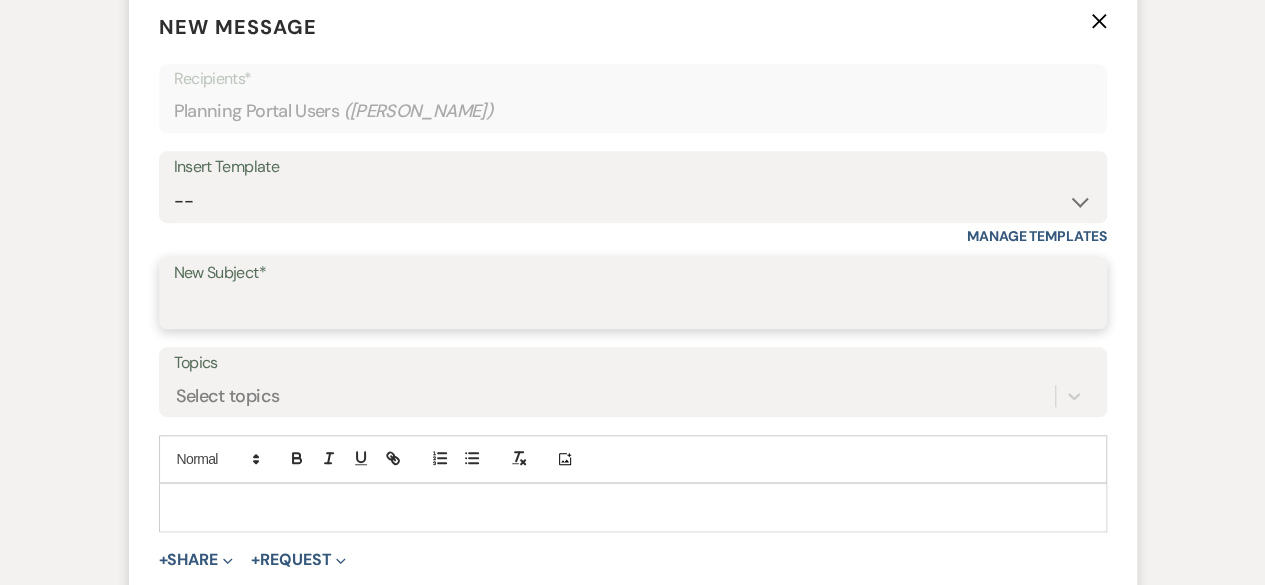 click on "New Subject*" at bounding box center [633, 307] 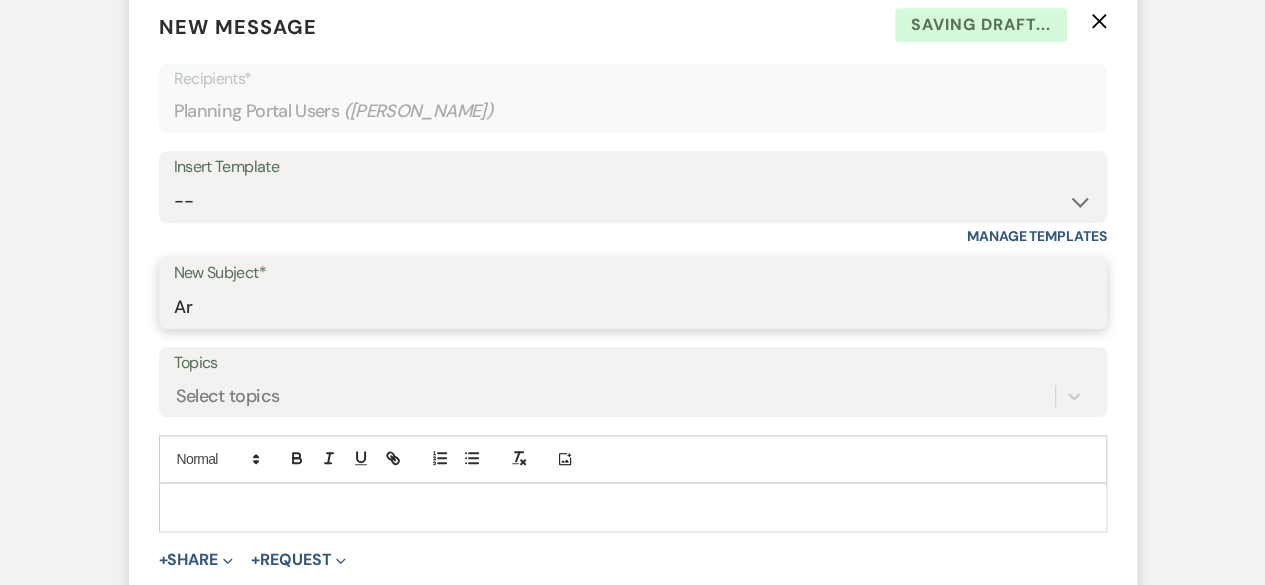 type on "Arches/Numbers" 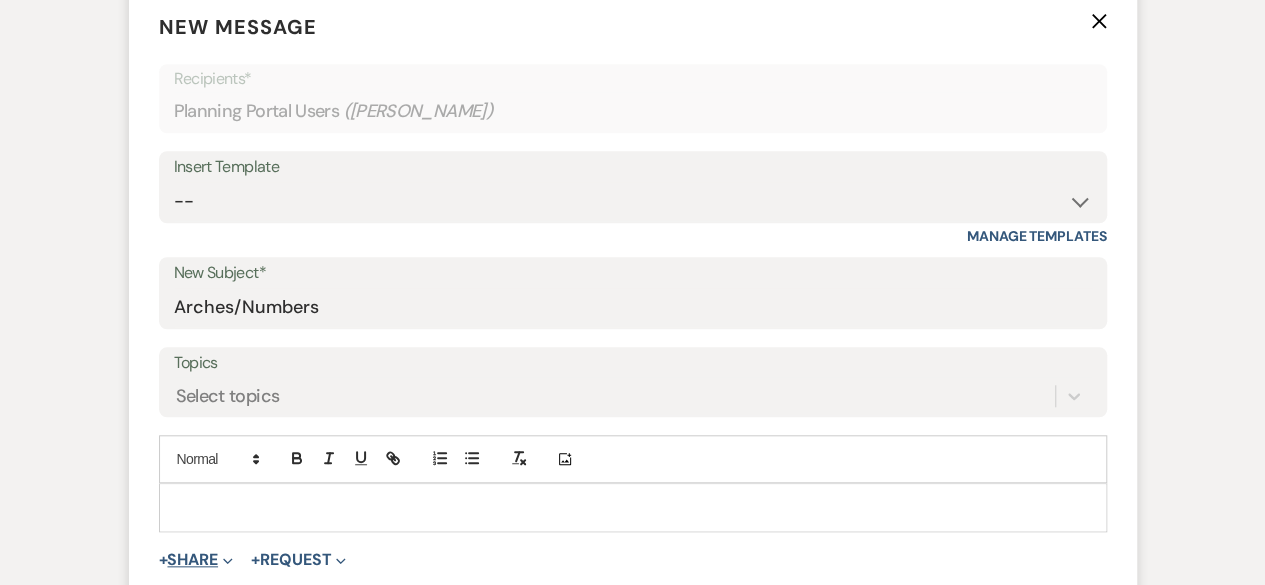 click on "+  Share Expand" at bounding box center [196, 560] 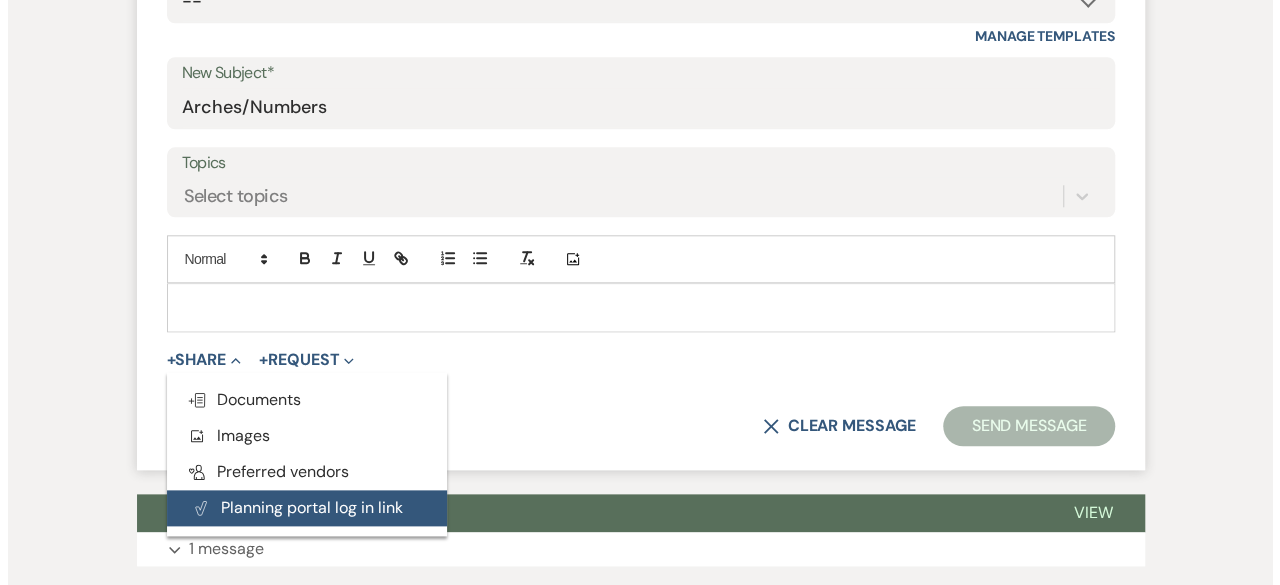 scroll, scrollTop: 1236, scrollLeft: 0, axis: vertical 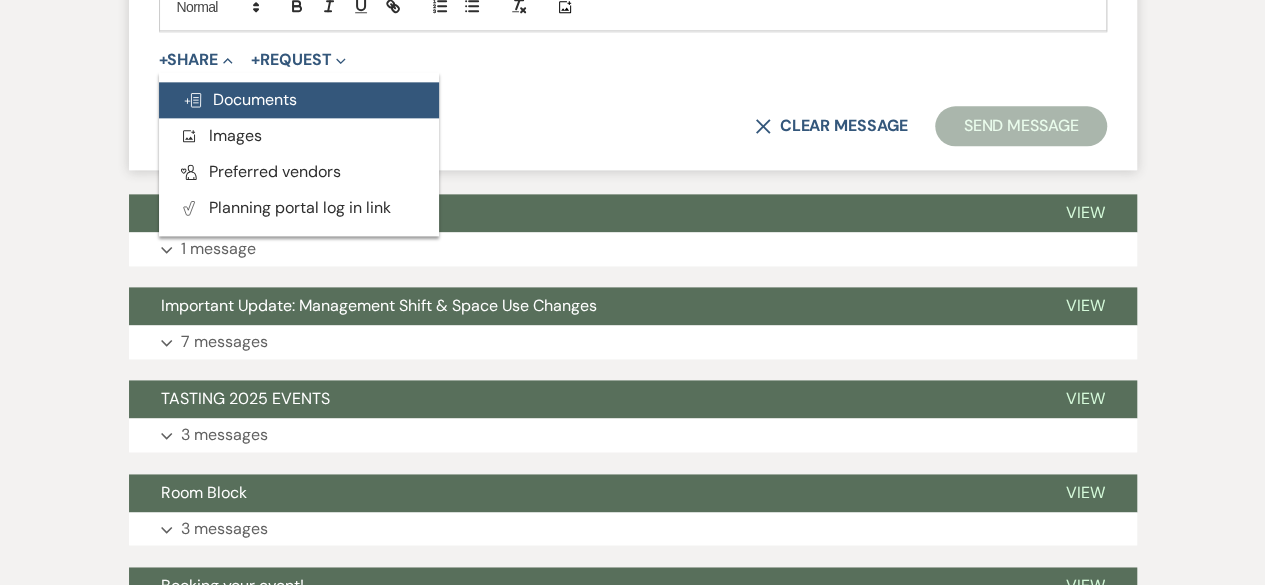 click on "Doc Upload Documents" at bounding box center [299, 100] 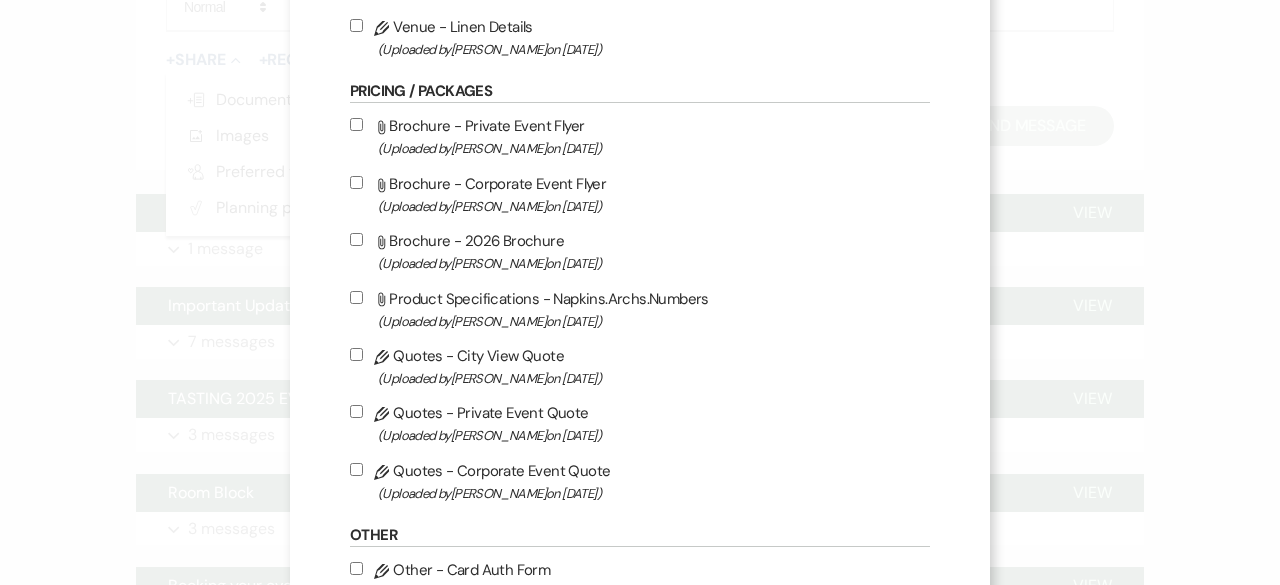 scroll, scrollTop: 900, scrollLeft: 0, axis: vertical 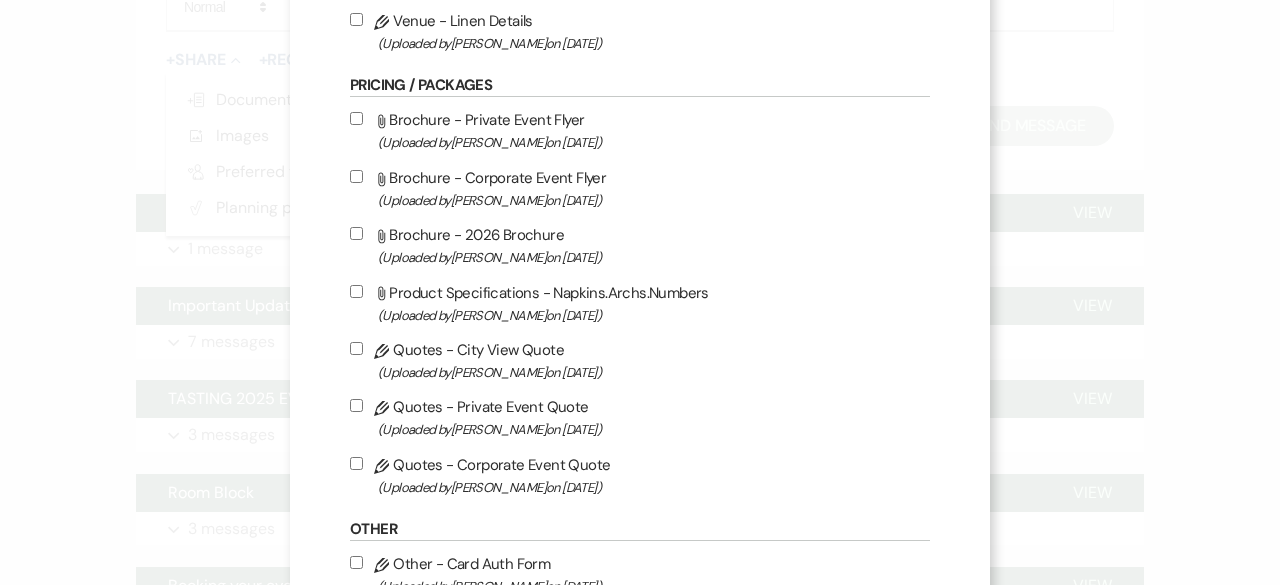 click on "Attach File Product Specifications - Napkins.Archs.Numbers (Uploaded by  [PERSON_NAME]  on   [DATE] )" at bounding box center [356, 291] 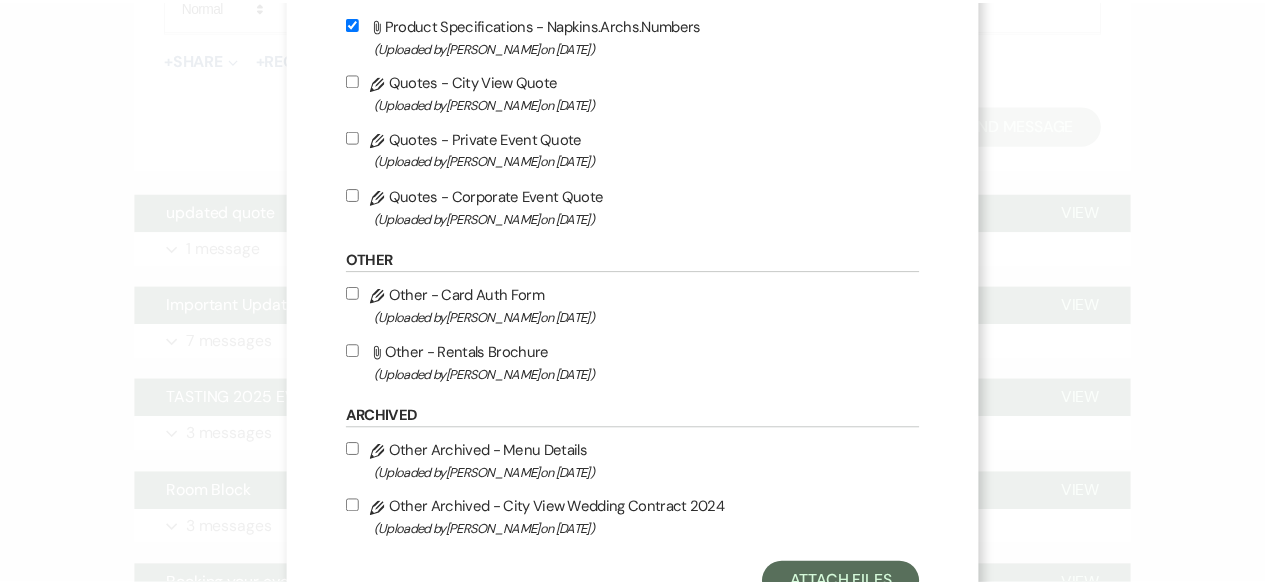 scroll, scrollTop: 1244, scrollLeft: 0, axis: vertical 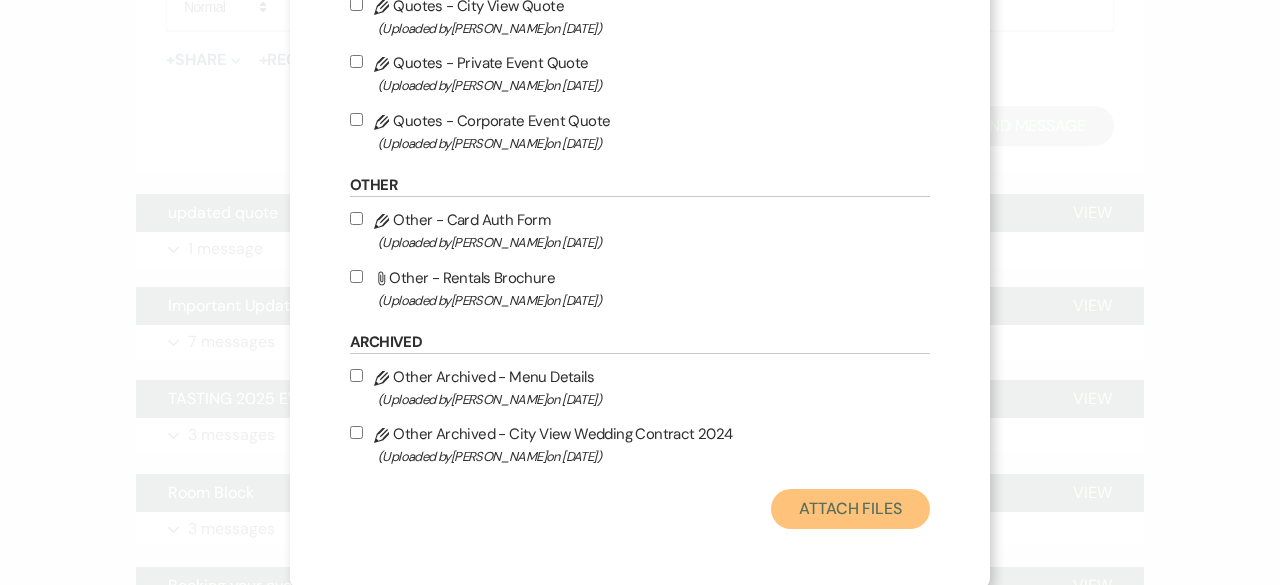 click on "Attach Files" at bounding box center [850, 509] 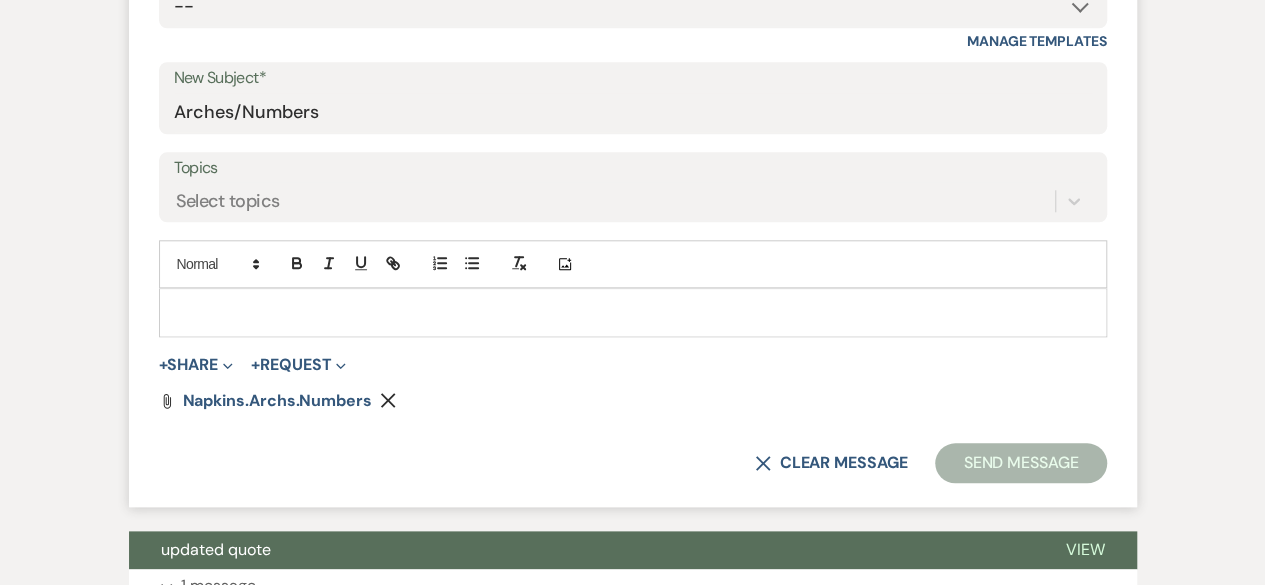 scroll, scrollTop: 736, scrollLeft: 0, axis: vertical 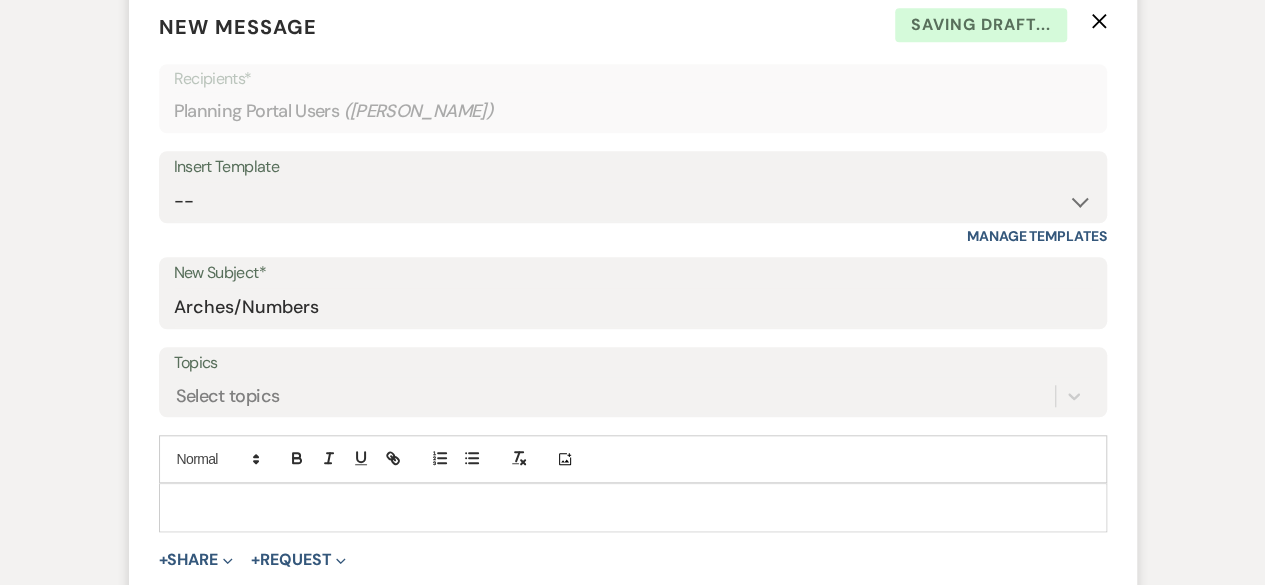 click at bounding box center (633, 507) 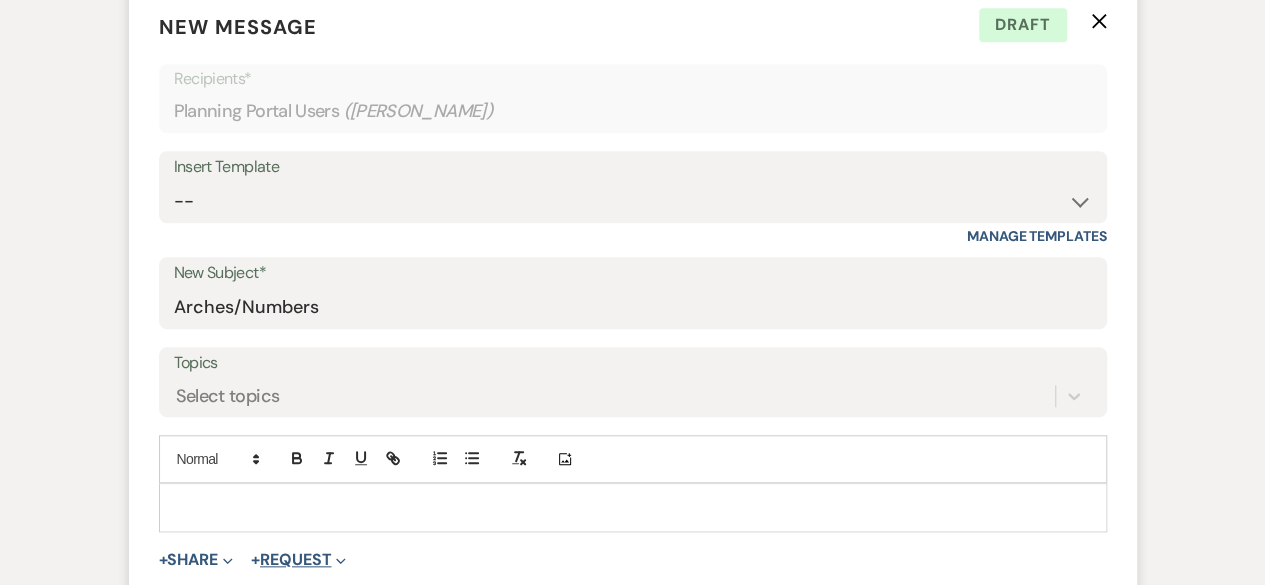 type 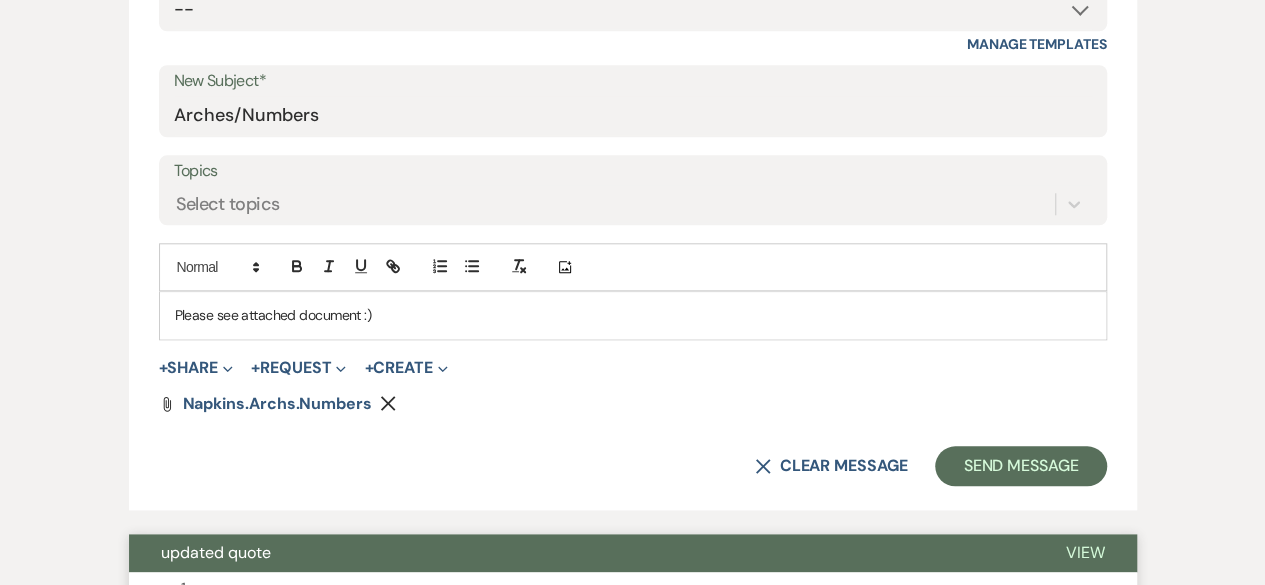 scroll, scrollTop: 1136, scrollLeft: 0, axis: vertical 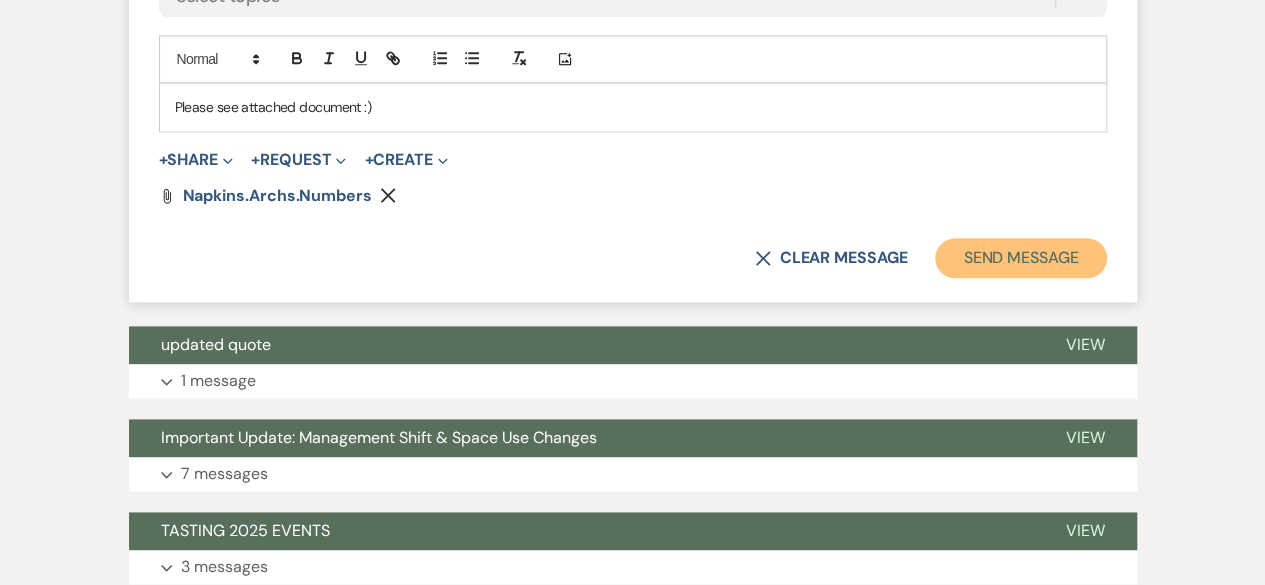 click on "Send Message" at bounding box center (1020, 258) 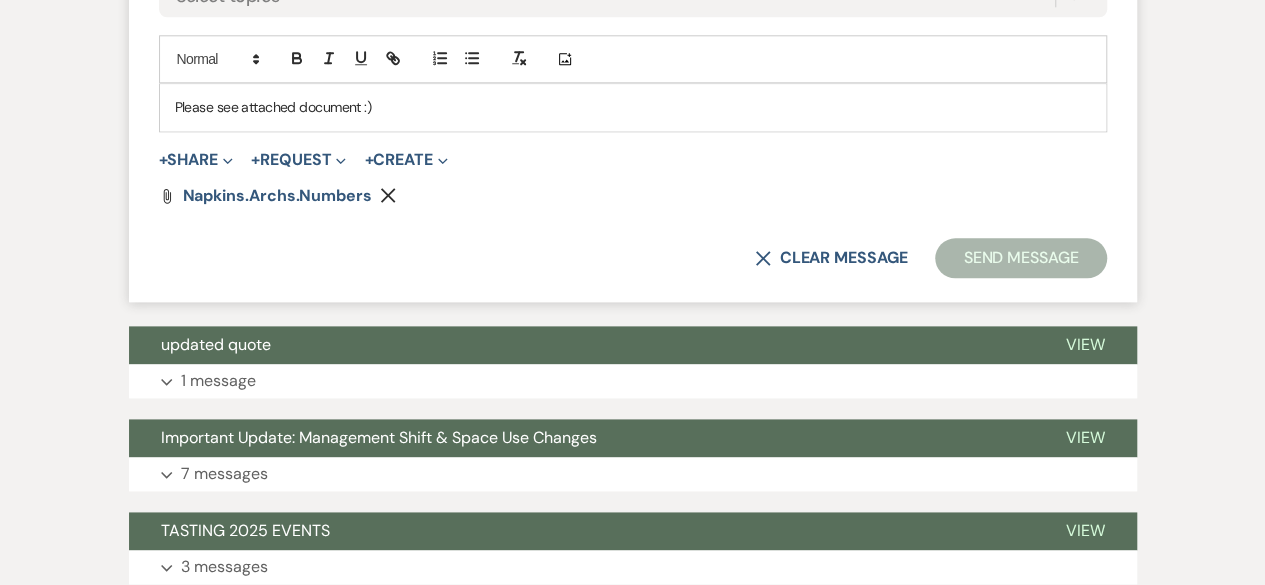 scroll, scrollTop: 393, scrollLeft: 0, axis: vertical 